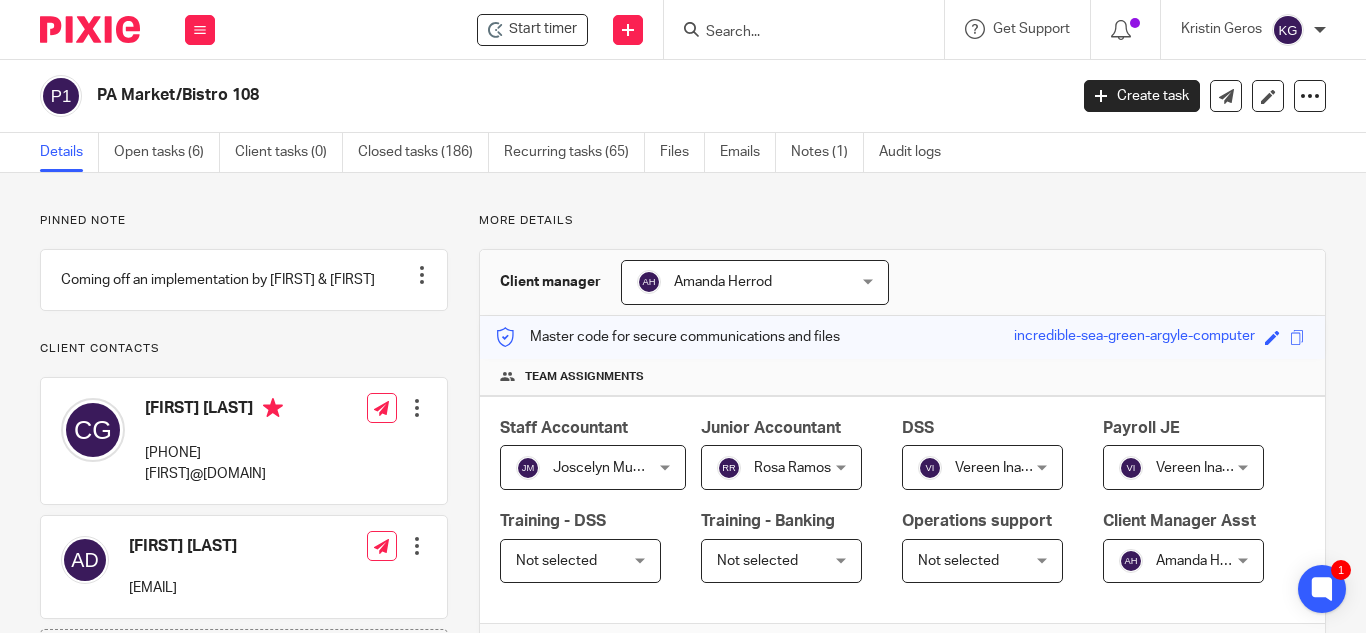 scroll, scrollTop: 0, scrollLeft: 0, axis: both 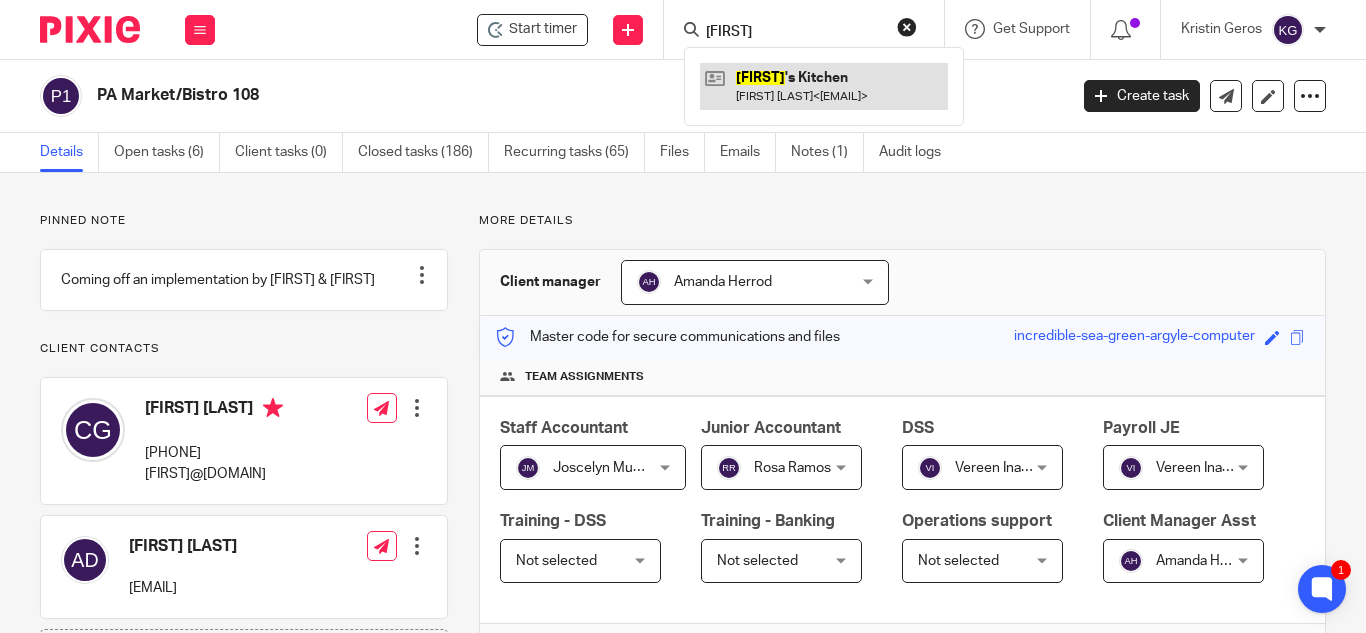 type on "[FIRST]" 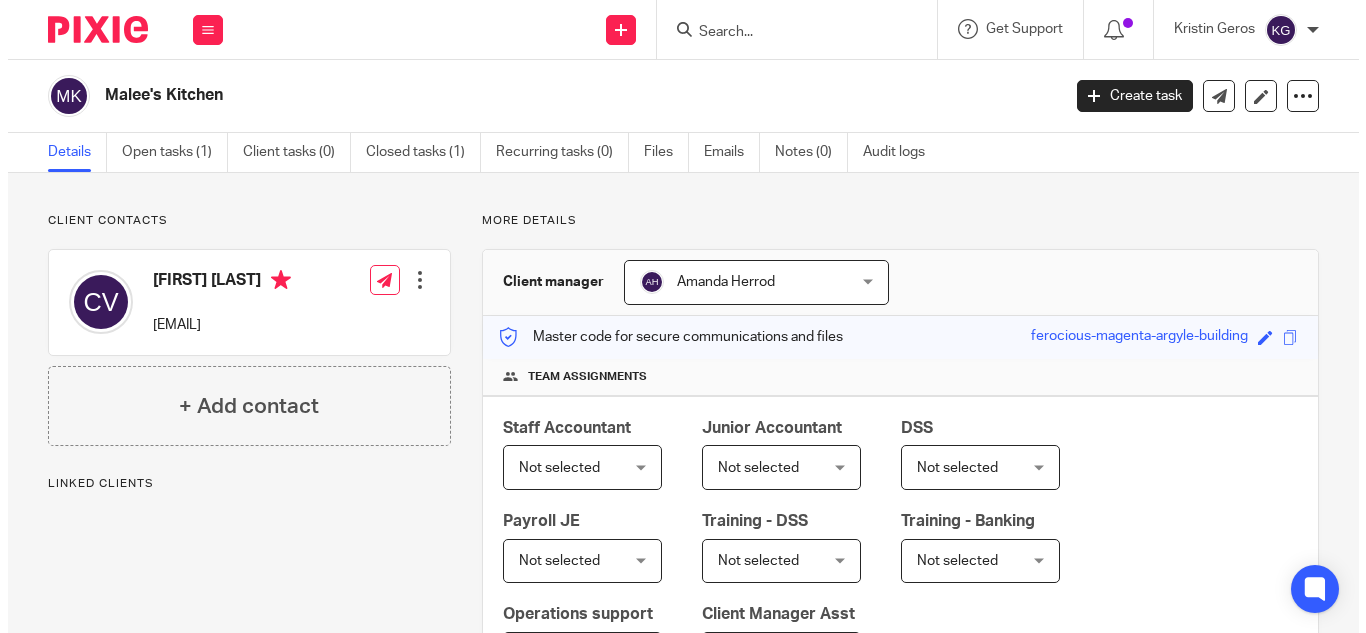 scroll, scrollTop: 0, scrollLeft: 0, axis: both 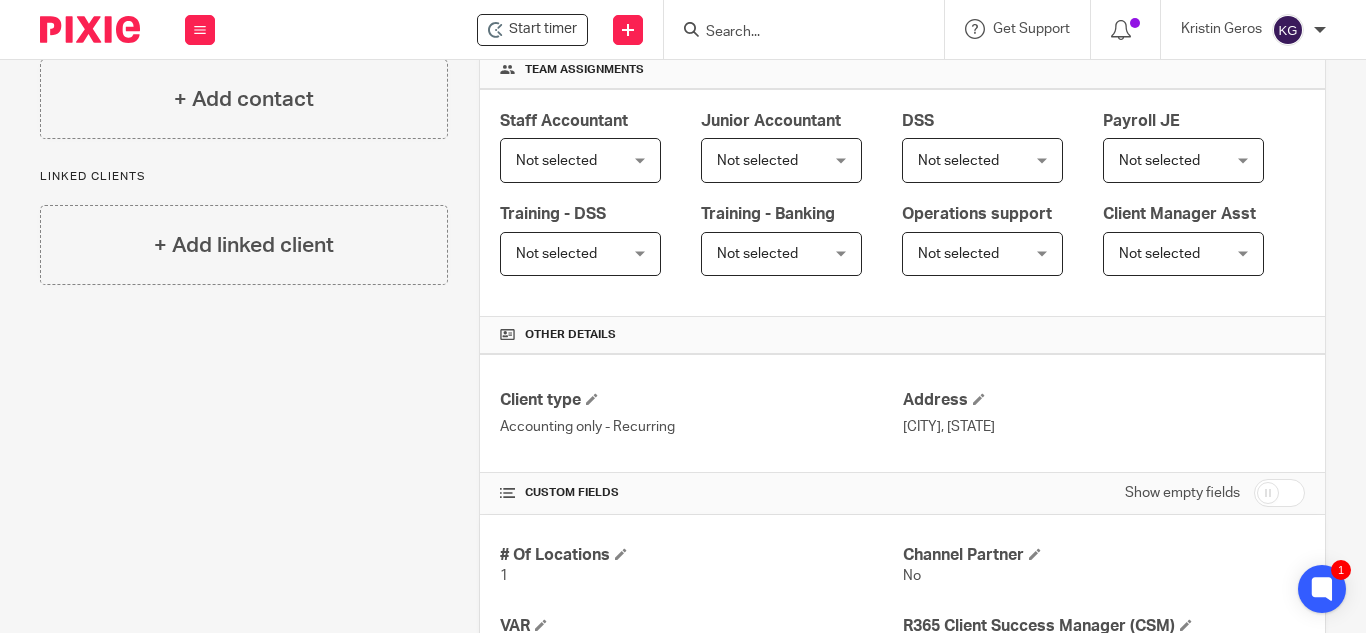 click at bounding box center (1279, 493) 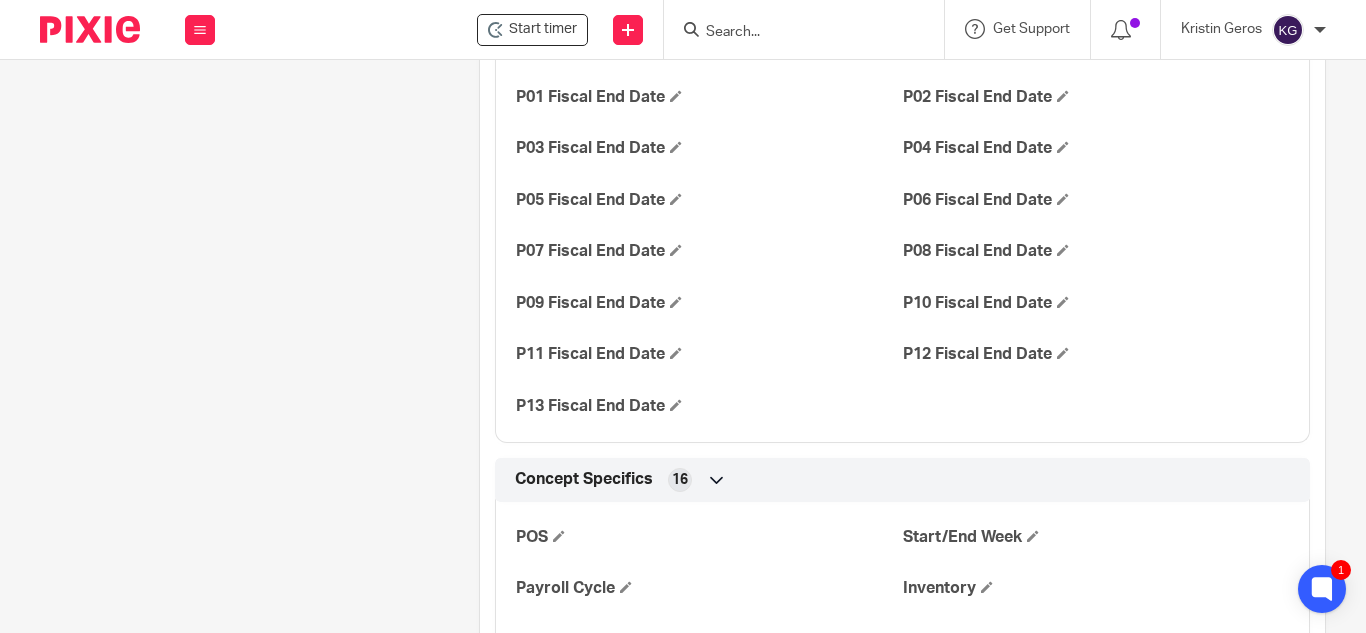 scroll, scrollTop: 1907, scrollLeft: 0, axis: vertical 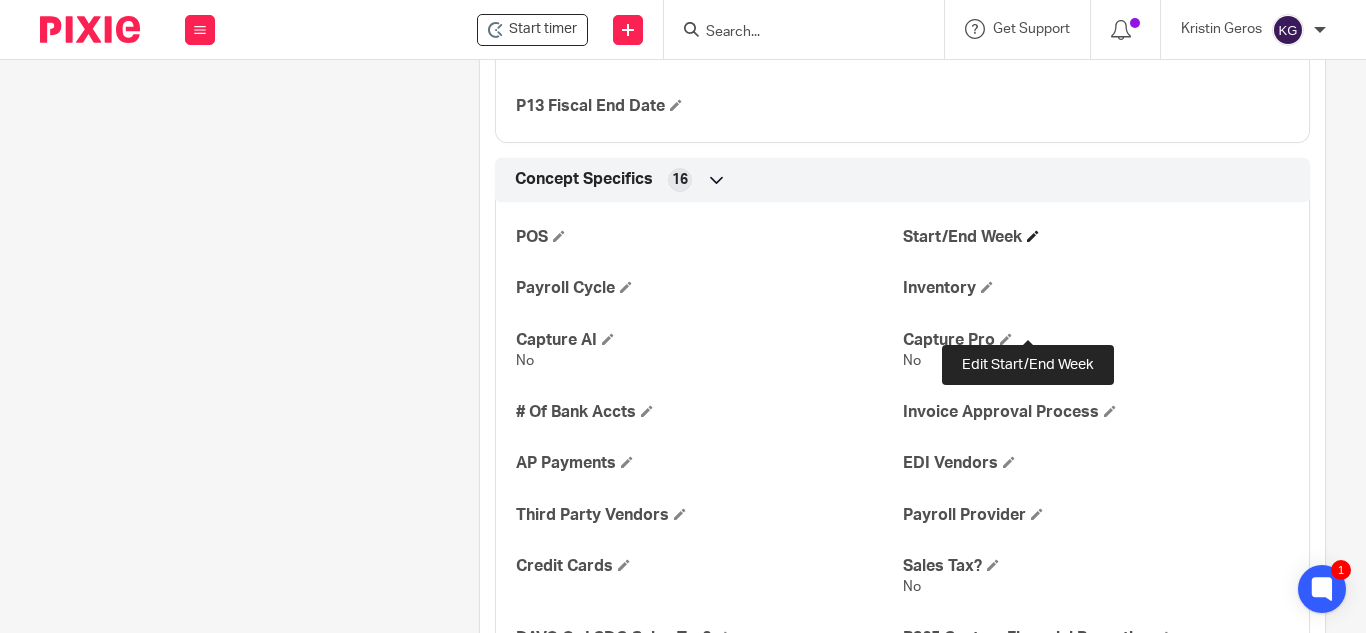 click at bounding box center (1033, 236) 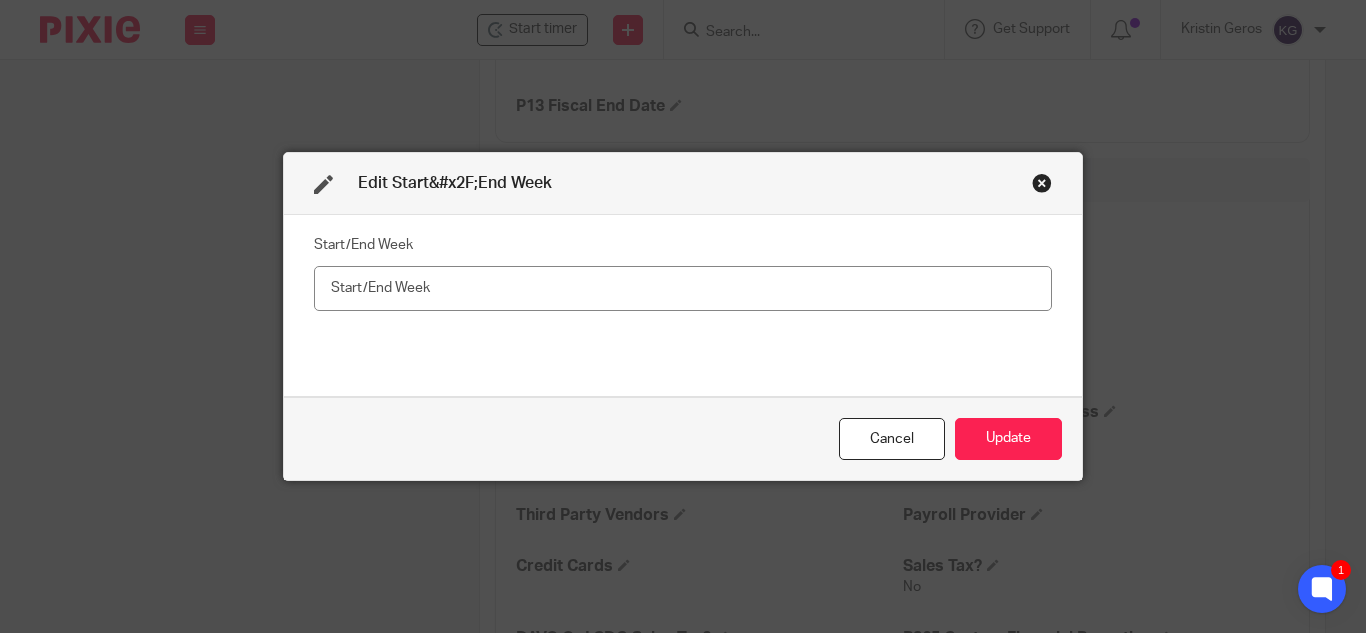 click at bounding box center (1042, 183) 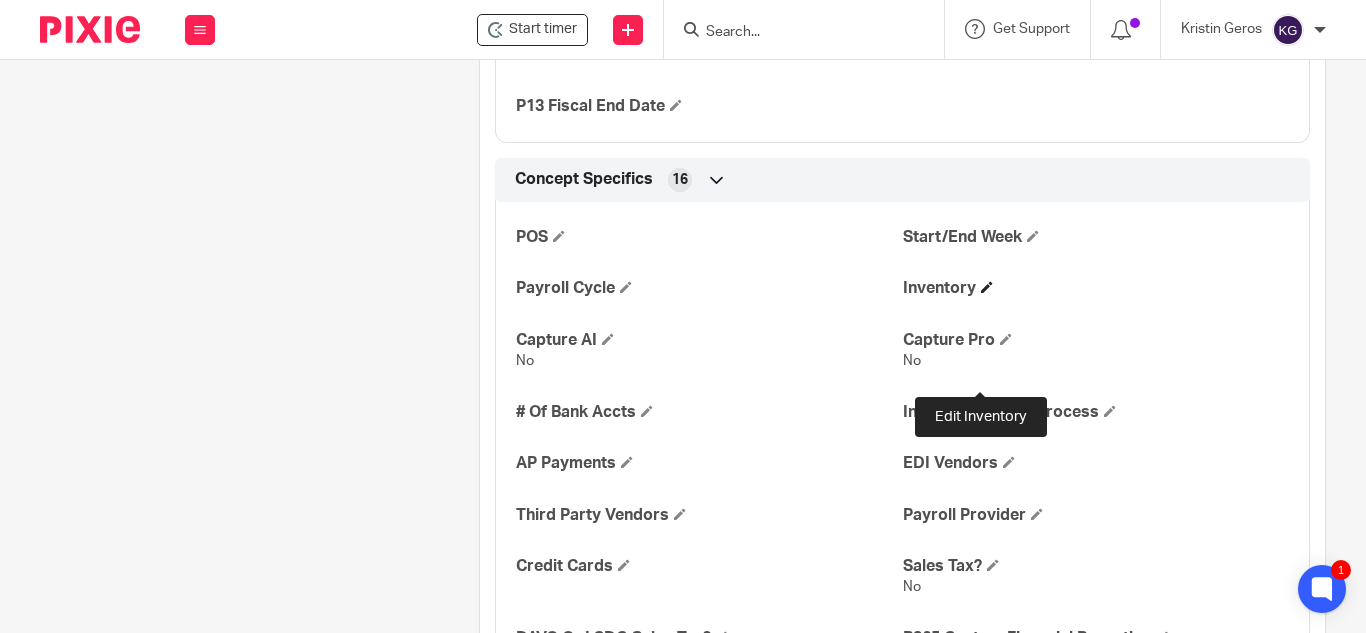 click at bounding box center (987, 287) 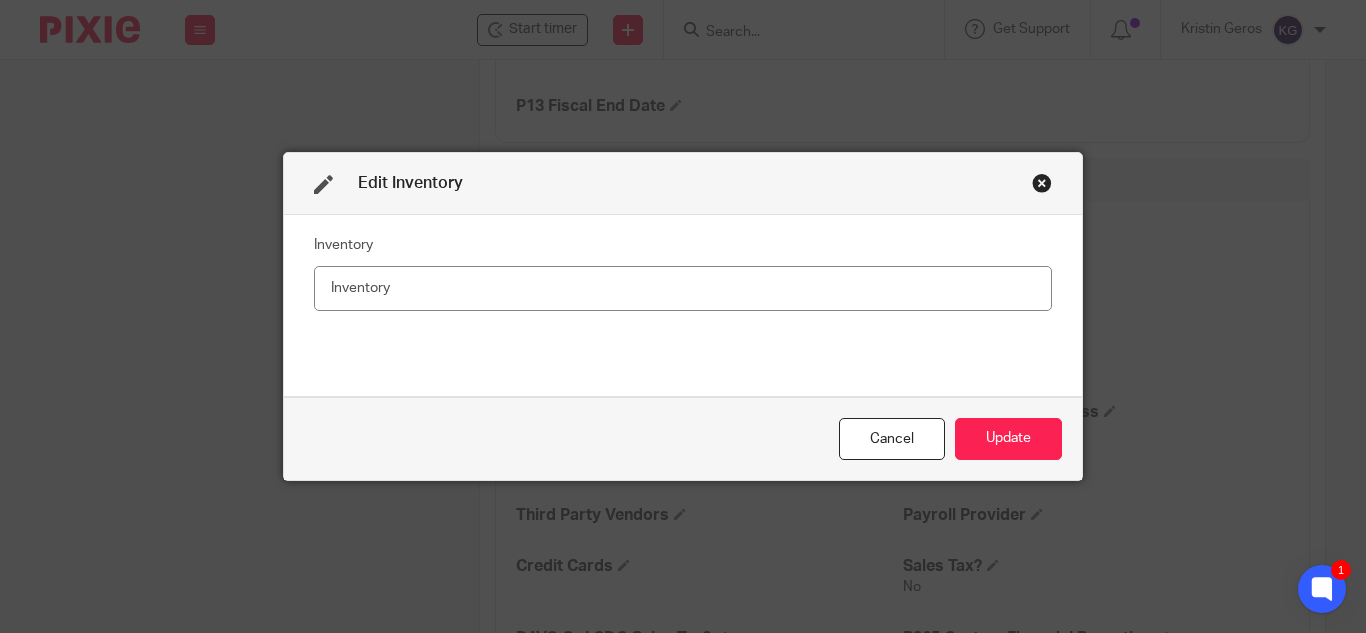 click at bounding box center (683, 288) 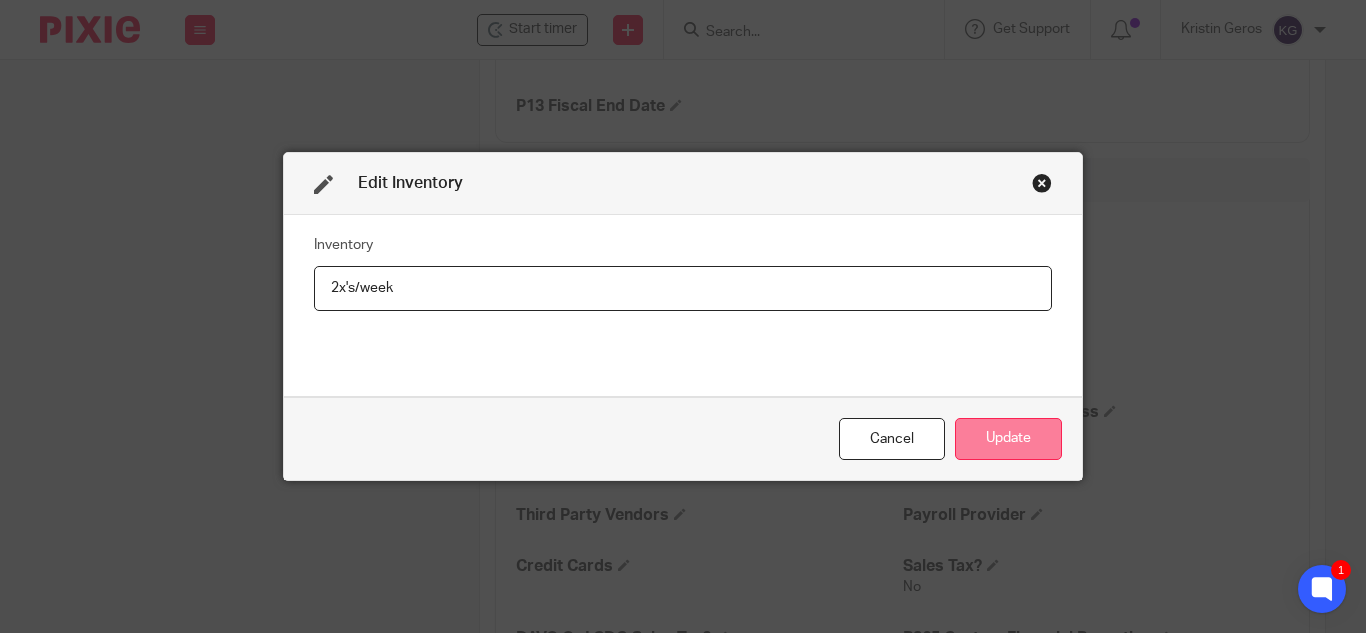 type on "2x's/week" 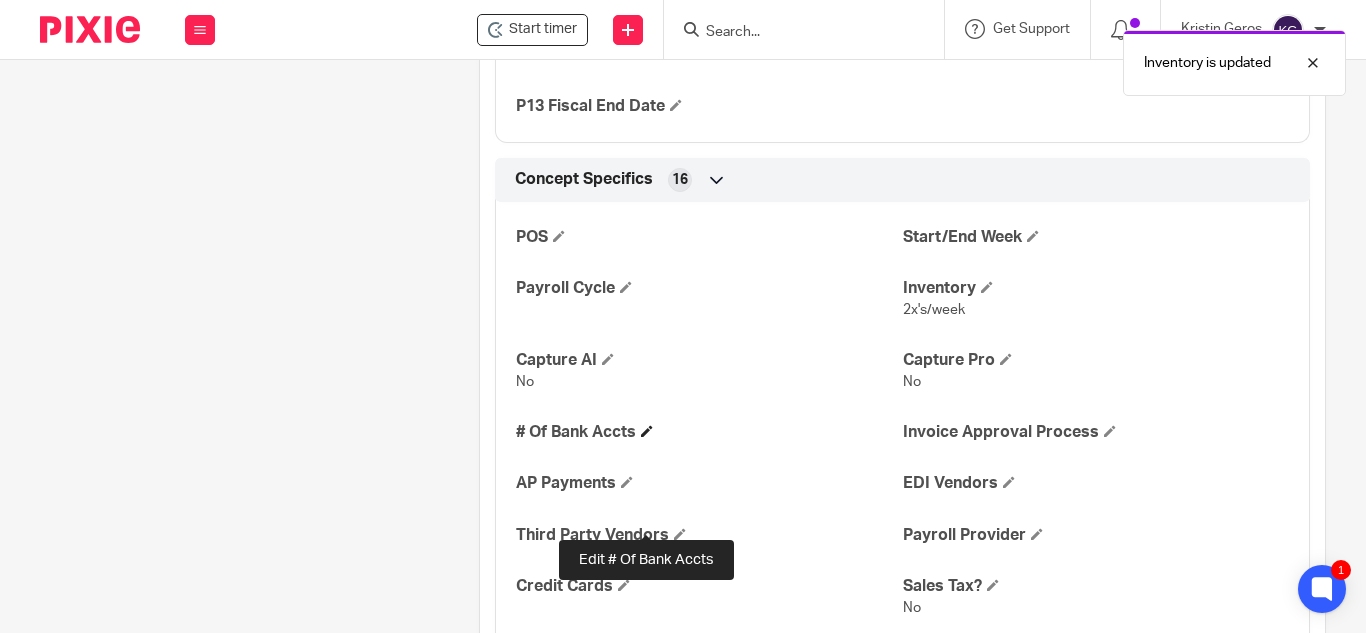 click at bounding box center (647, 431) 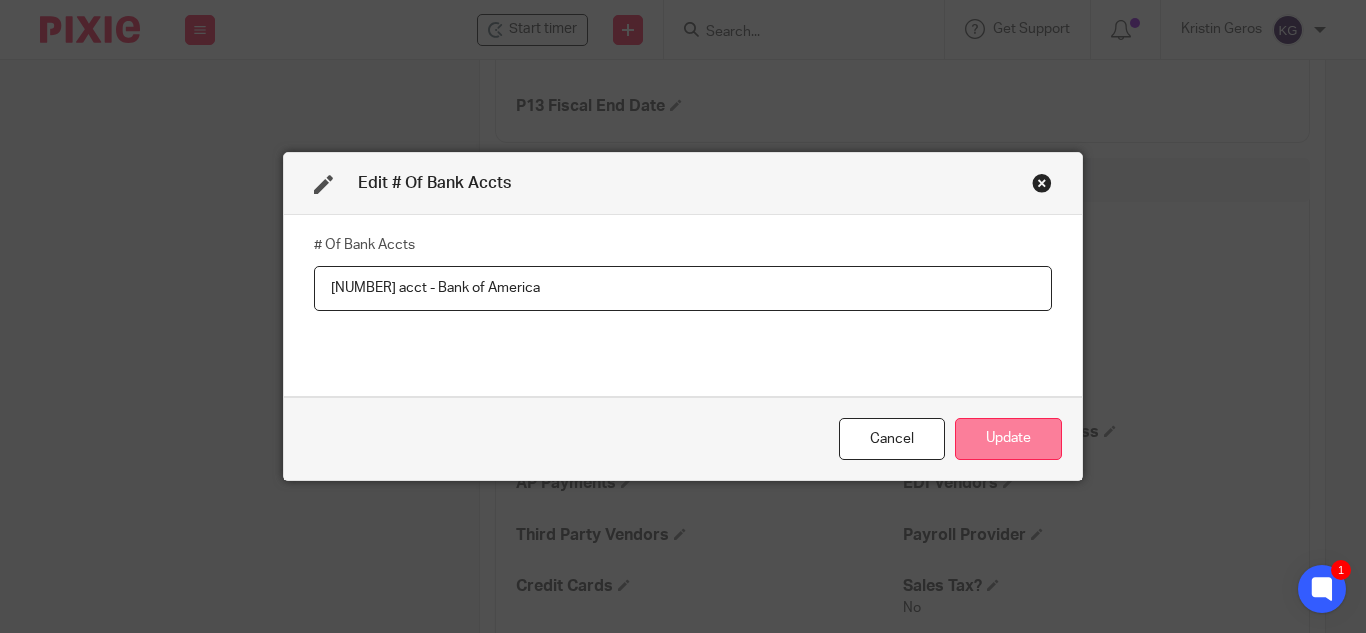 type on "1 acct - Bank of America" 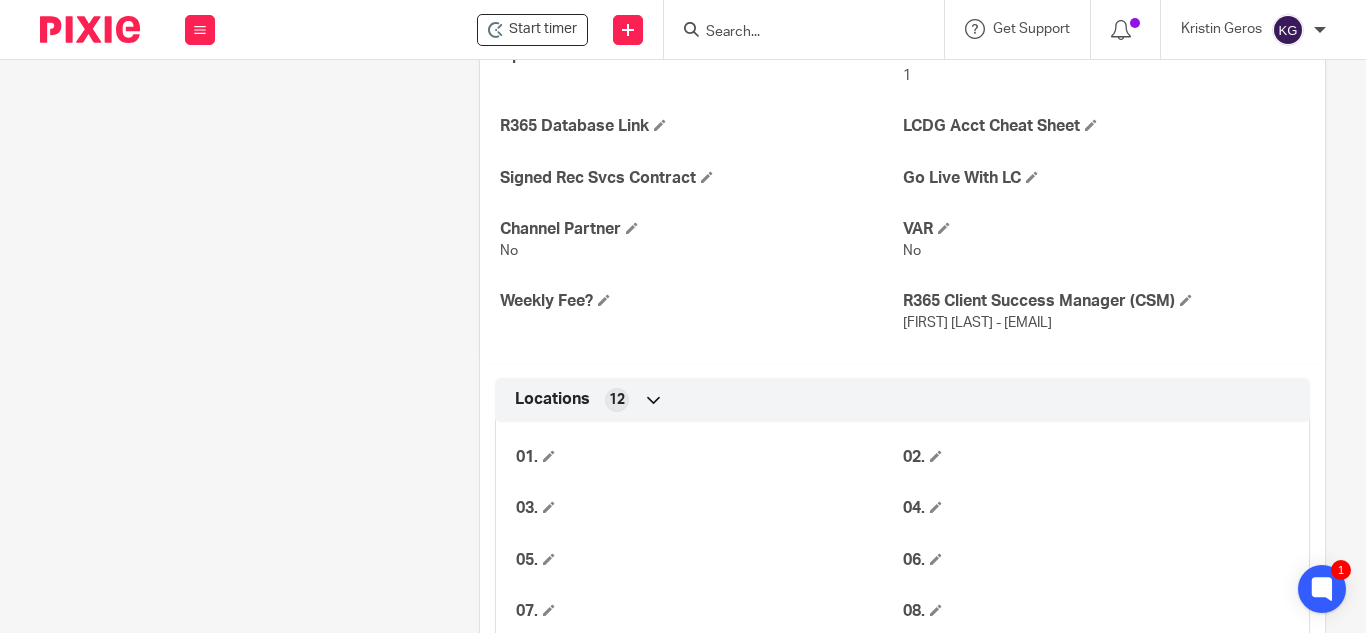 scroll, scrollTop: 207, scrollLeft: 0, axis: vertical 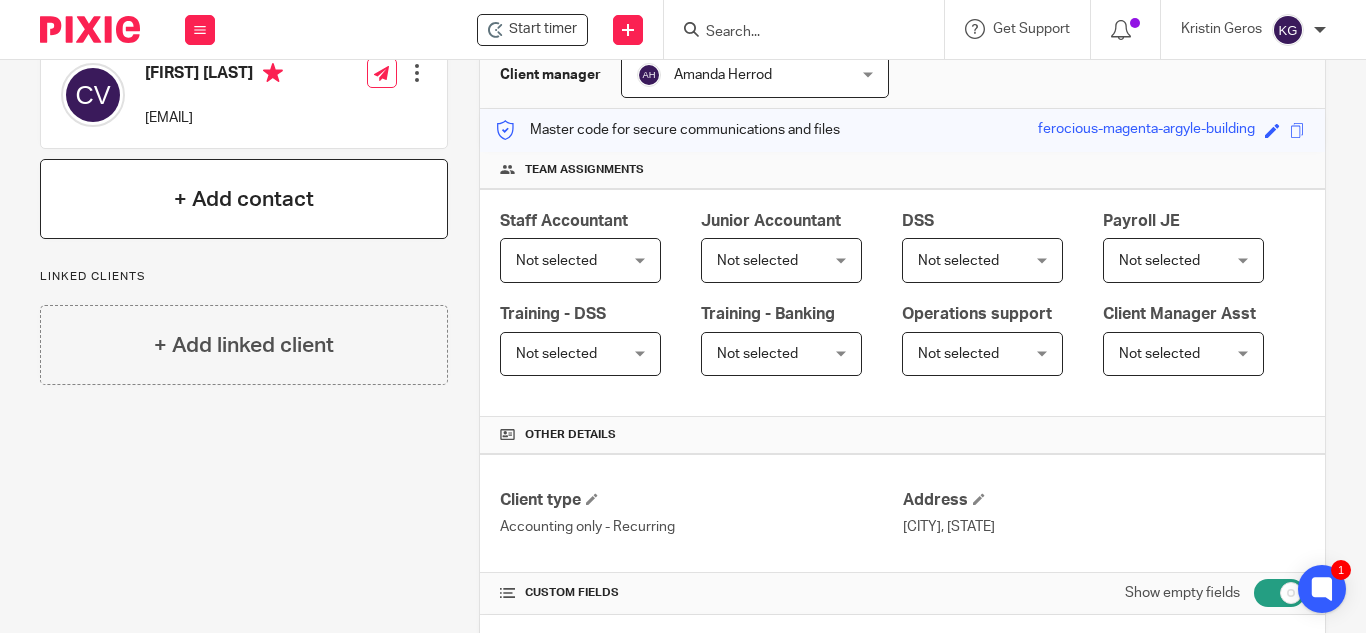 click on "+ Add contact" at bounding box center (244, 199) 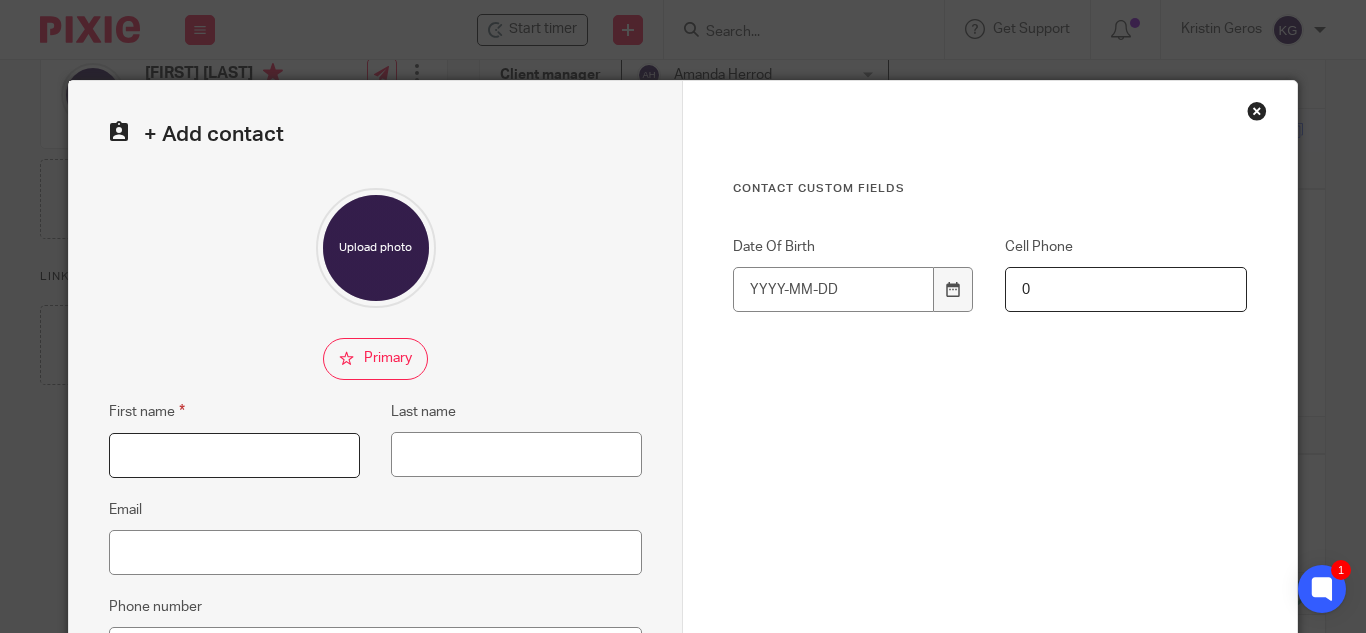 click on "First name" at bounding box center (234, 455) 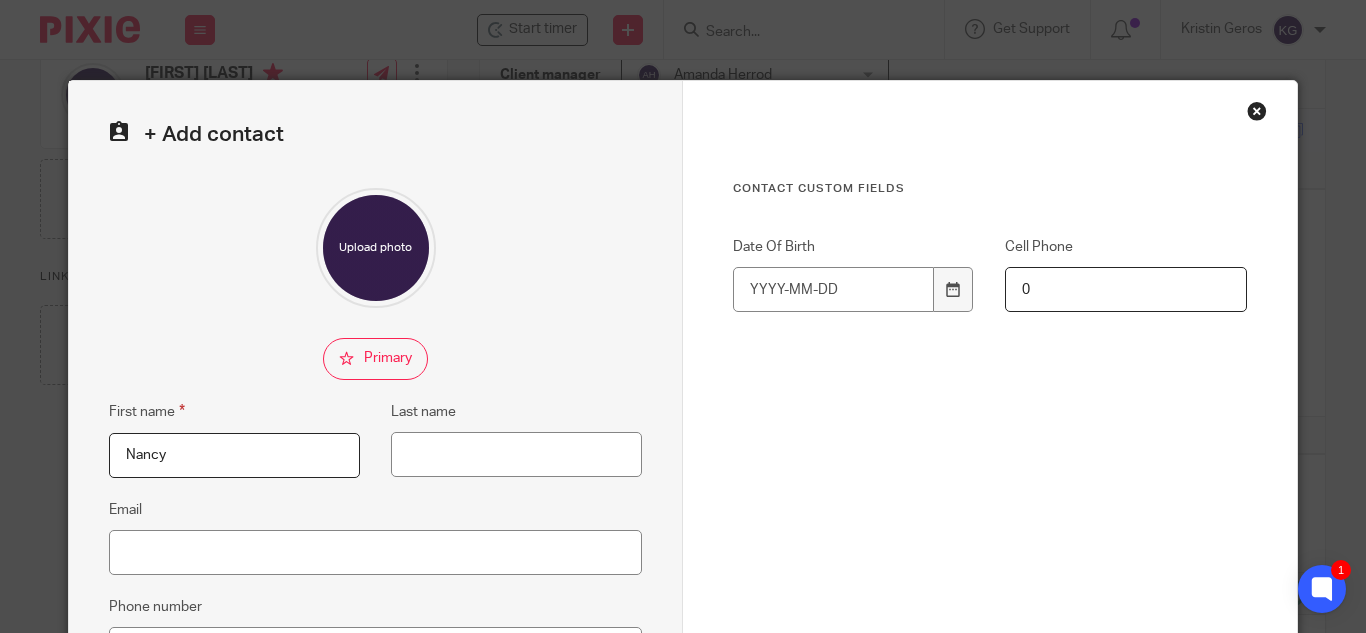type on "Nancy" 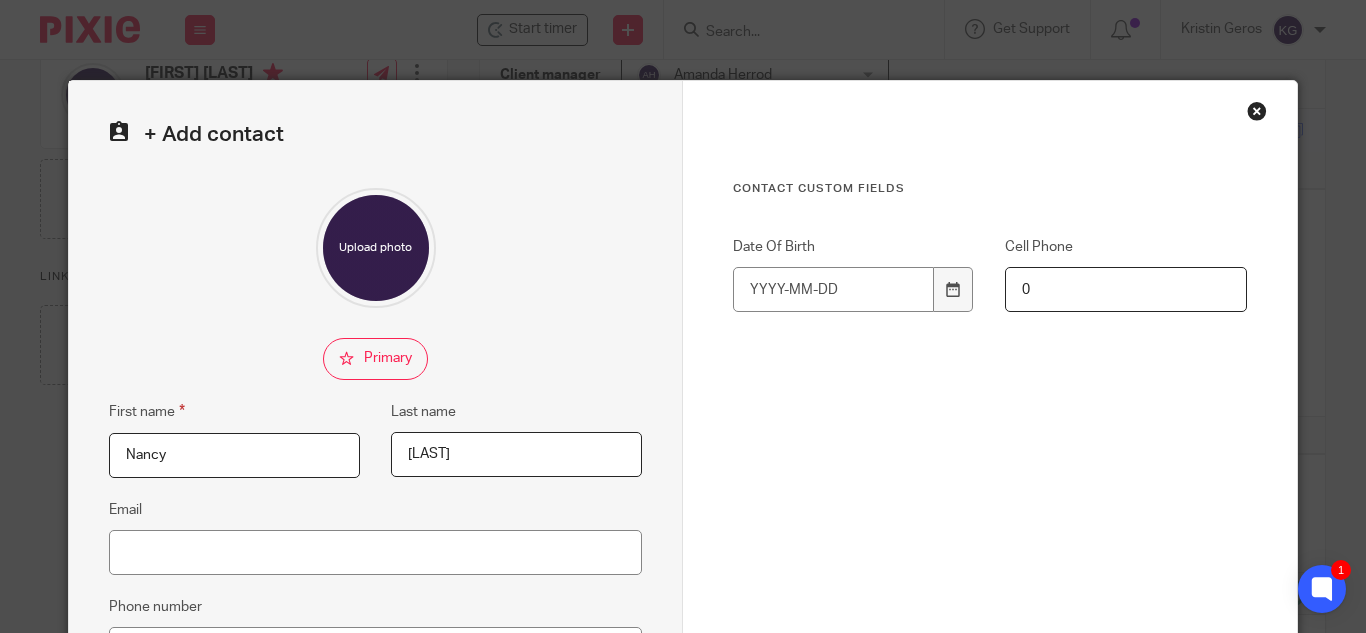 type on "Xiong" 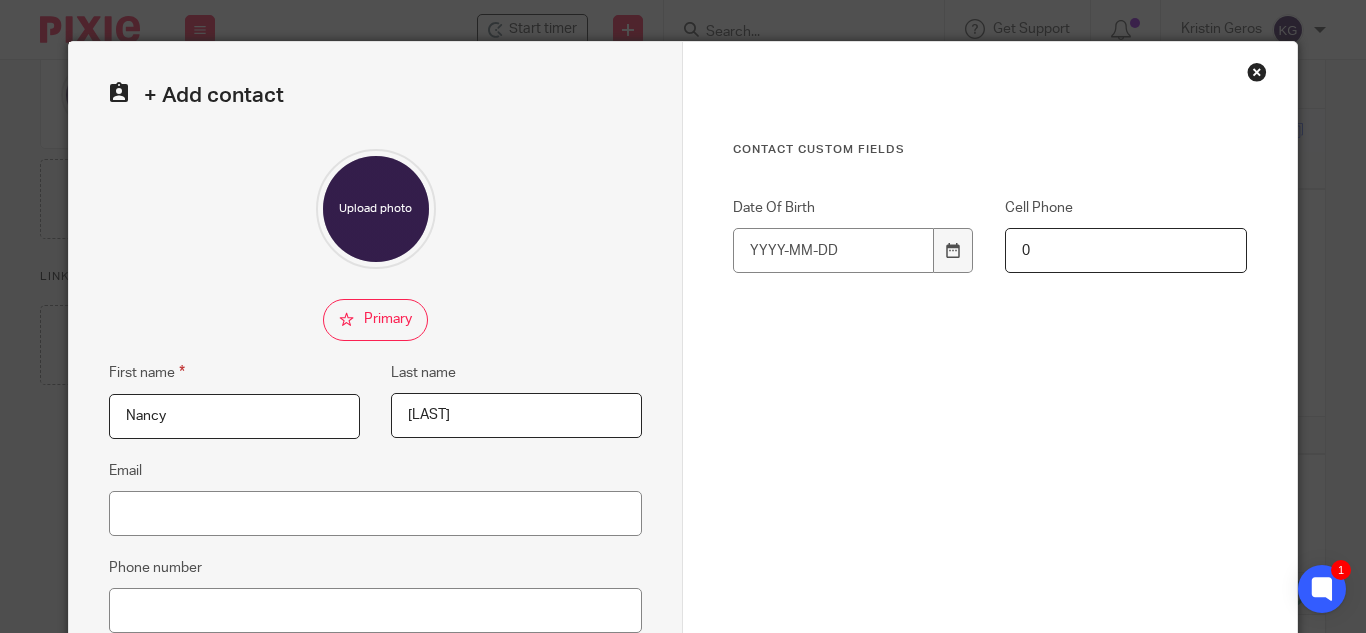 scroll, scrollTop: 430, scrollLeft: 0, axis: vertical 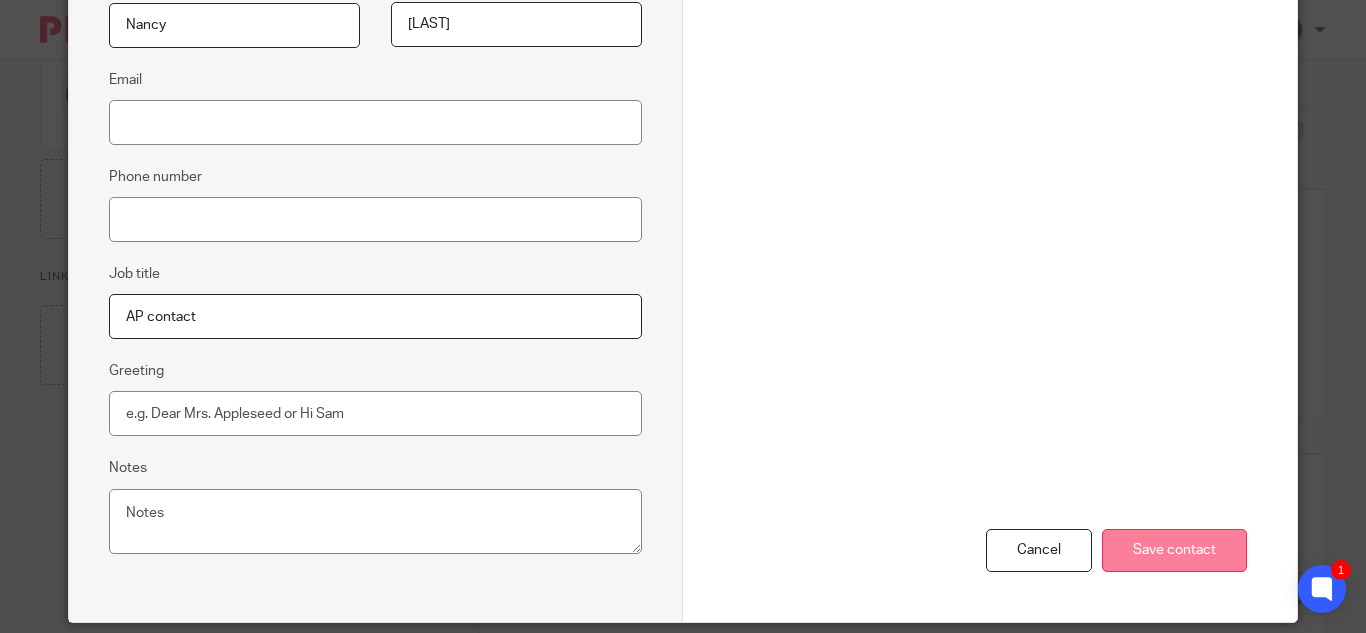 type on "AP contact" 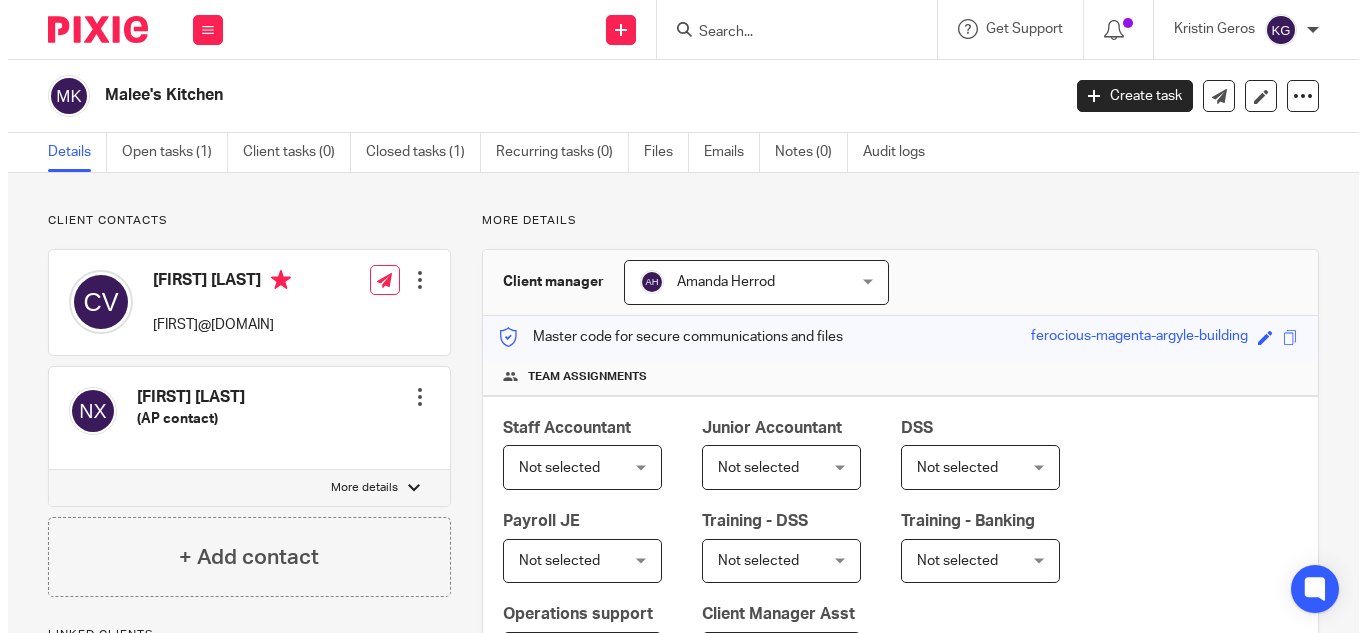 scroll, scrollTop: 0, scrollLeft: 0, axis: both 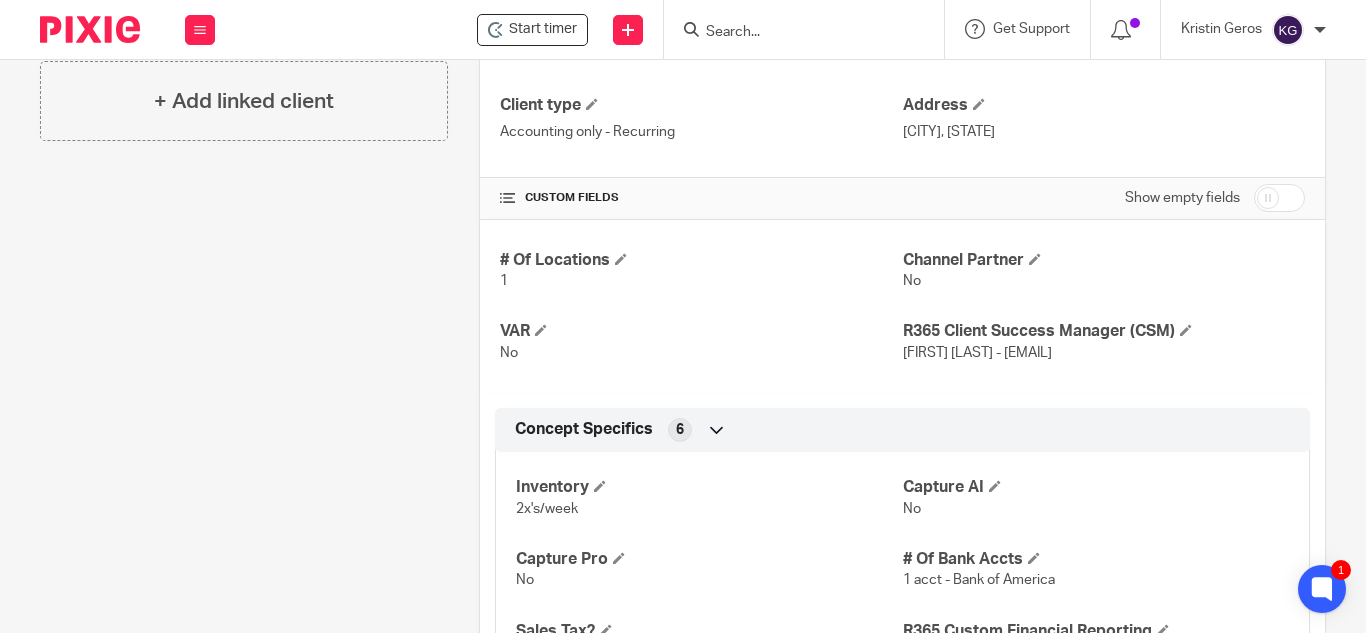 click at bounding box center (1279, 198) 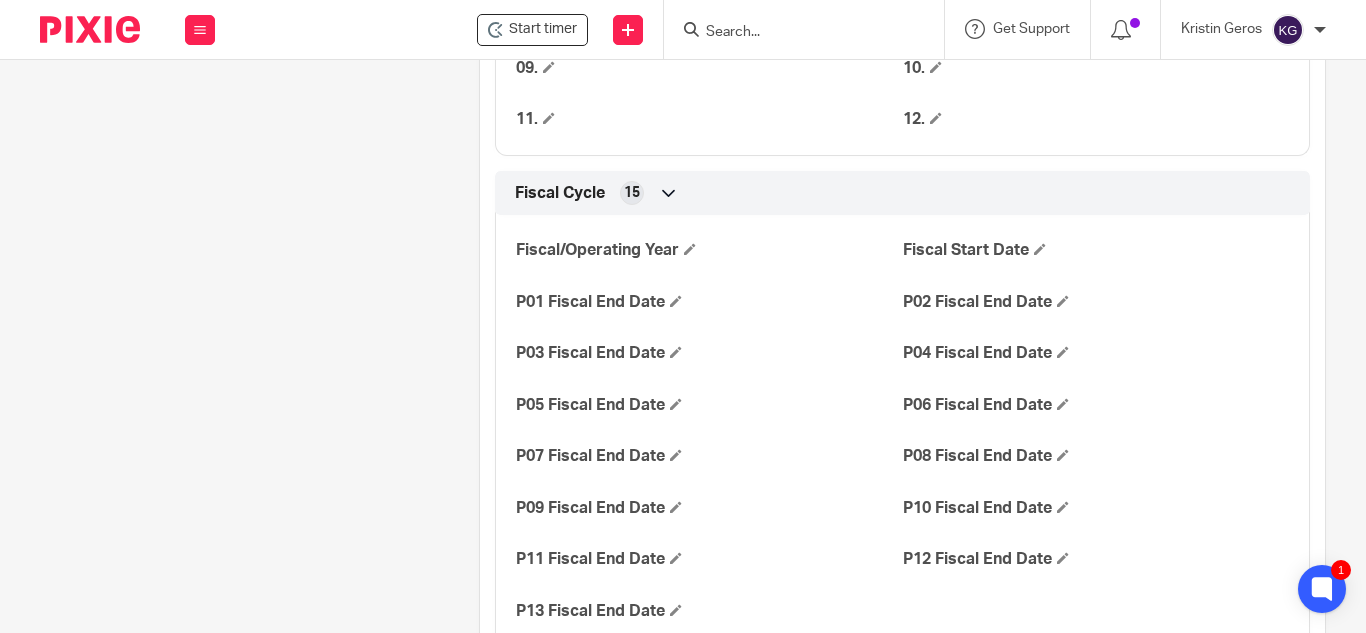 scroll, scrollTop: 2202, scrollLeft: 0, axis: vertical 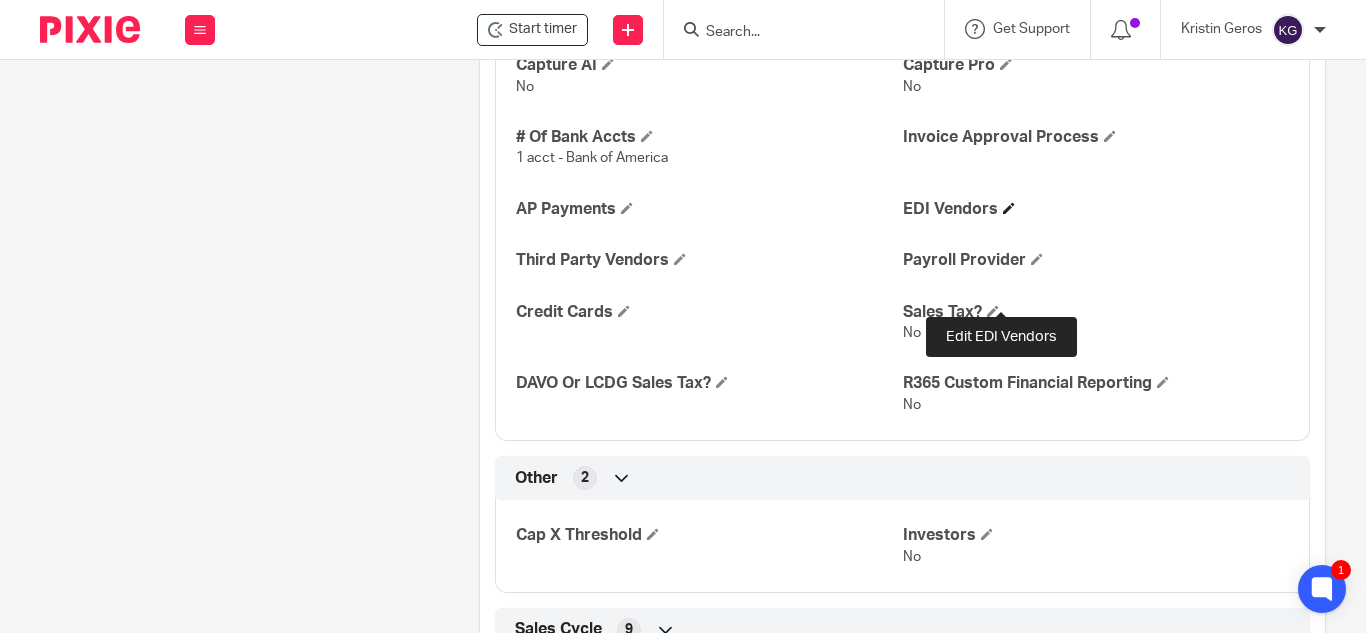 click at bounding box center (1009, 208) 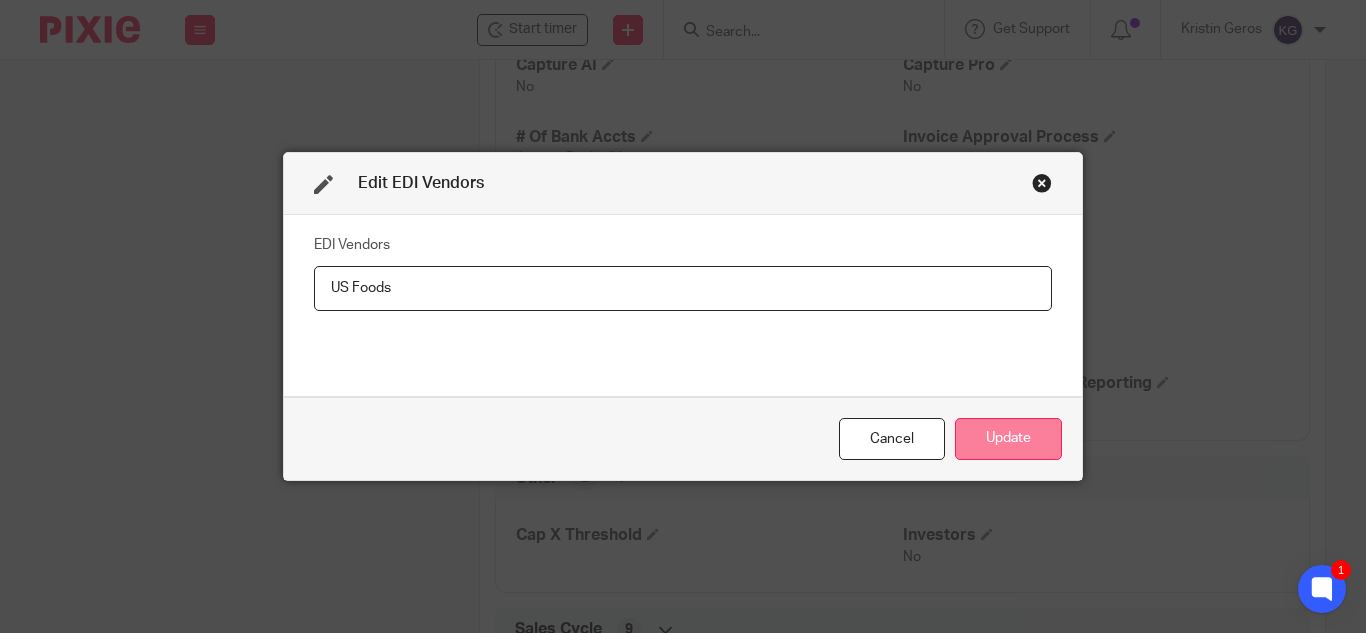 type on "US Foods" 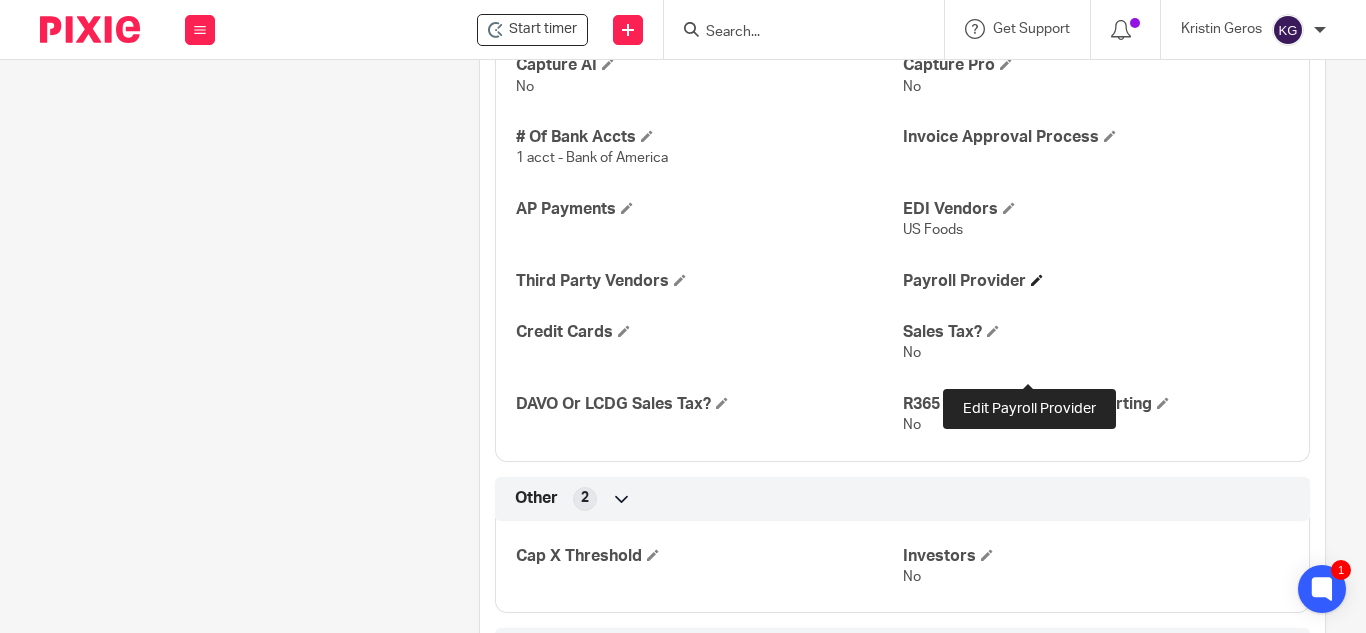 click at bounding box center [1037, 280] 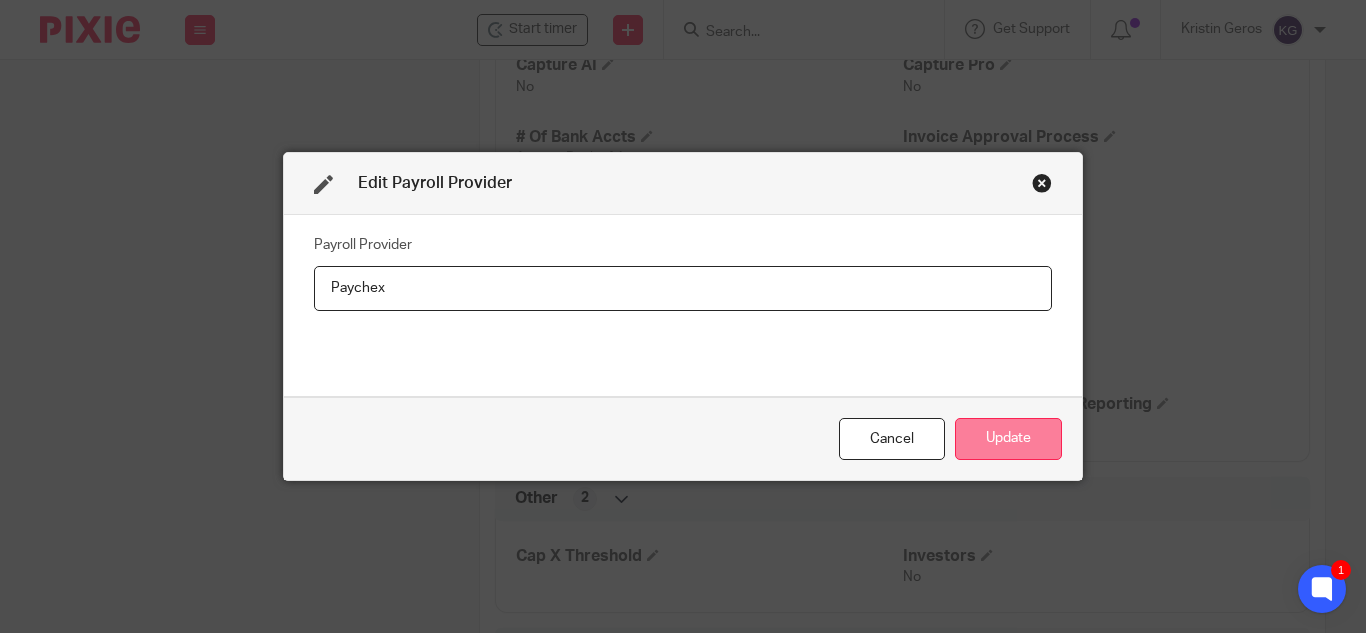 type on "Paychex" 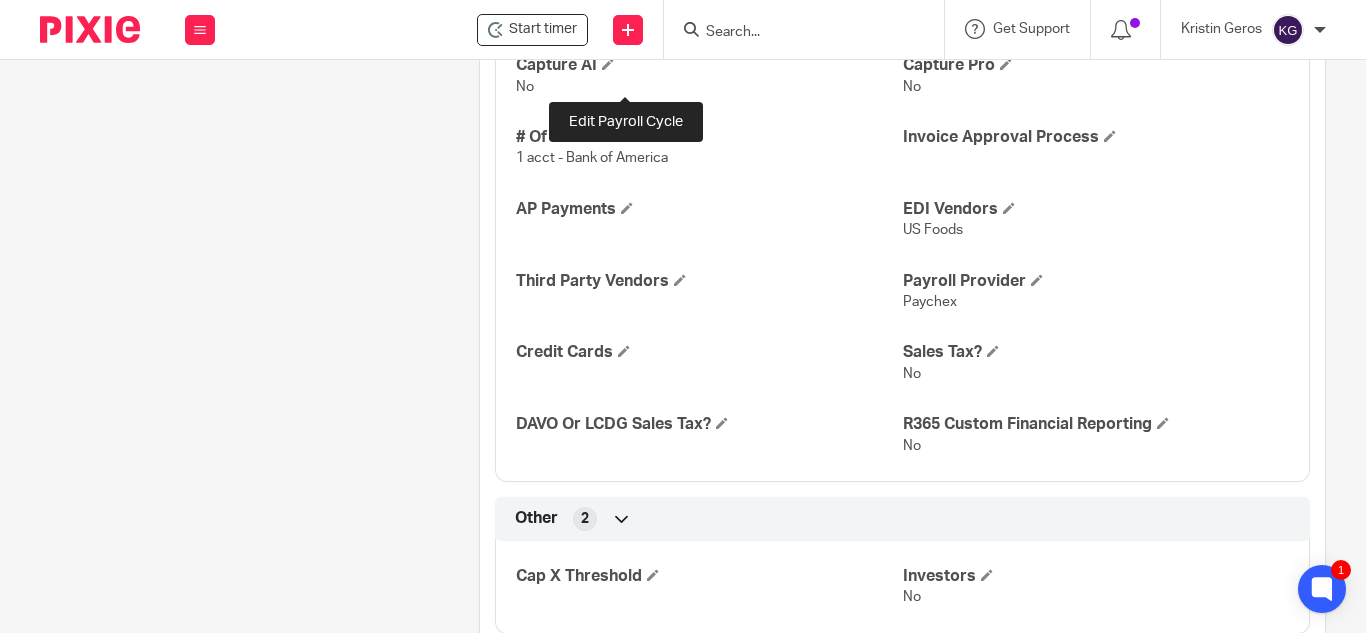click at bounding box center [626, -8] 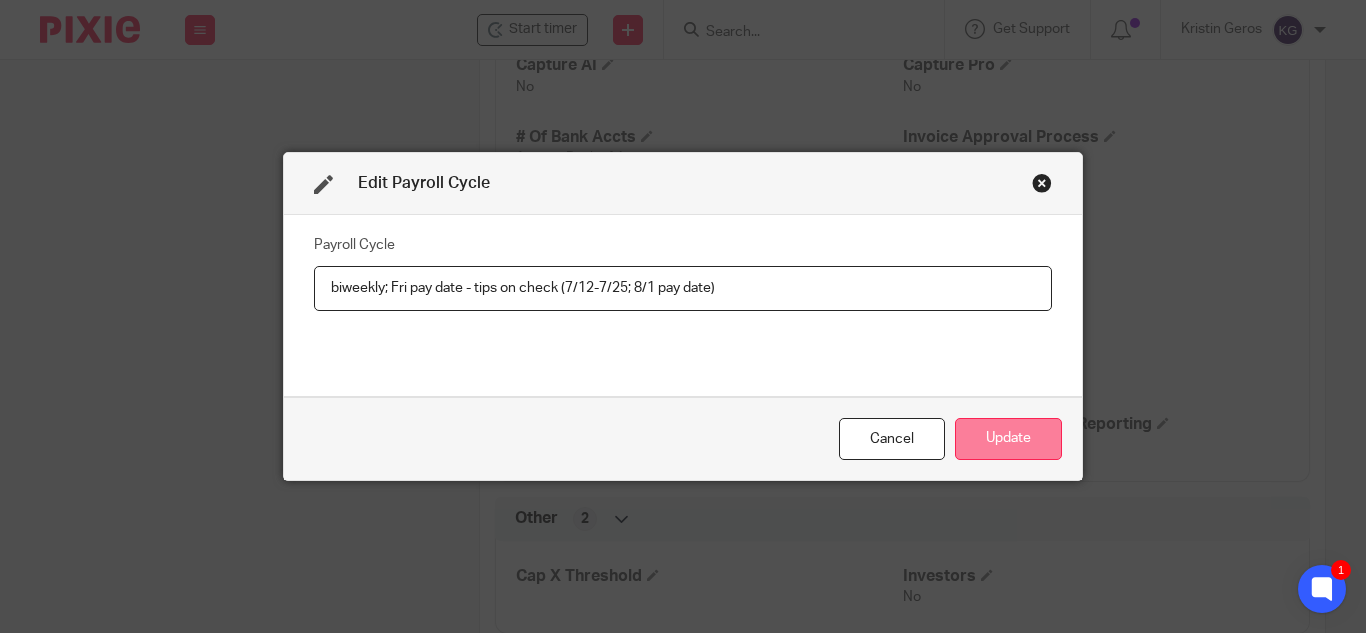 type on "biweekly; Fri pay date - tips on check (7/12-7/25; 8/1 pay date)" 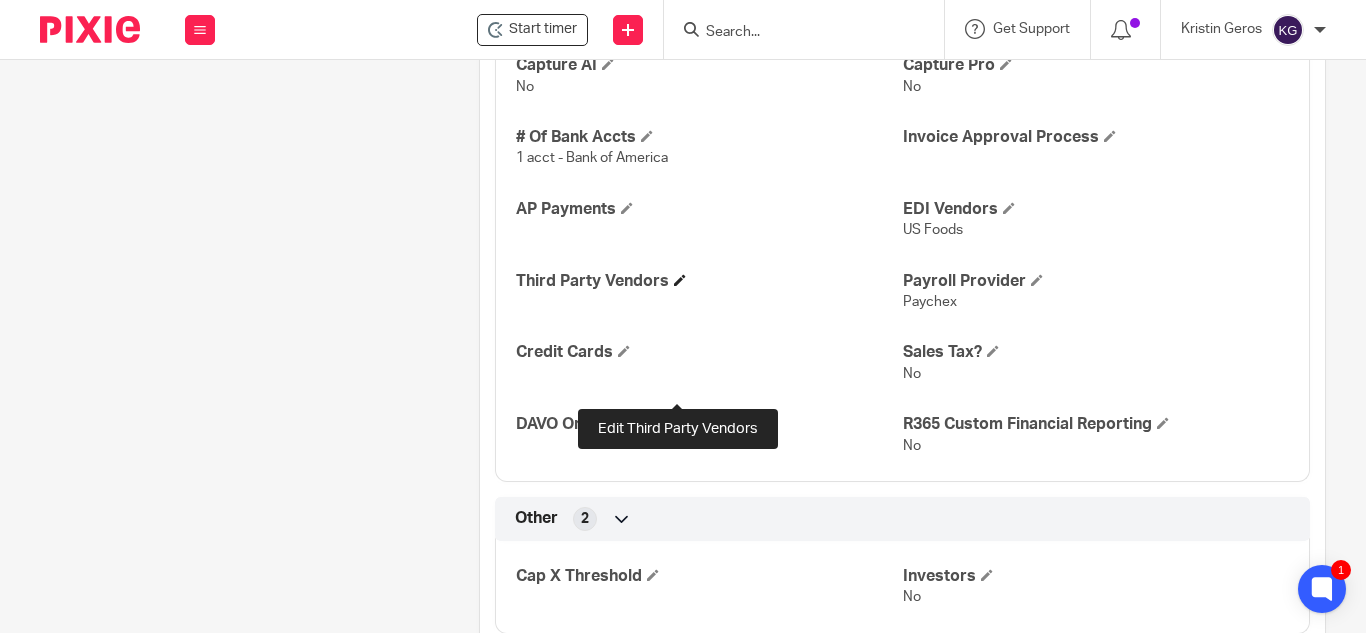 click at bounding box center (680, 280) 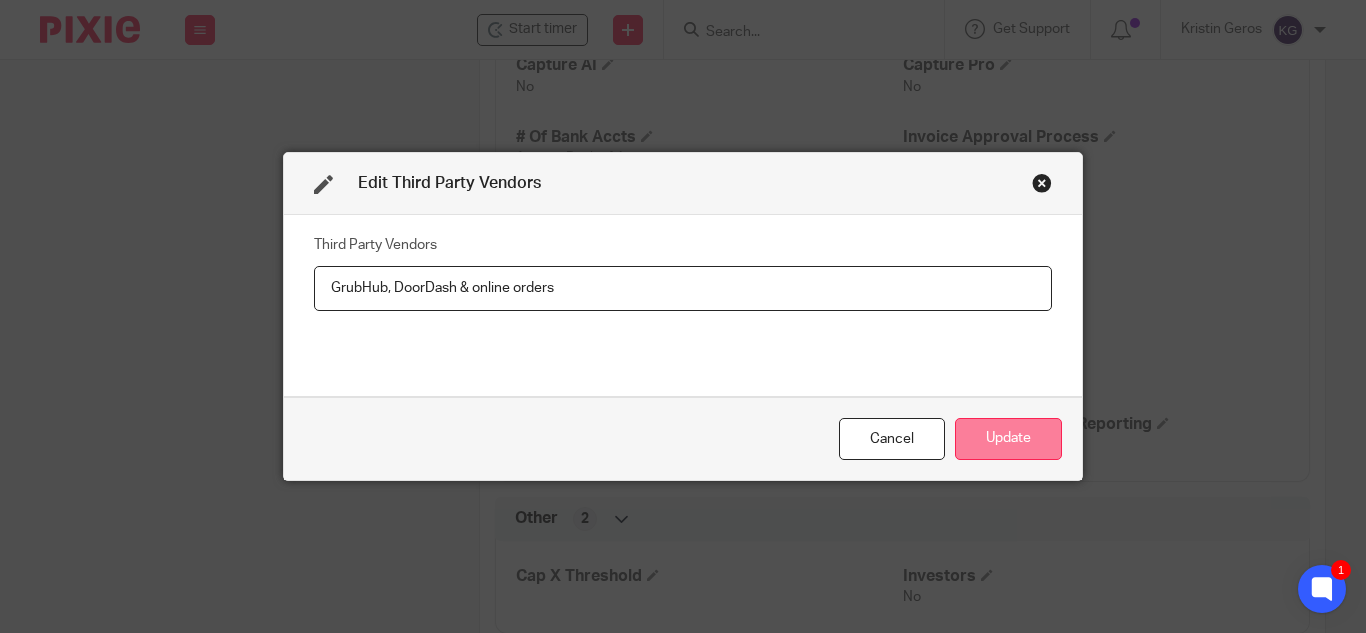 type on "GrubHub, DoorDash & online orders" 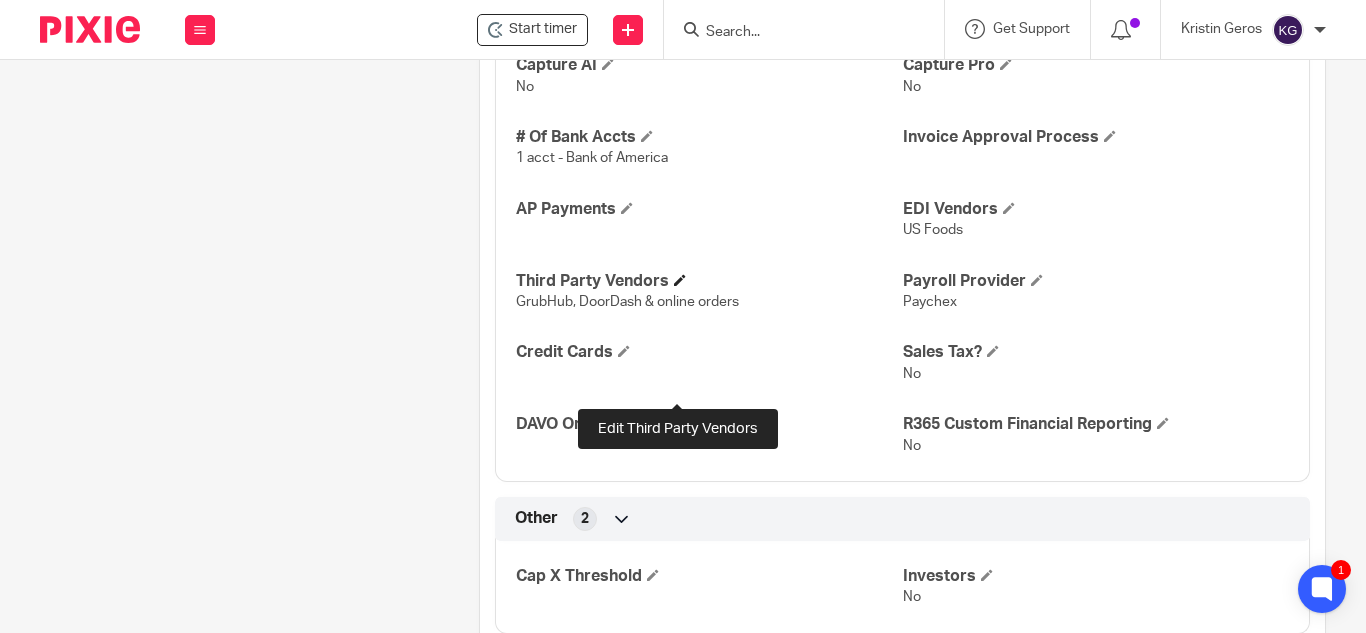 click at bounding box center [680, 280] 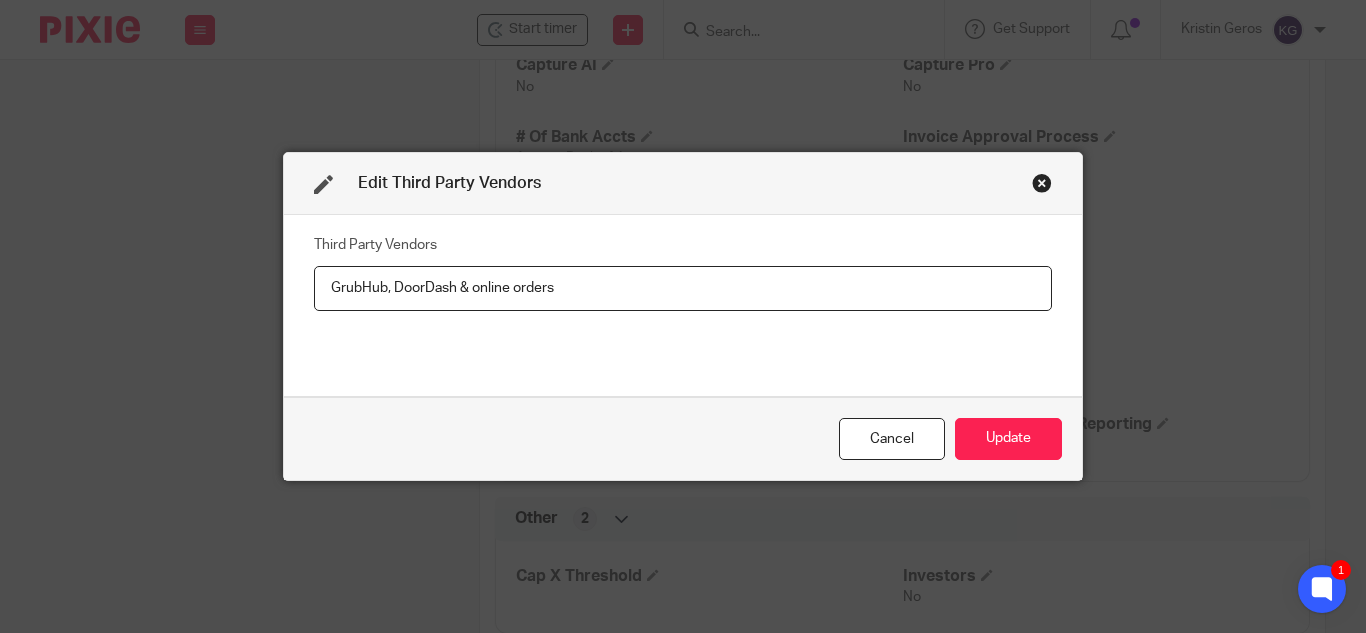 click on "GrubHub, DoorDash & online orders" at bounding box center [683, 288] 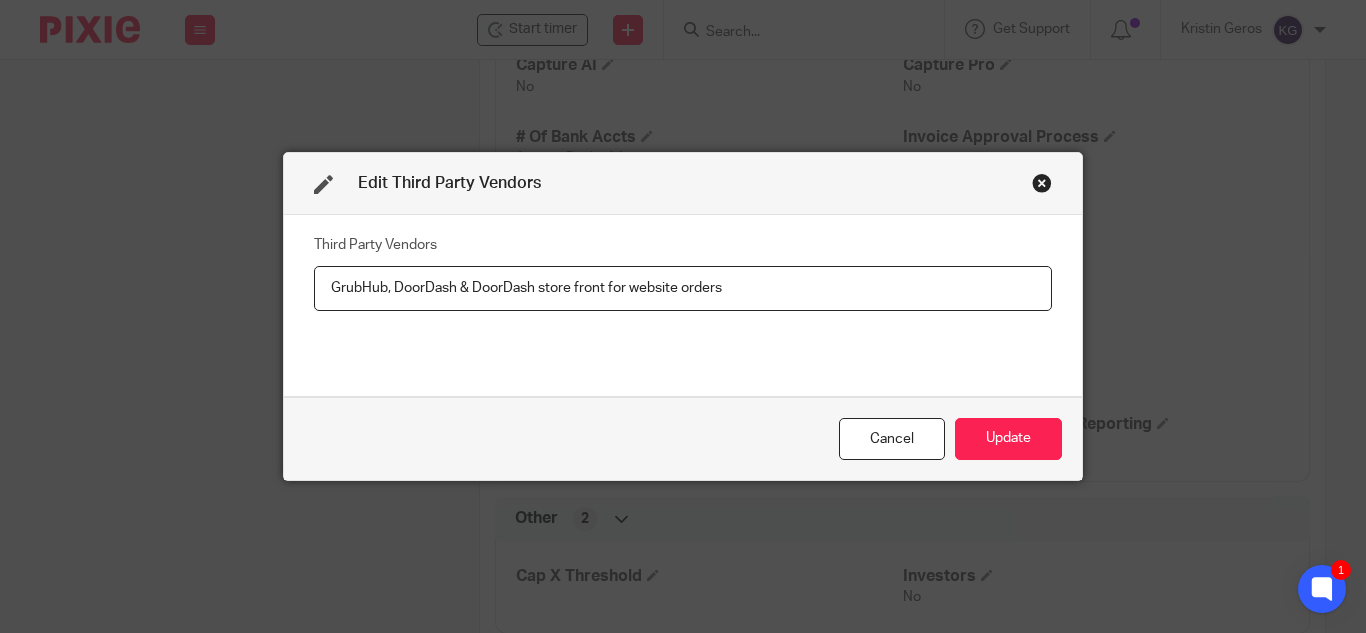 click on "GrubHub, DoorDash & DoorDash store front for website orders" at bounding box center (683, 288) 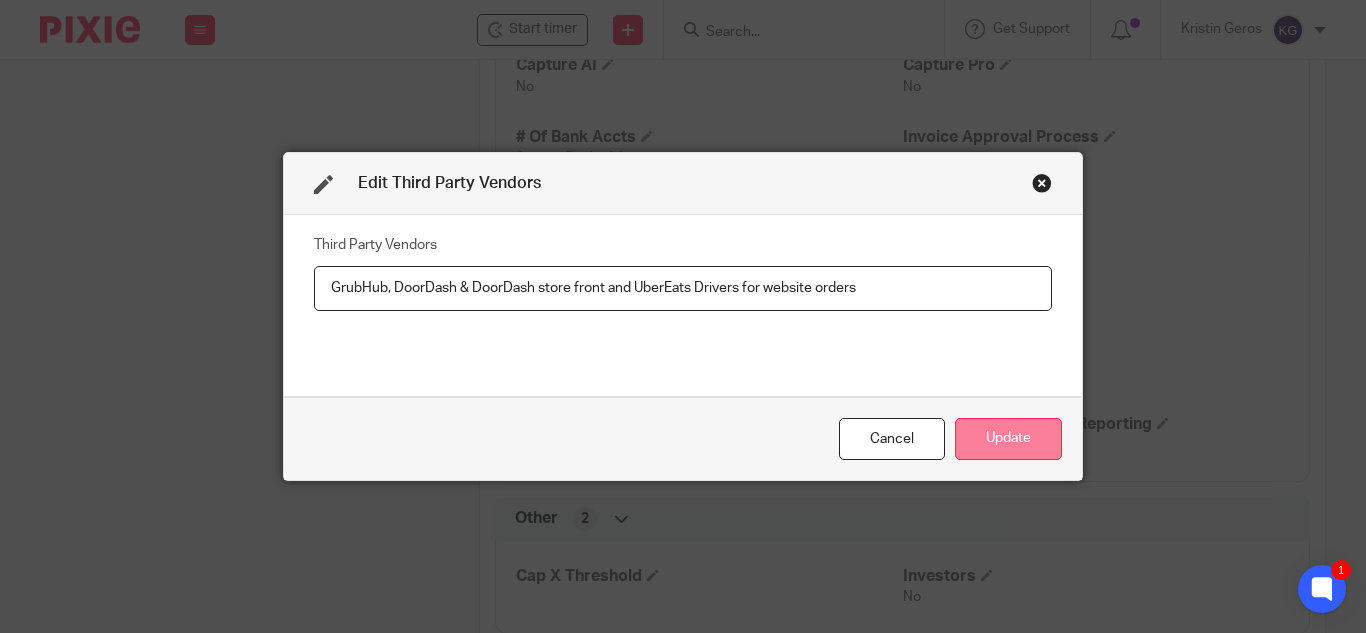 type on "GrubHub, DoorDash & DoorDash store front and UberEats Drivers for website orders" 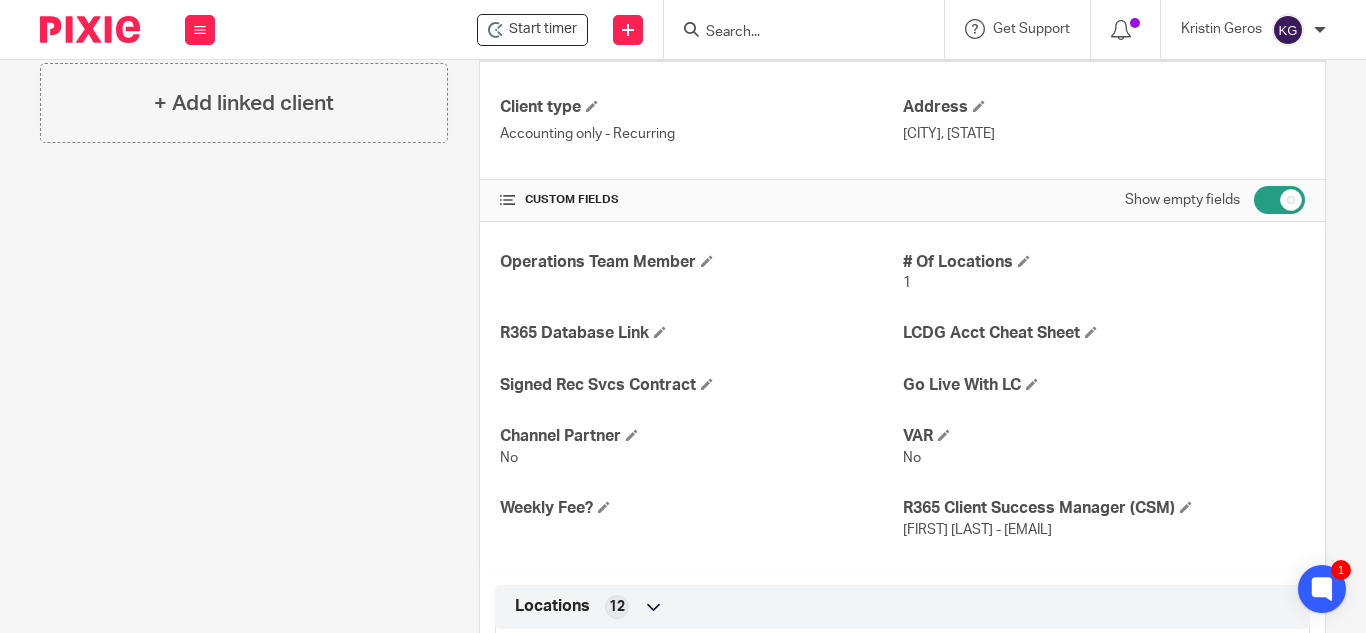 scroll, scrollTop: 700, scrollLeft: 0, axis: vertical 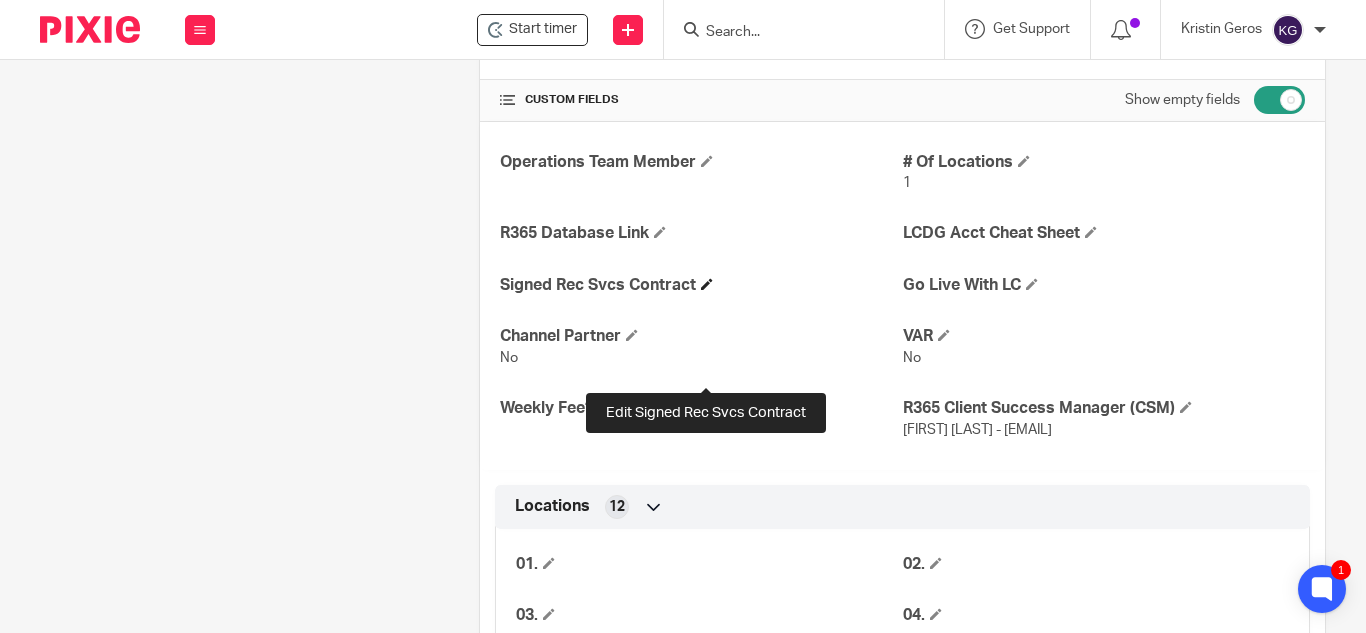 click at bounding box center (707, 284) 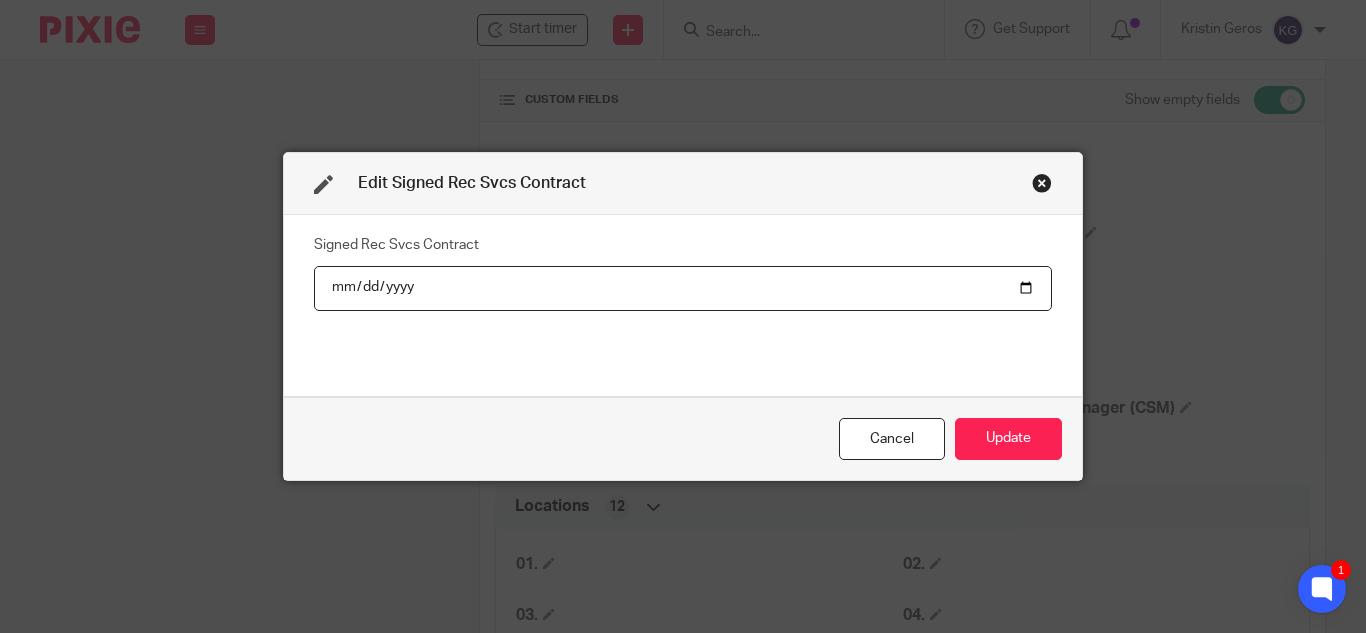 click at bounding box center [683, 288] 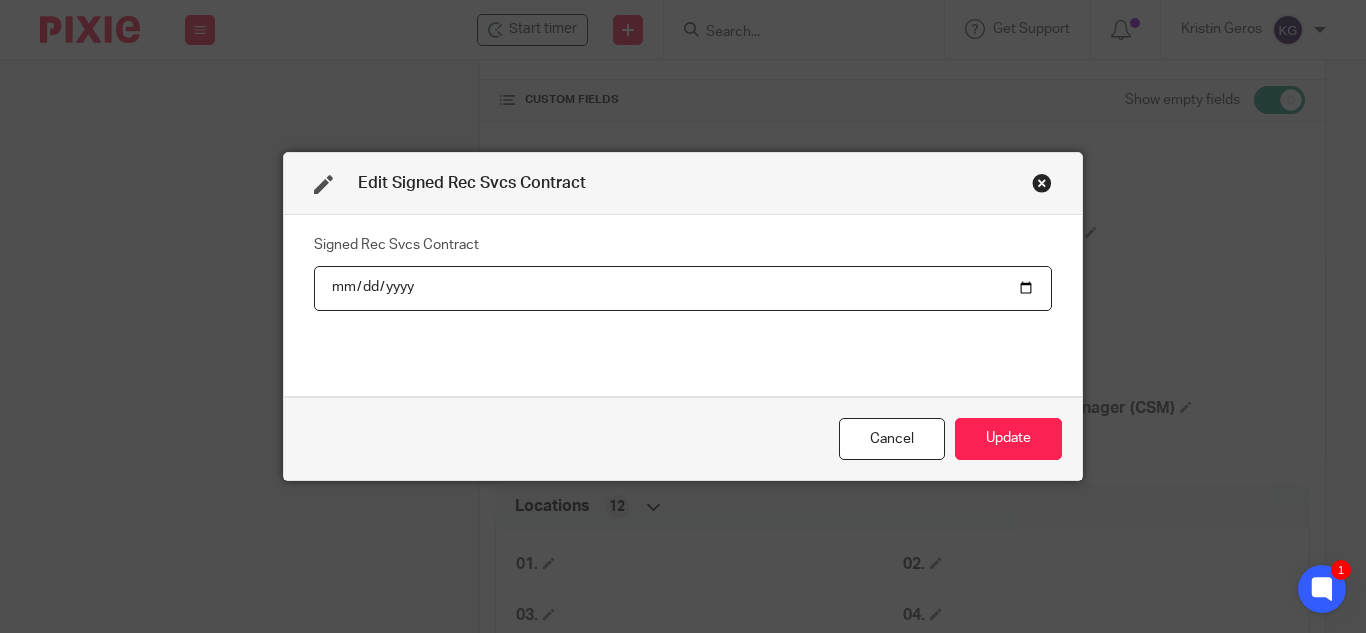 click at bounding box center (683, 288) 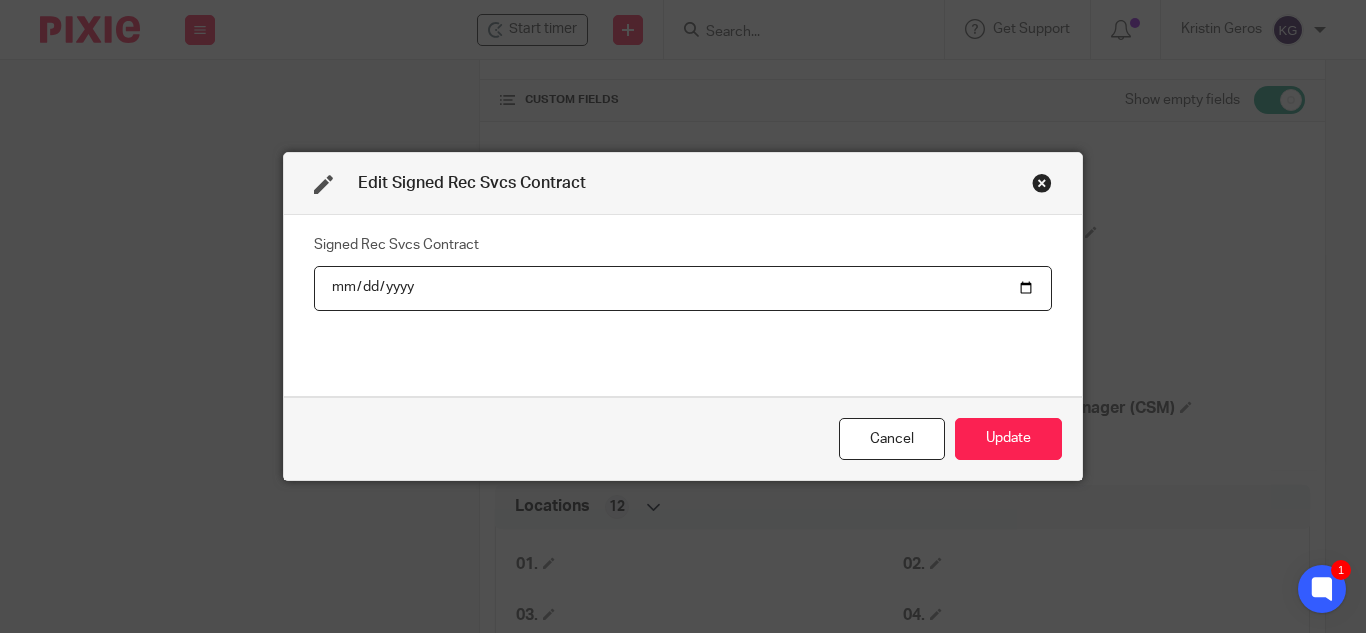 type on "2025-07-31" 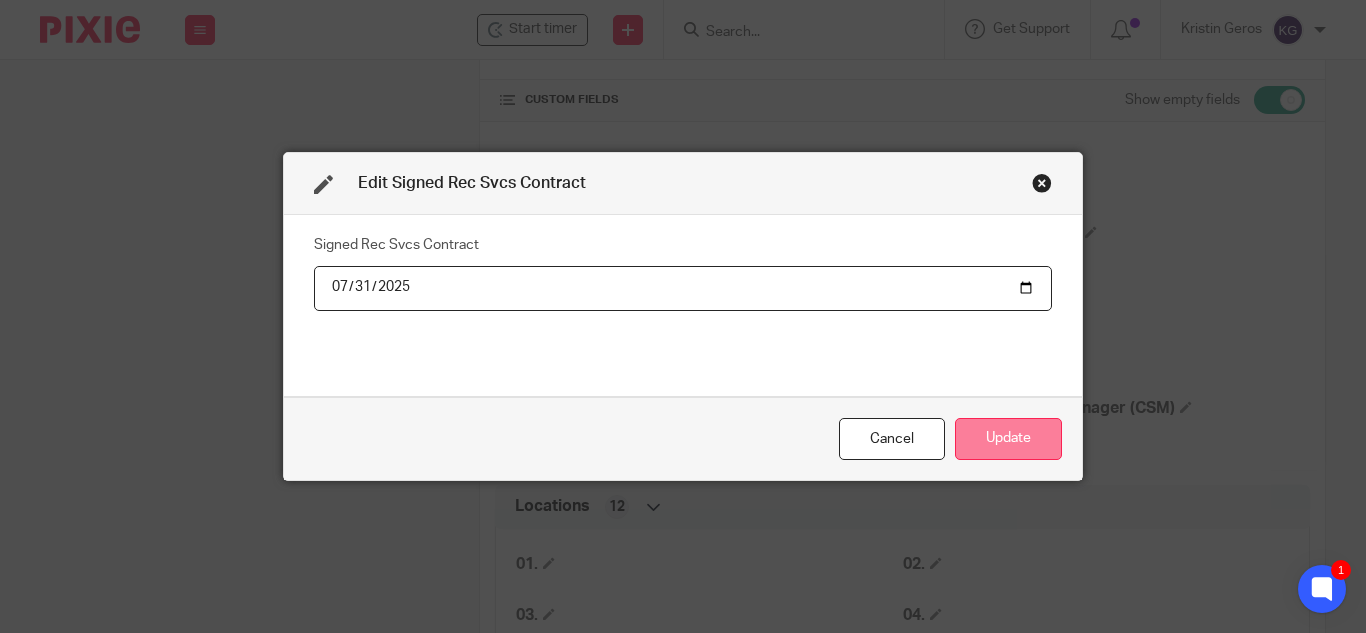 click on "Update" at bounding box center (1008, 439) 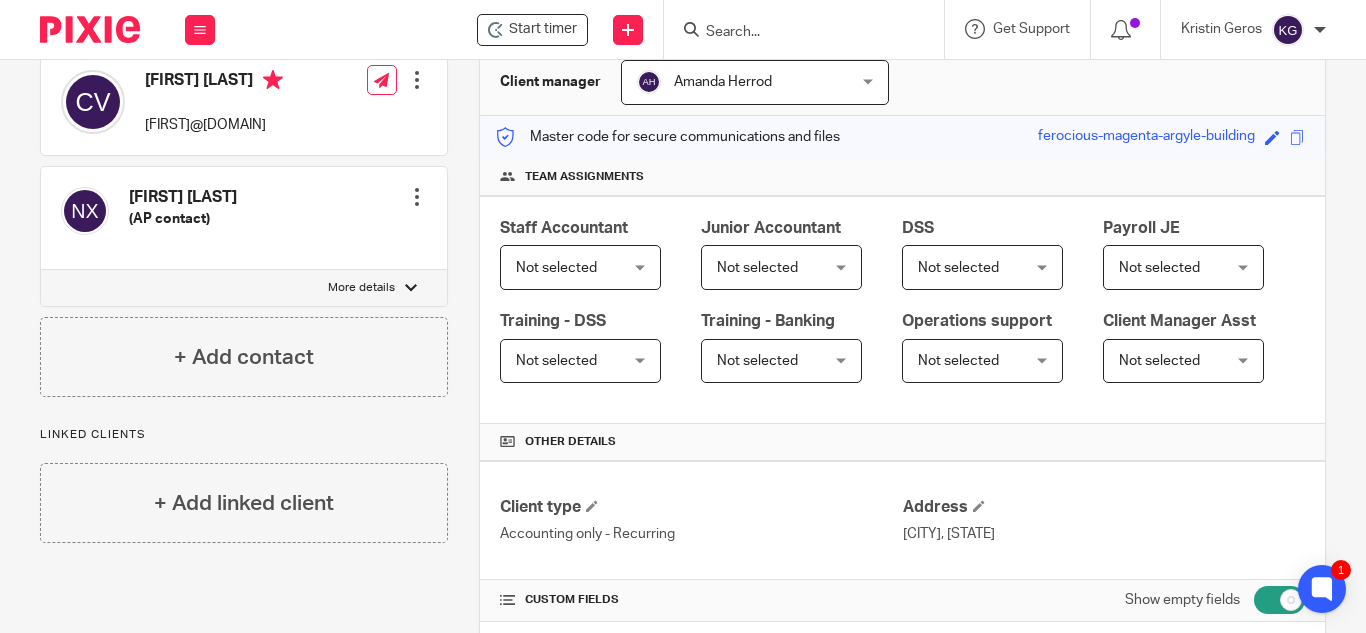 scroll, scrollTop: 100, scrollLeft: 0, axis: vertical 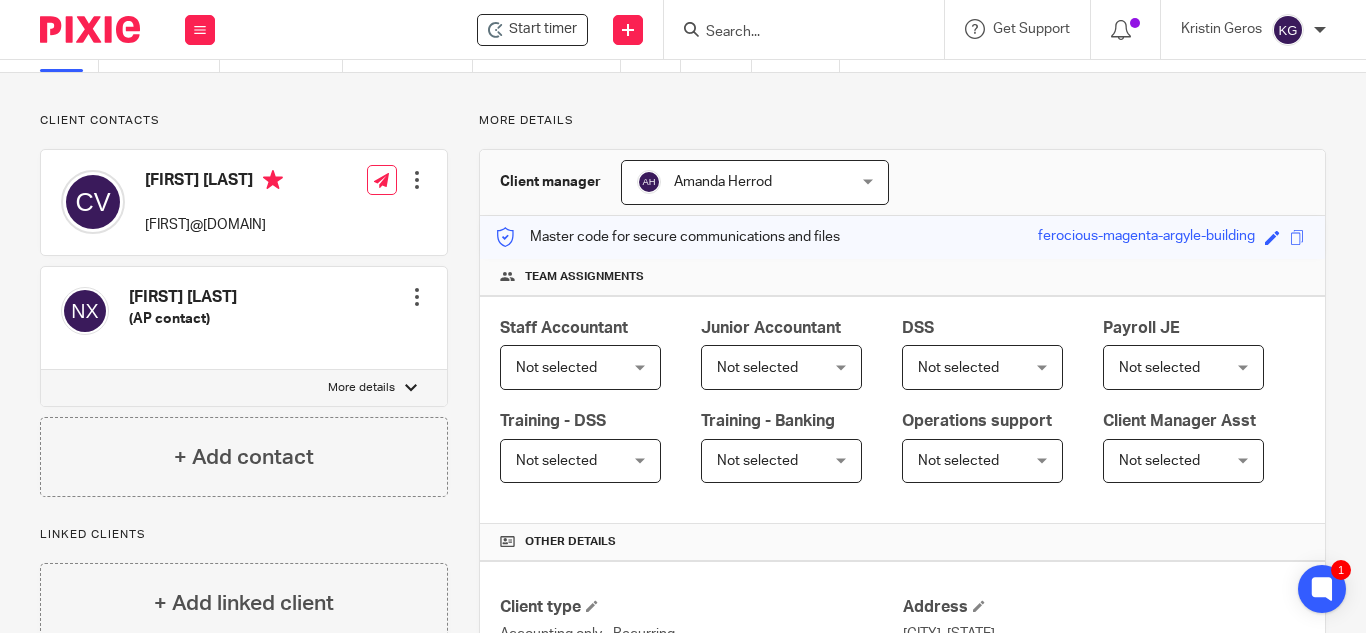 click at bounding box center [794, 33] 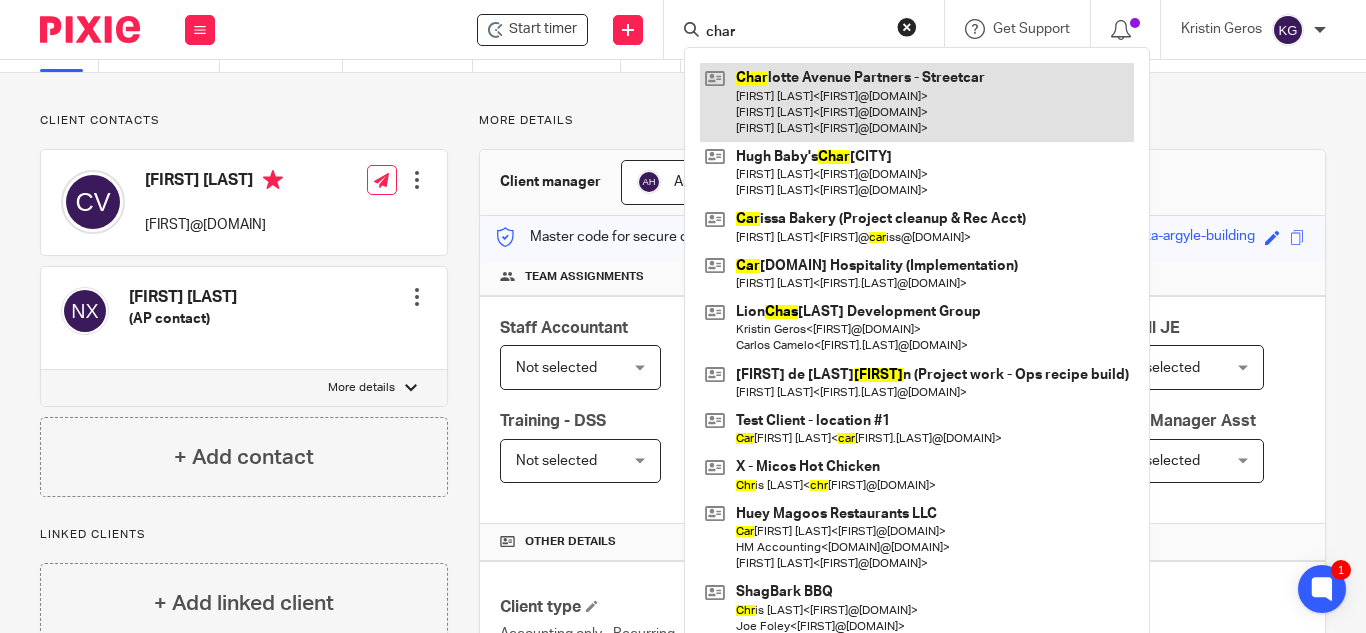 type on "char" 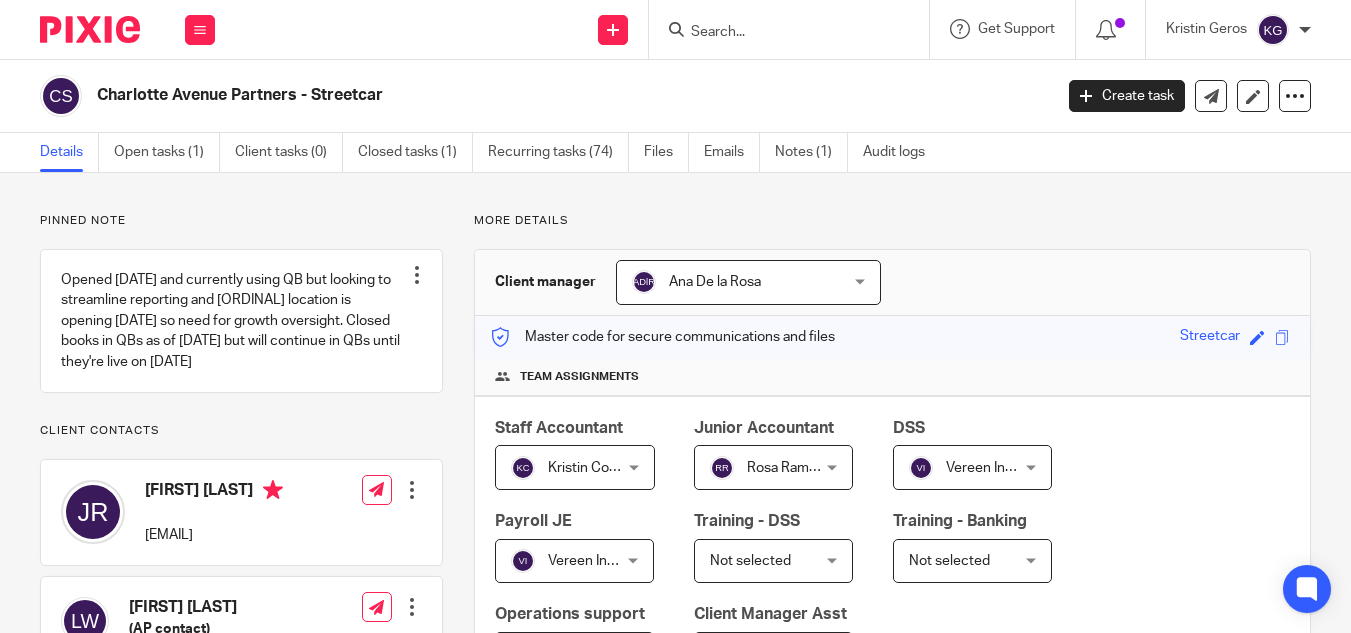 scroll, scrollTop: 0, scrollLeft: 0, axis: both 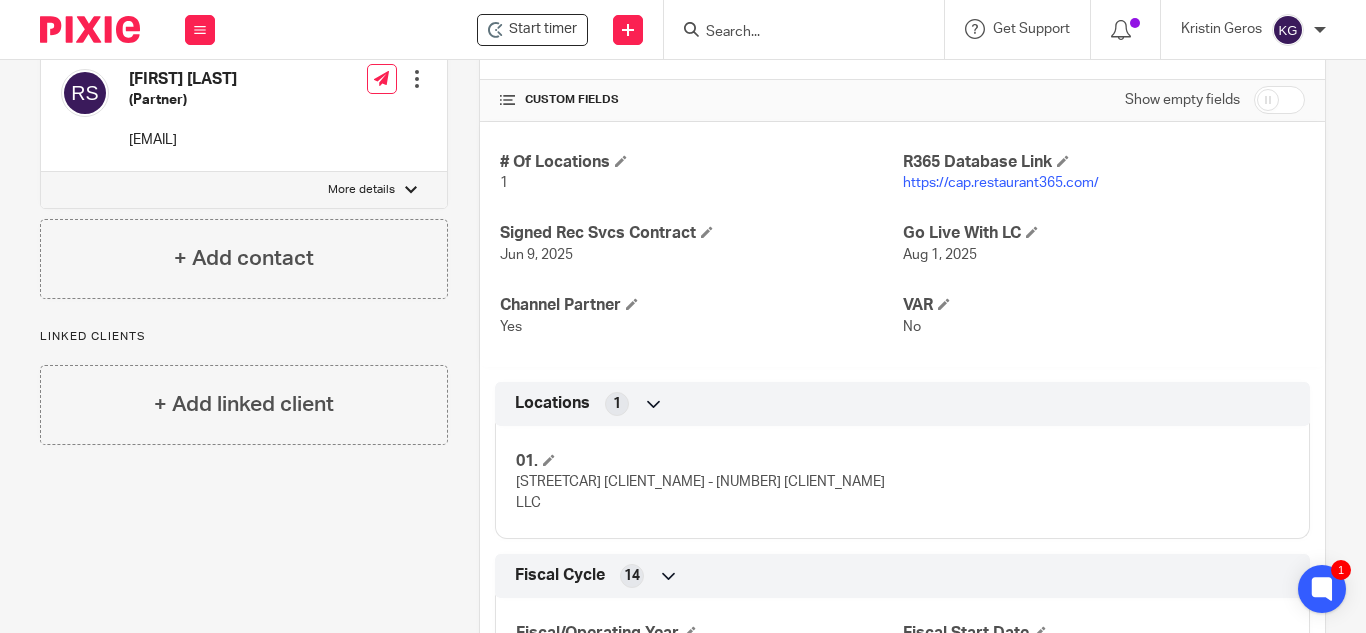 click on "Show empty fields" at bounding box center (1215, 100) 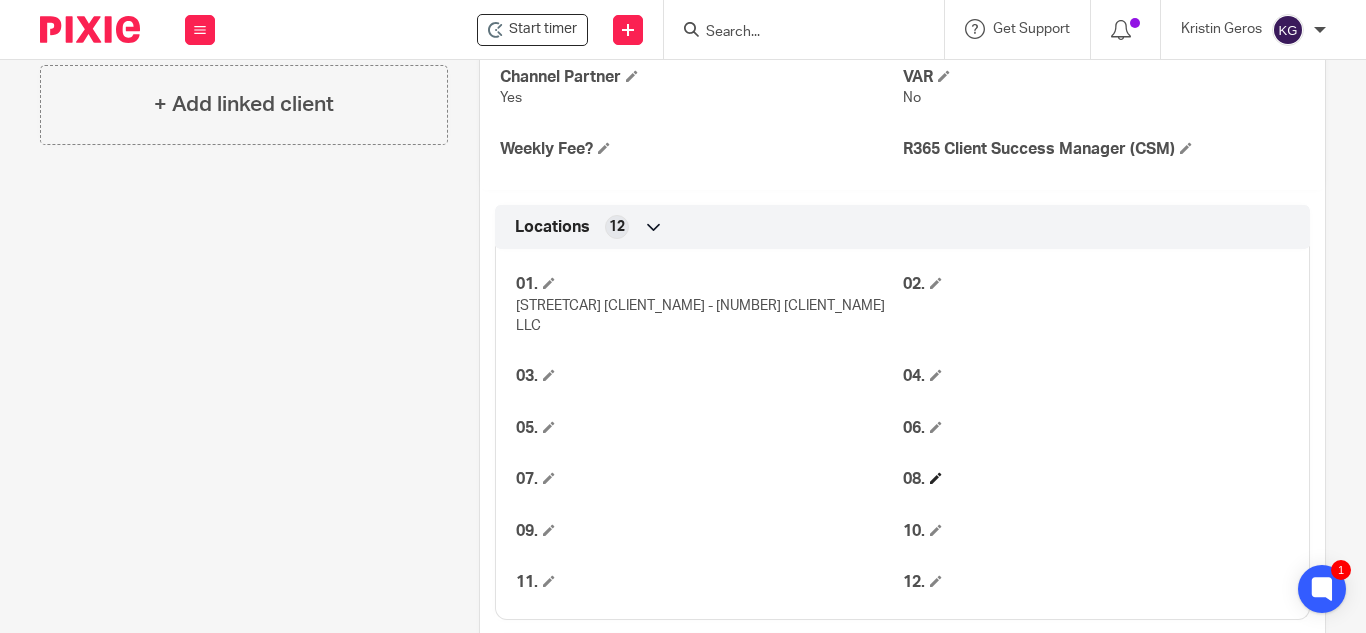 scroll, scrollTop: 1200, scrollLeft: 0, axis: vertical 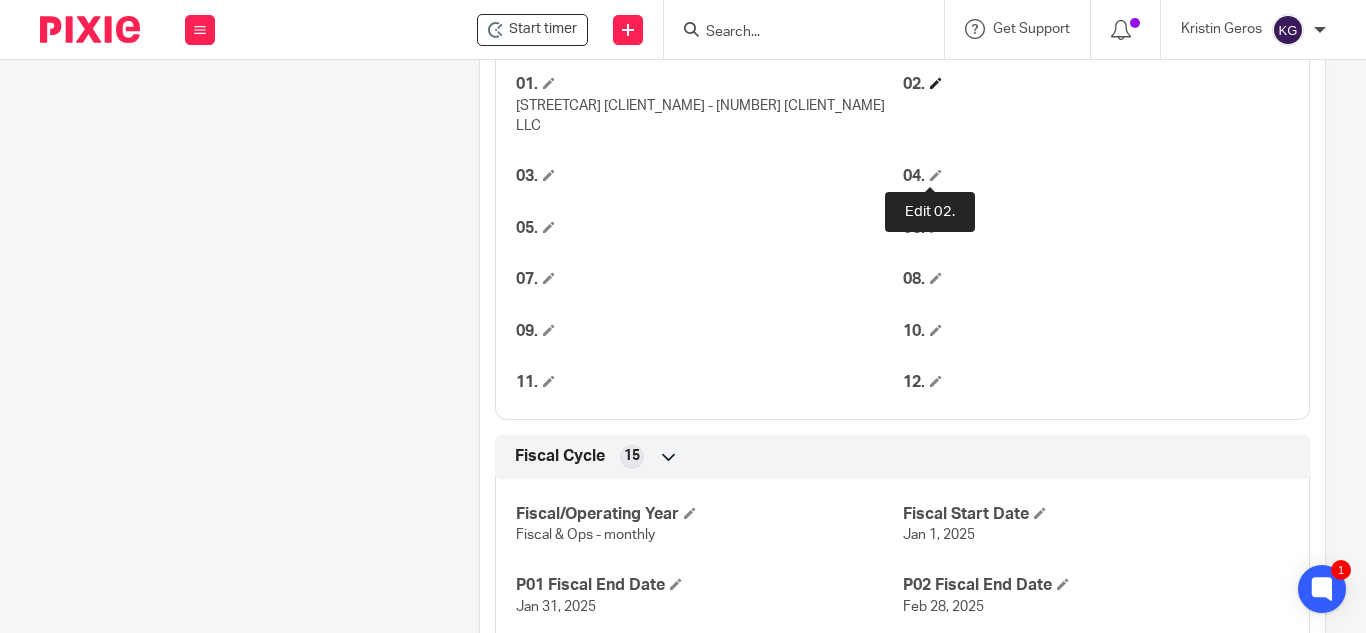 click at bounding box center [936, 83] 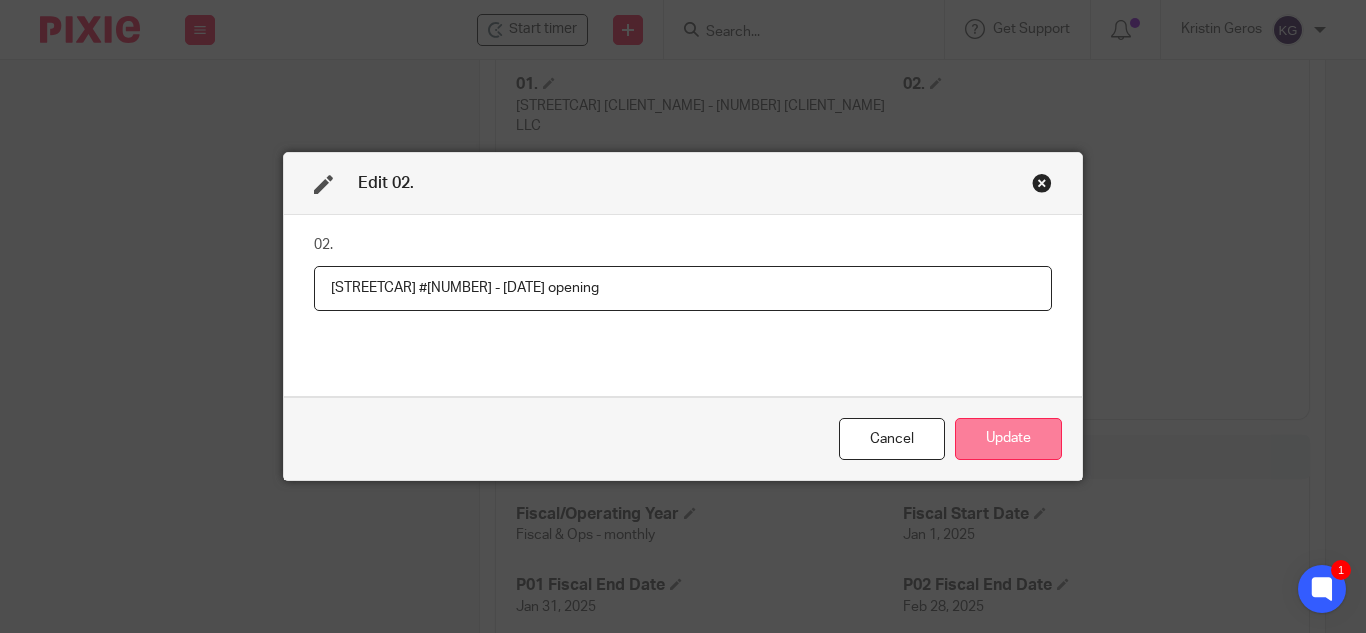 type on "Streetcar #2 - 11/1/25 opening" 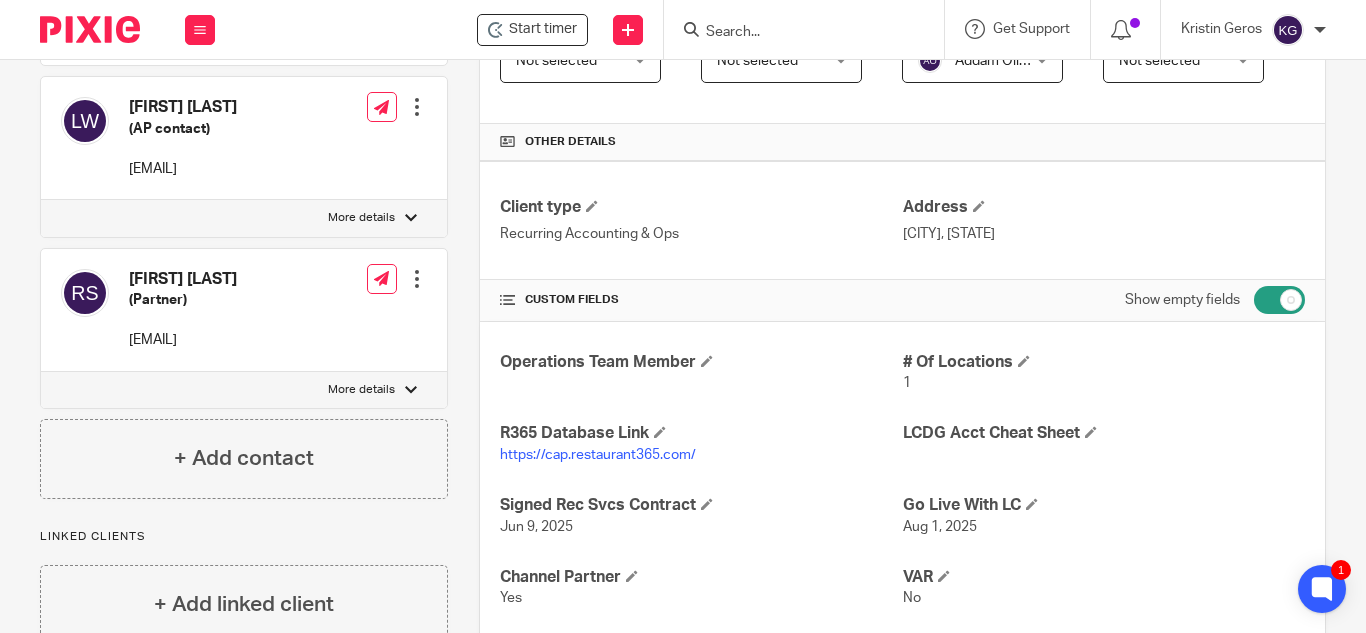 scroll, scrollTop: 0, scrollLeft: 0, axis: both 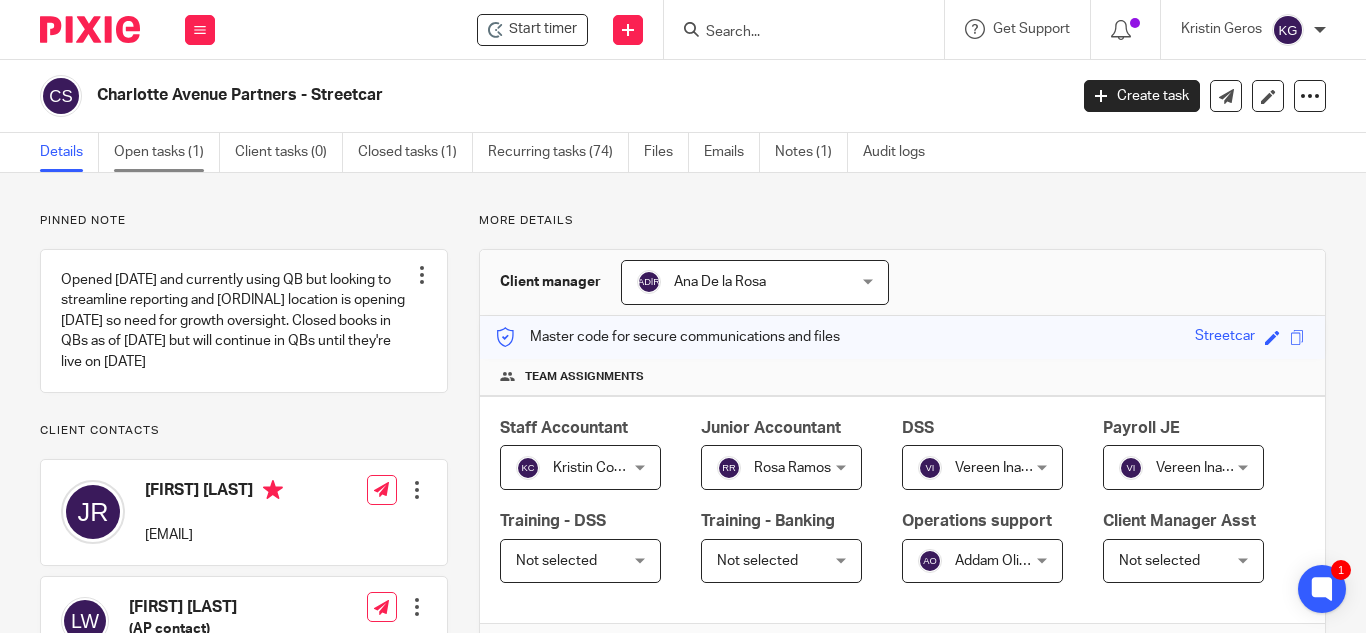 click on "Open tasks (1)" at bounding box center [167, 152] 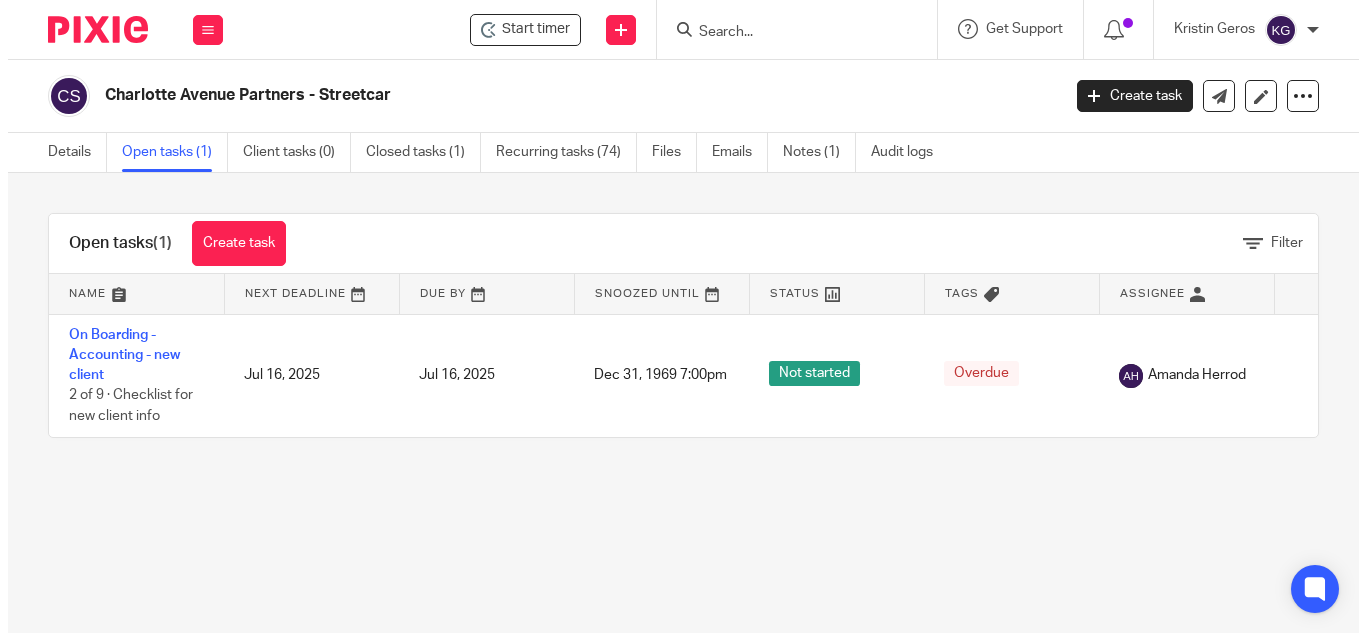 scroll, scrollTop: 0, scrollLeft: 0, axis: both 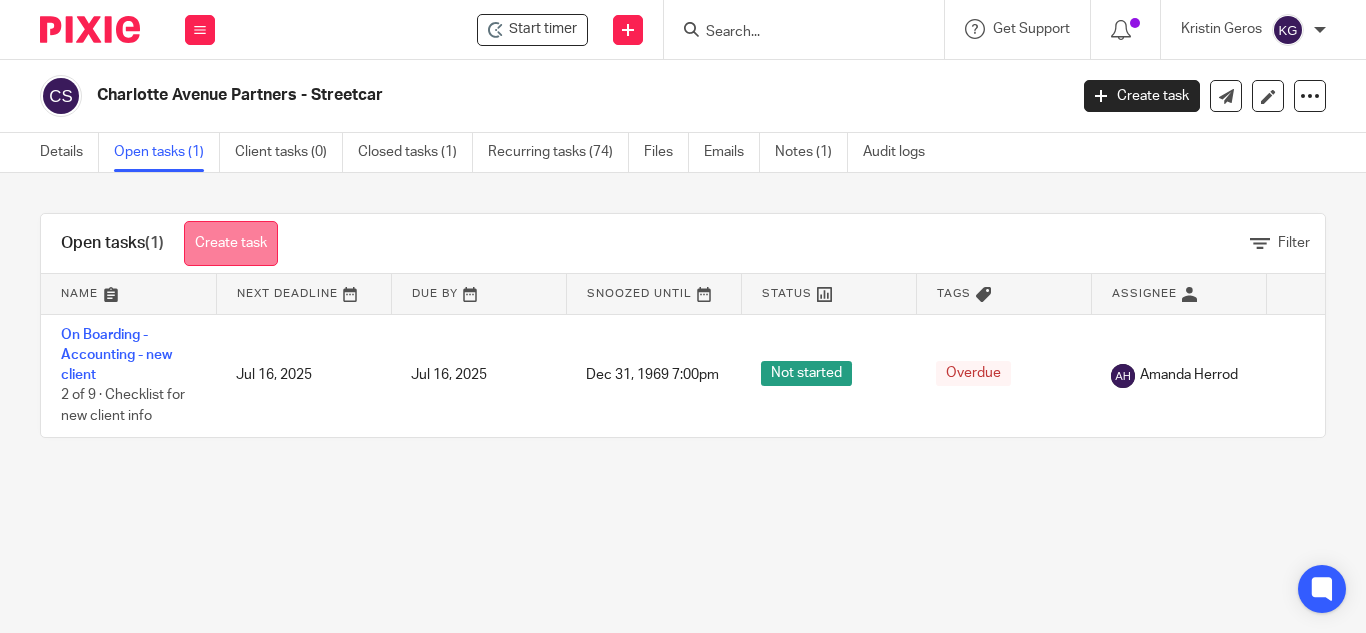 click on "Create task" at bounding box center [231, 243] 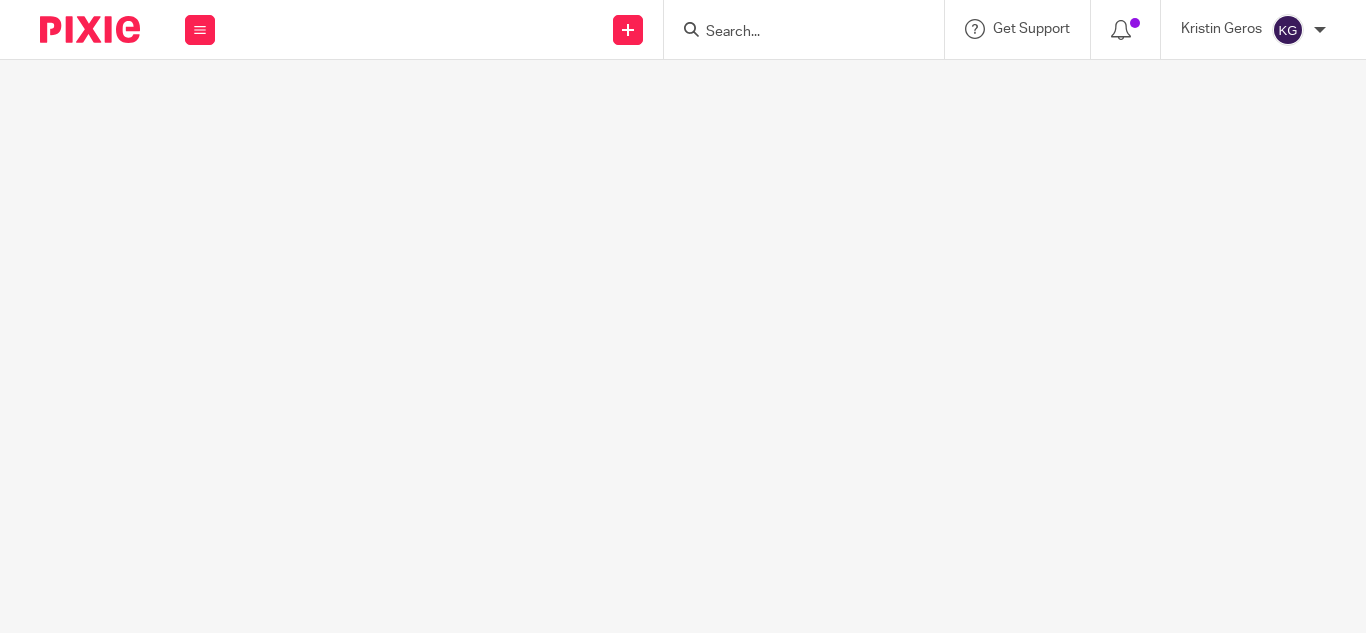 scroll, scrollTop: 0, scrollLeft: 0, axis: both 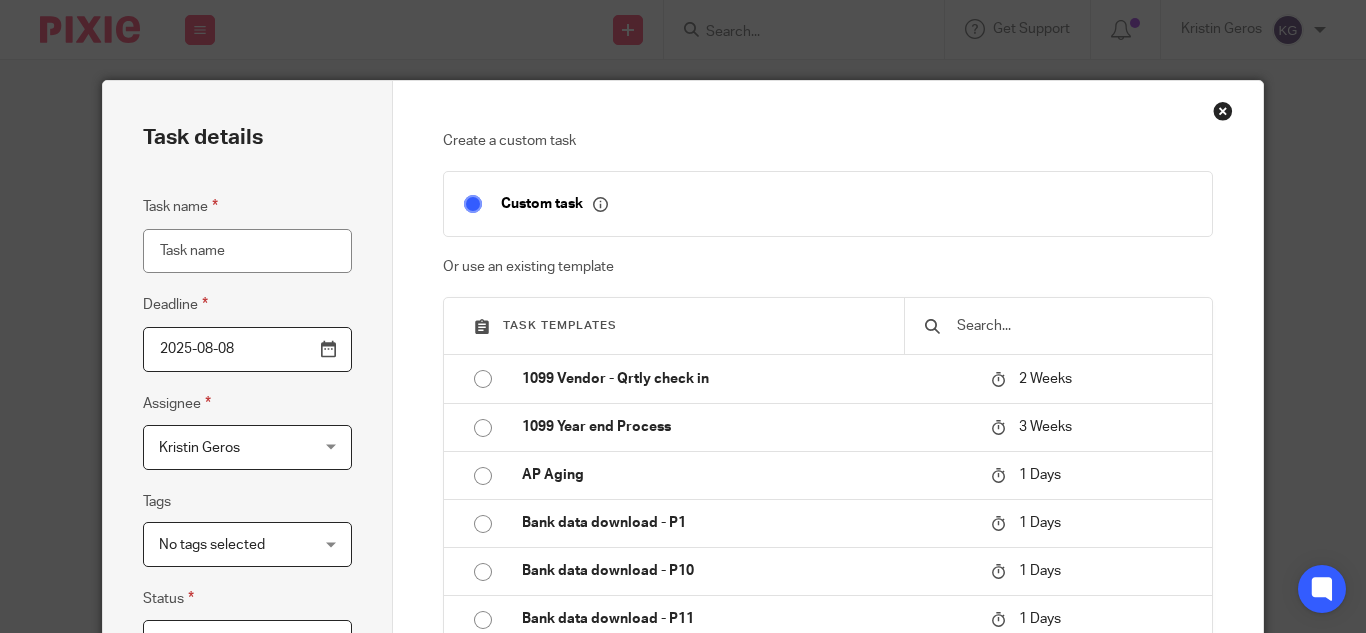 click at bounding box center (1073, 326) 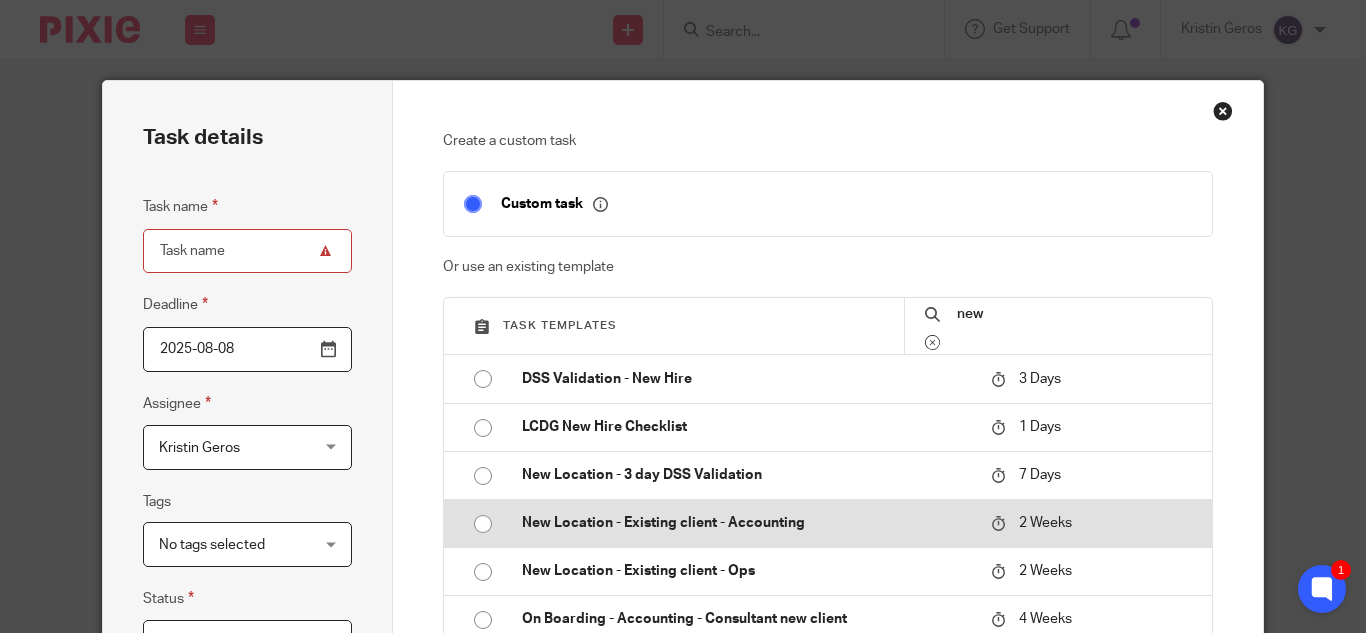 type on "new" 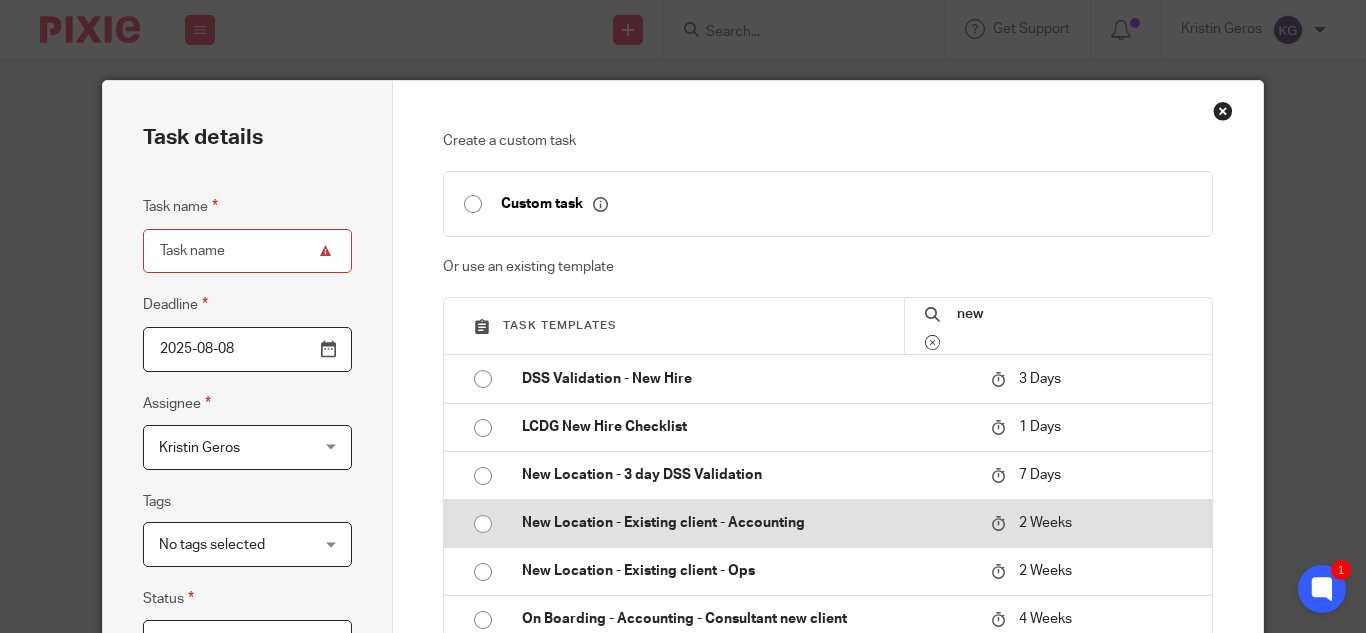type on "2025-08-22" 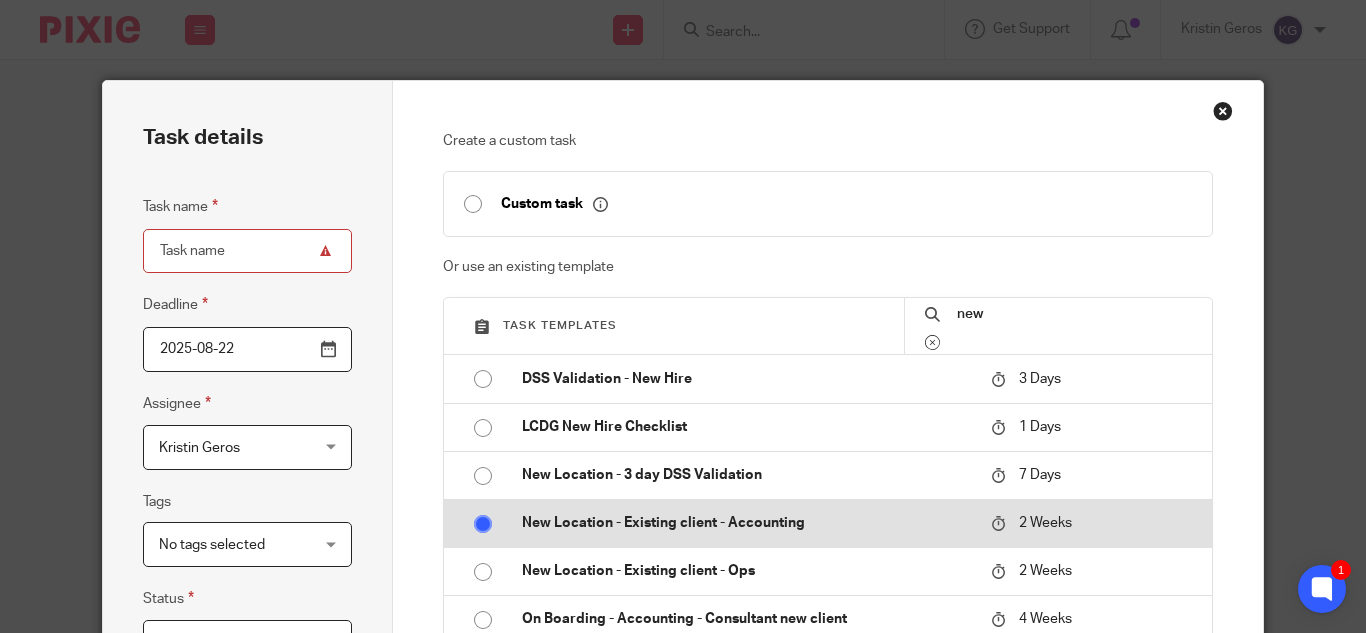 type on "New Location - Existing client - Accounting" 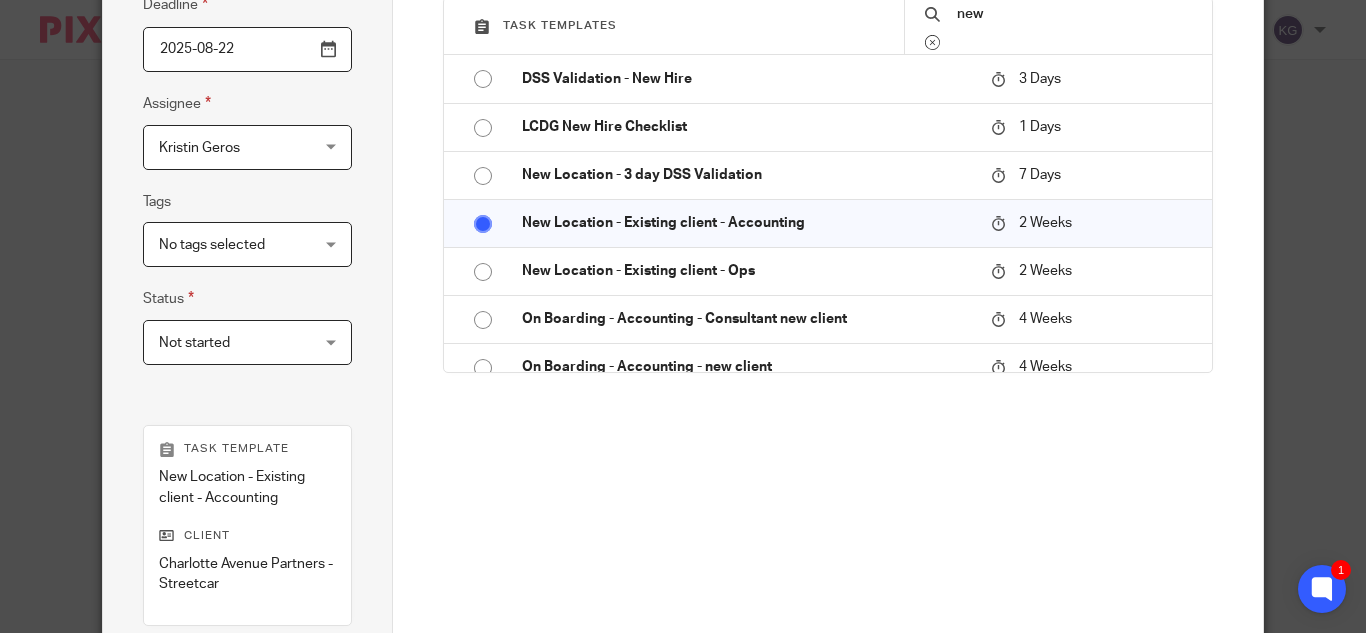 scroll, scrollTop: 589, scrollLeft: 0, axis: vertical 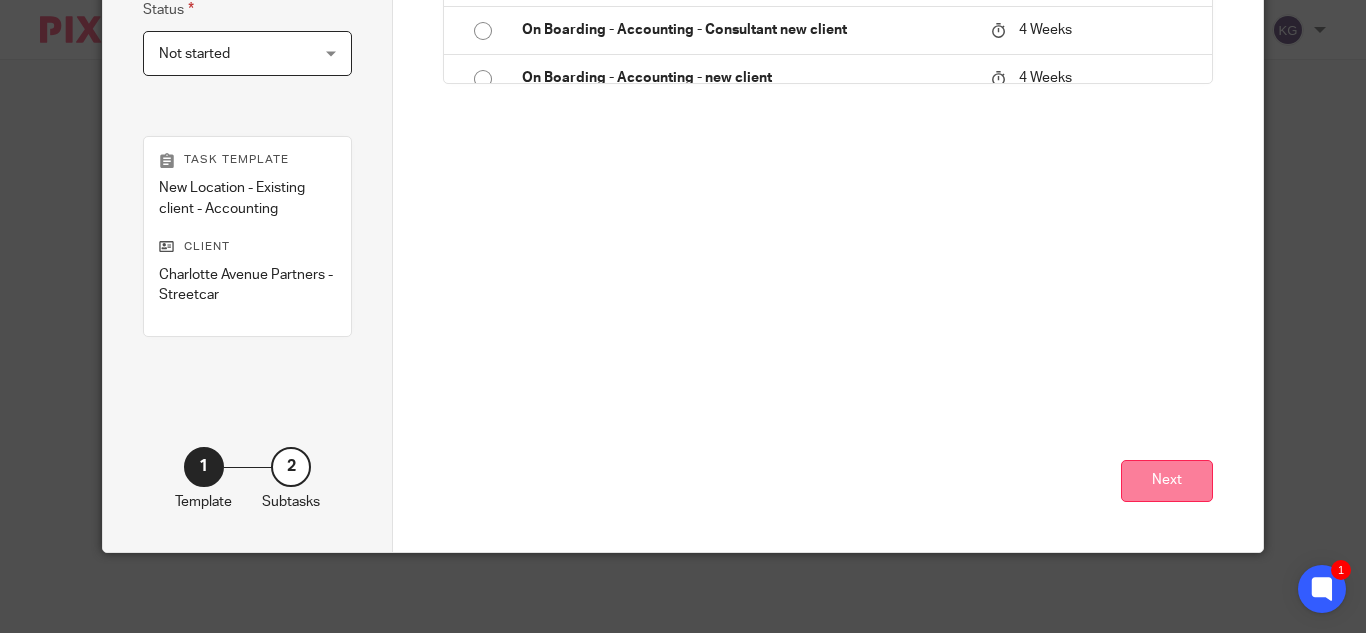click on "Next" at bounding box center (1167, 481) 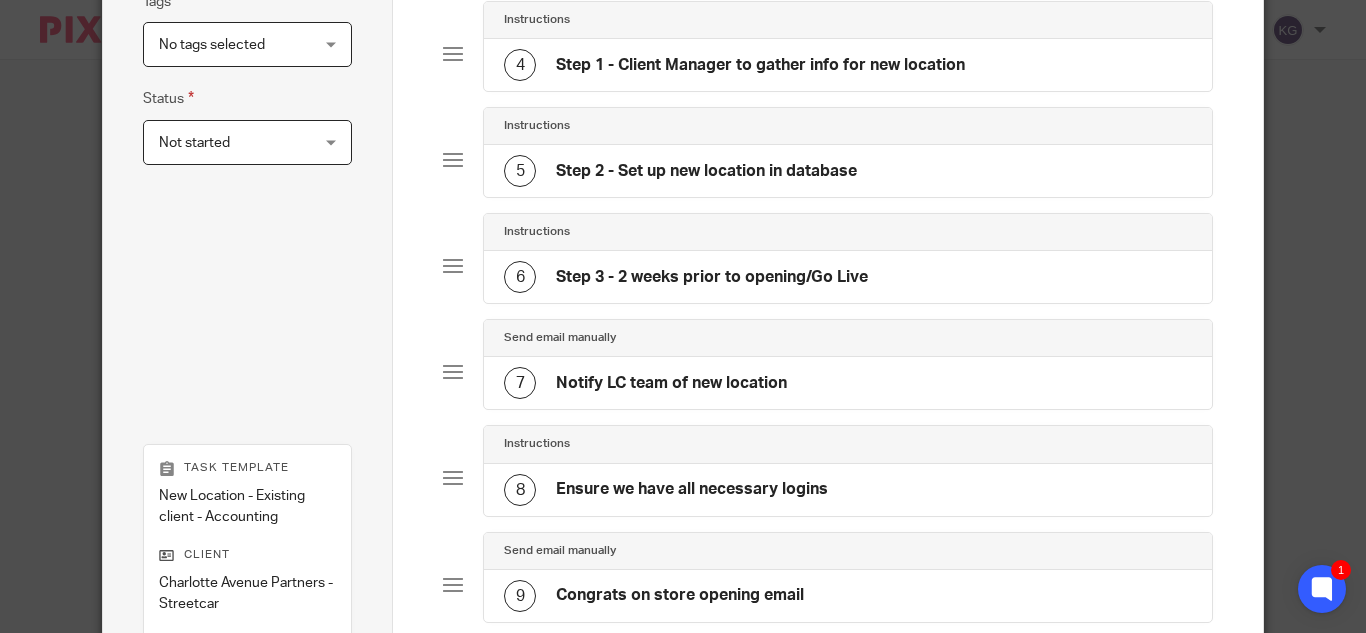 scroll, scrollTop: 800, scrollLeft: 0, axis: vertical 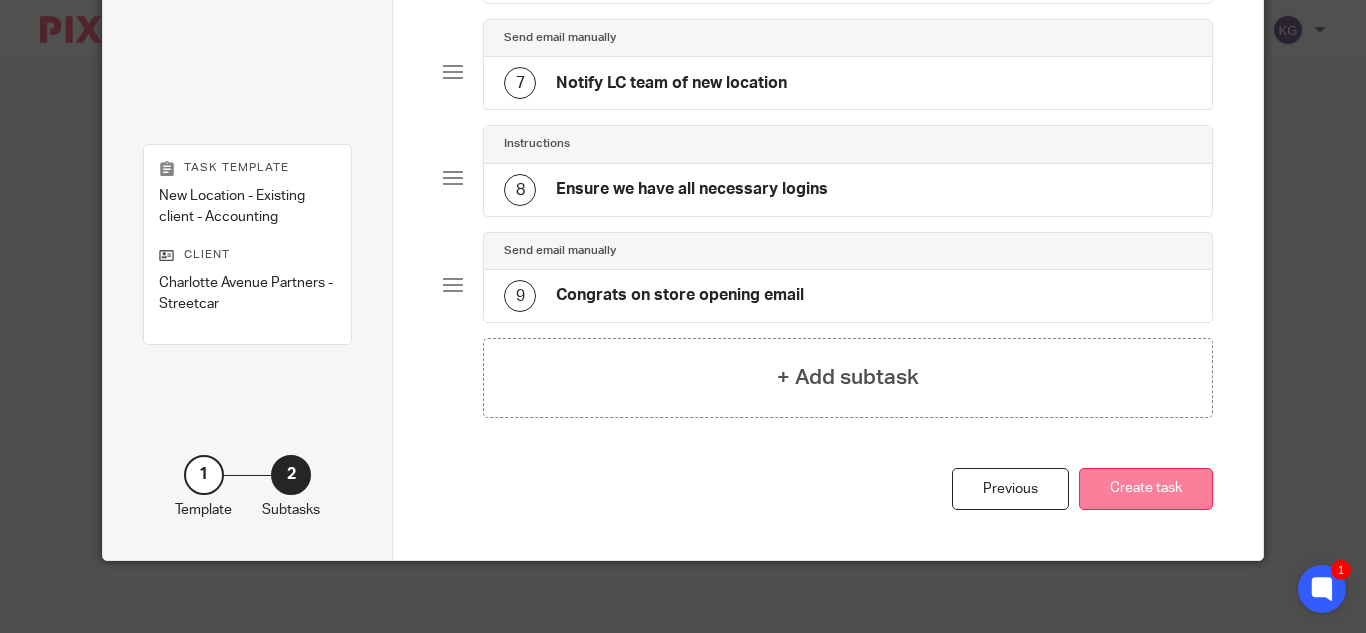 click on "Create task" at bounding box center [1146, 489] 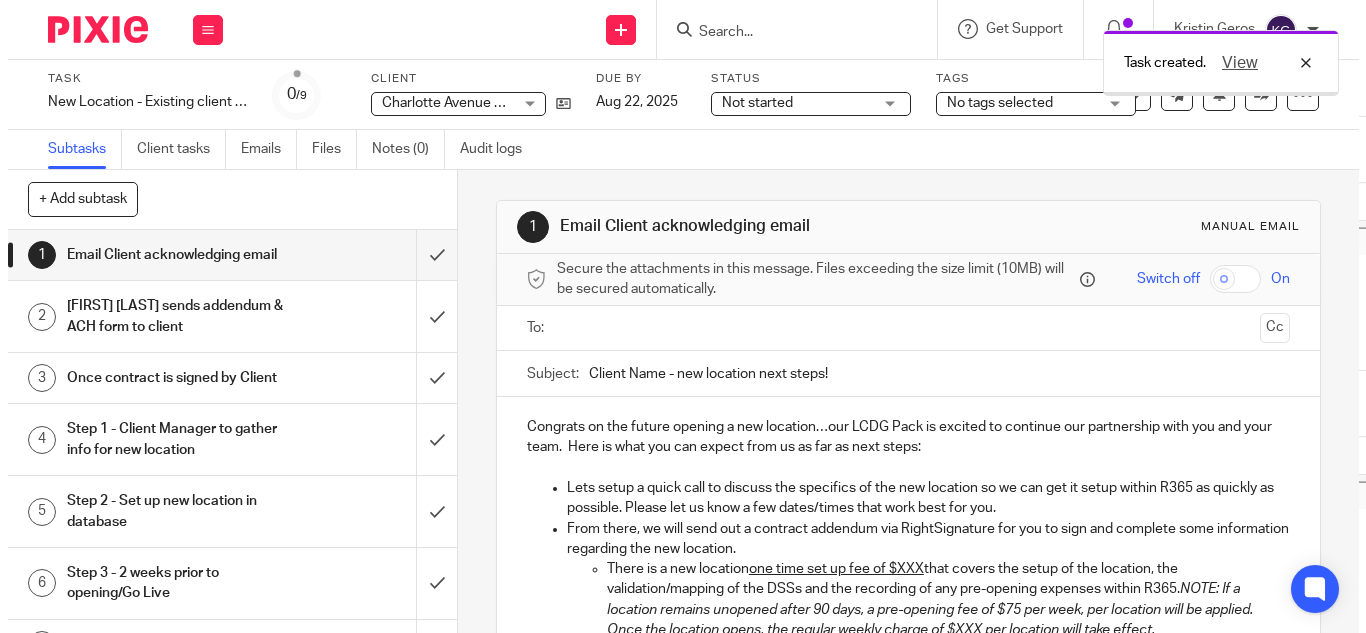 scroll, scrollTop: 0, scrollLeft: 0, axis: both 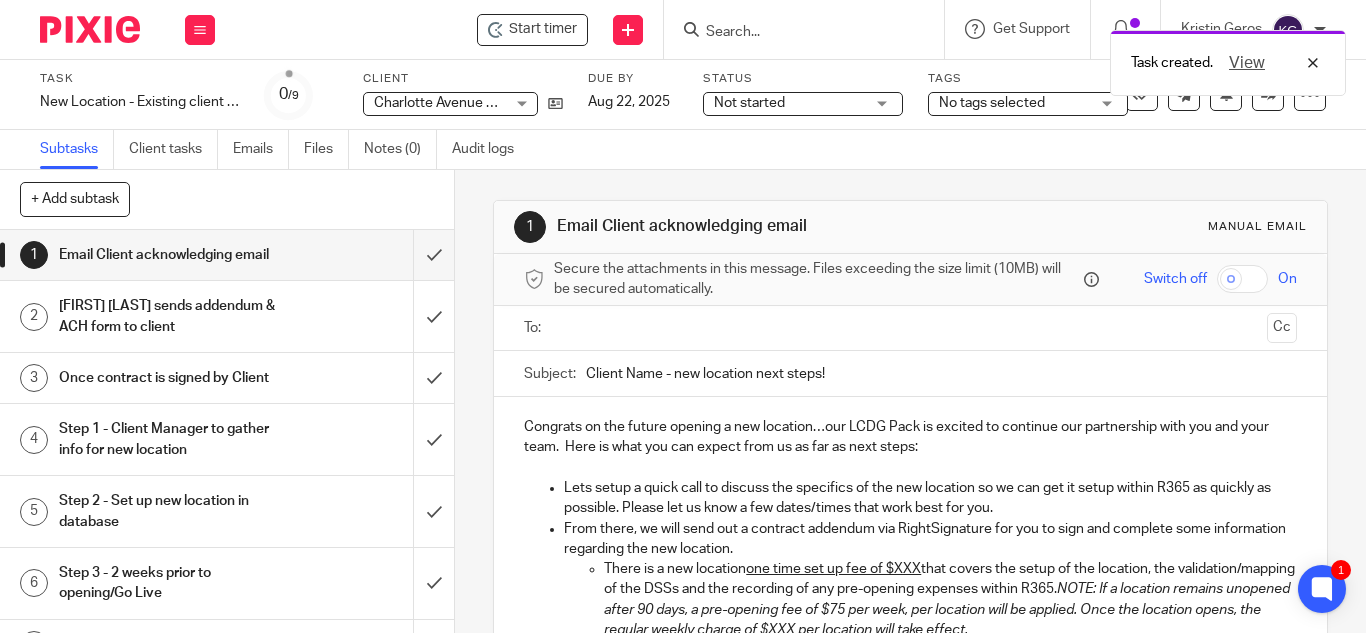 click at bounding box center (909, 328) 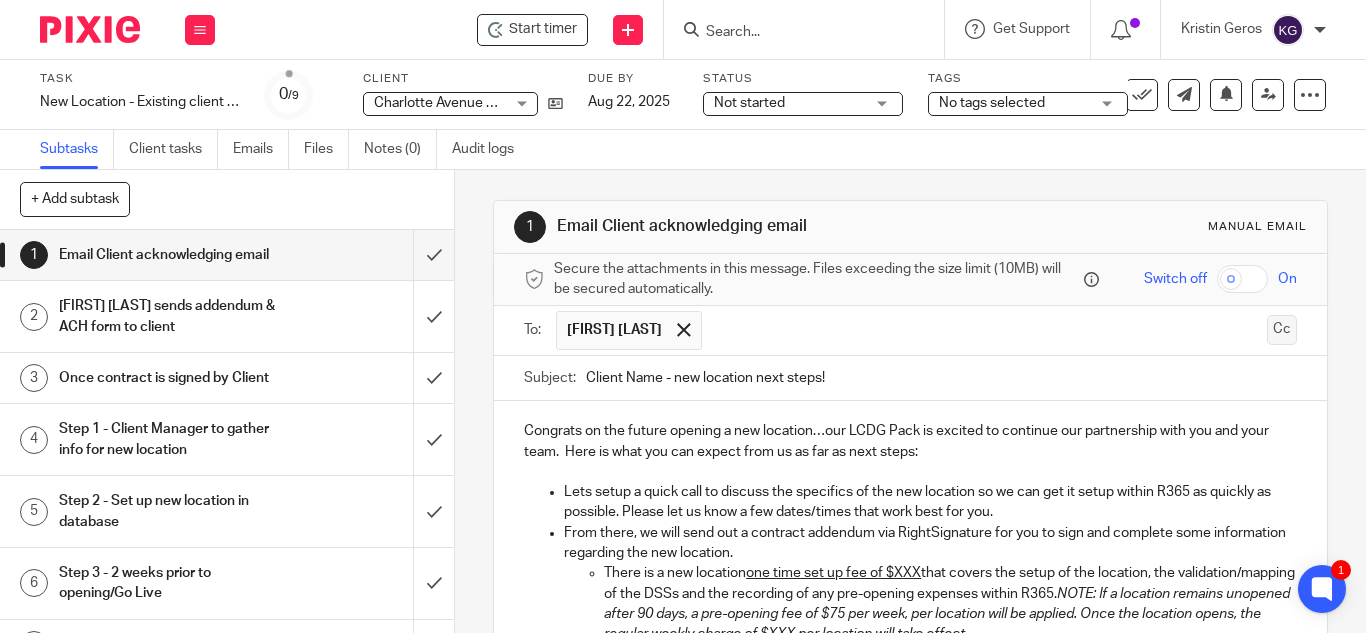 click on "Cc" at bounding box center [1282, 330] 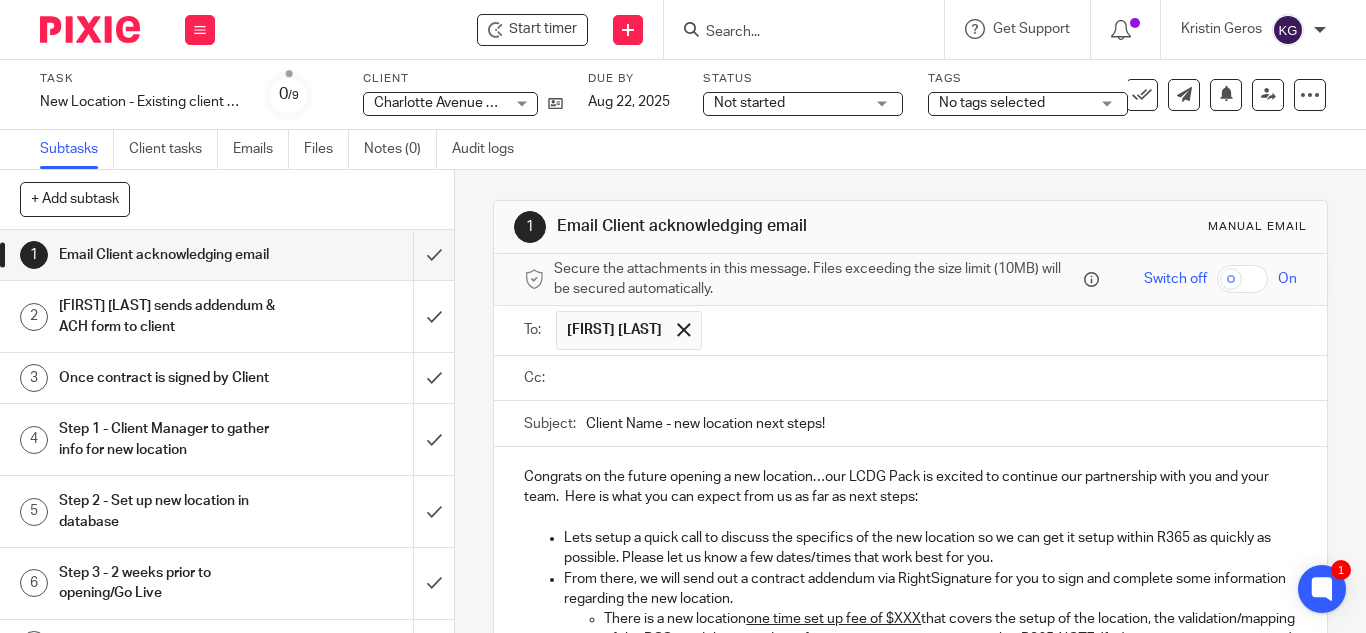 click at bounding box center [924, 378] 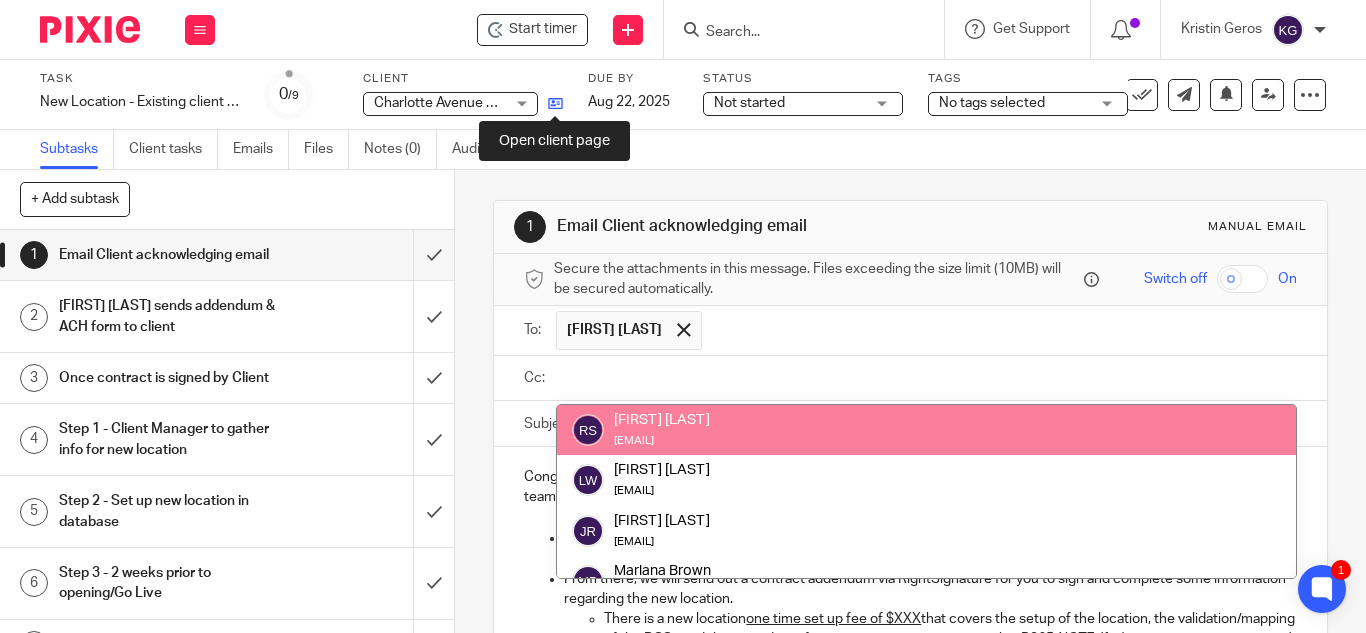 click at bounding box center (550, 103) 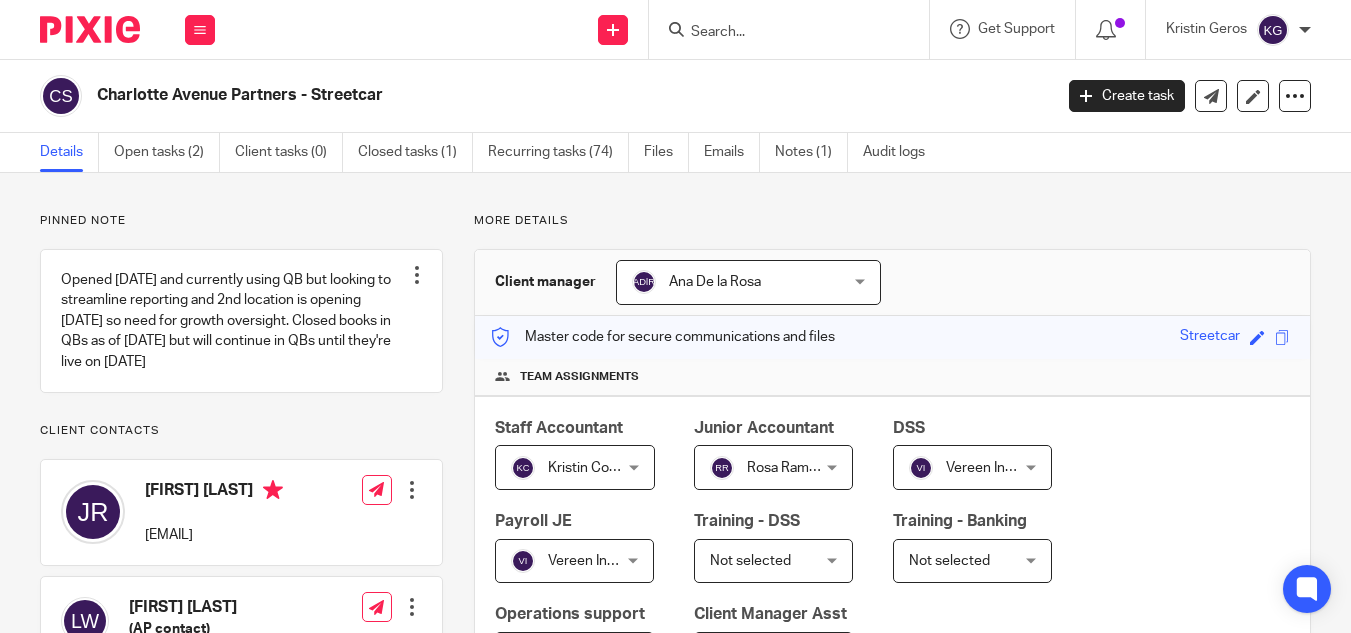 scroll, scrollTop: 0, scrollLeft: 0, axis: both 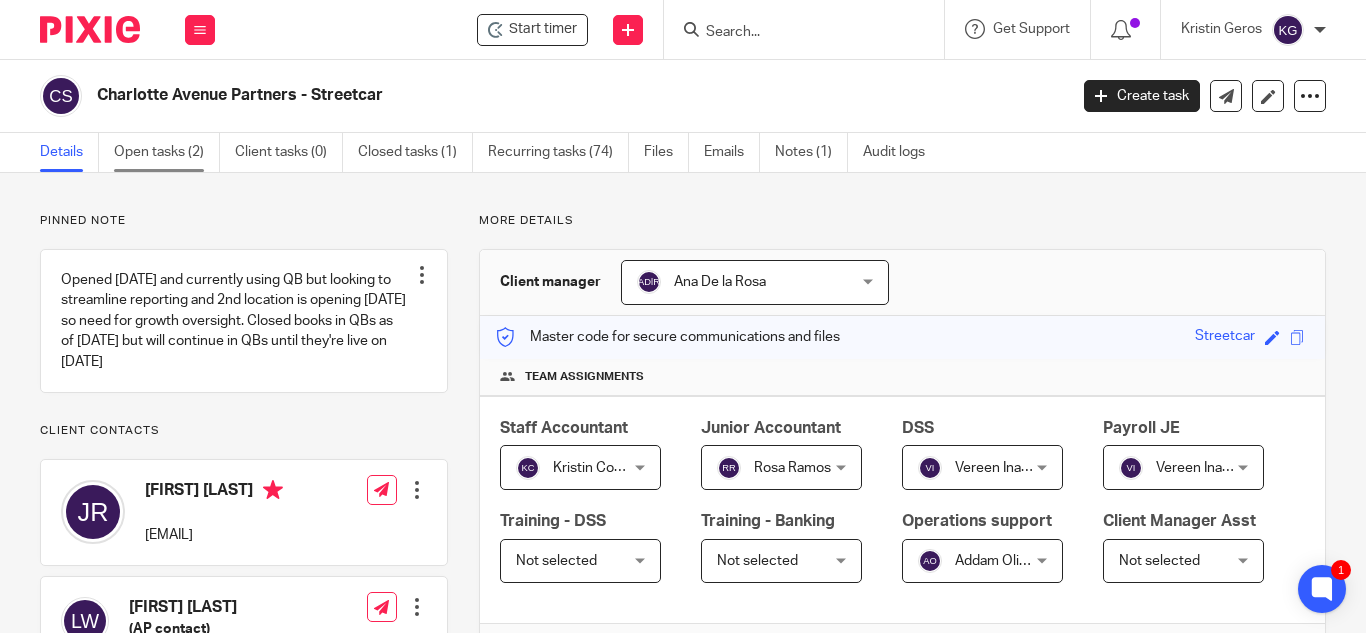 click on "Open tasks (2)" at bounding box center [167, 152] 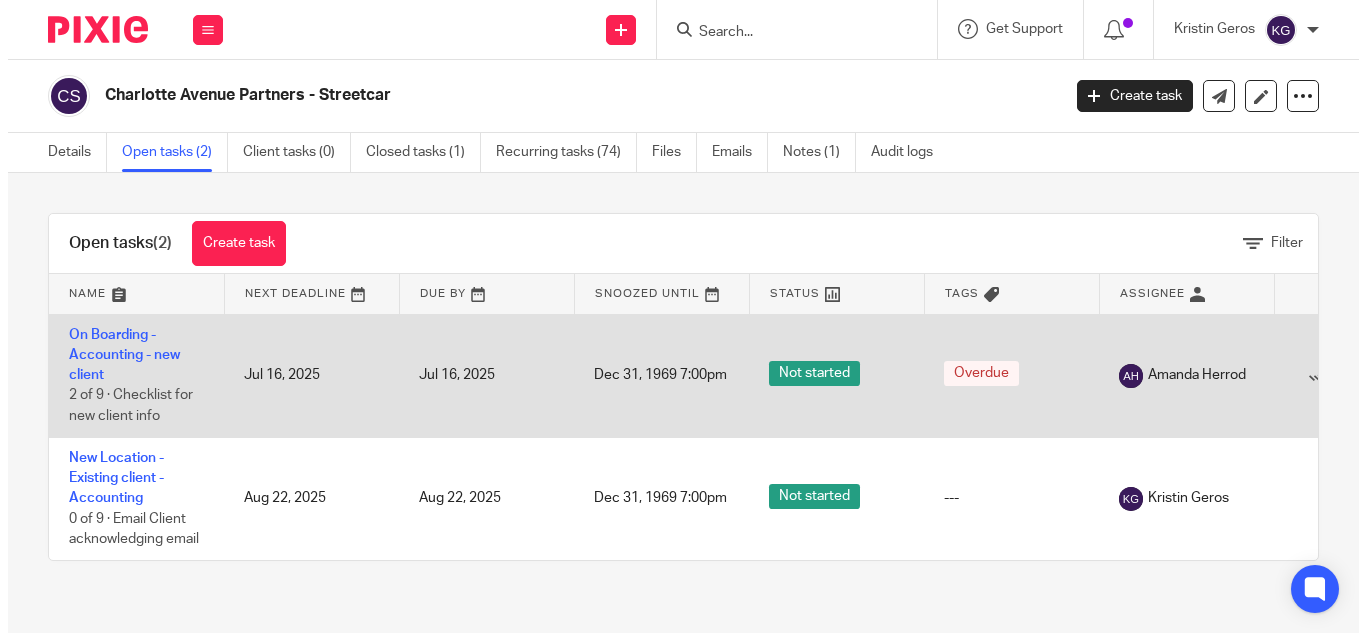 scroll, scrollTop: 0, scrollLeft: 0, axis: both 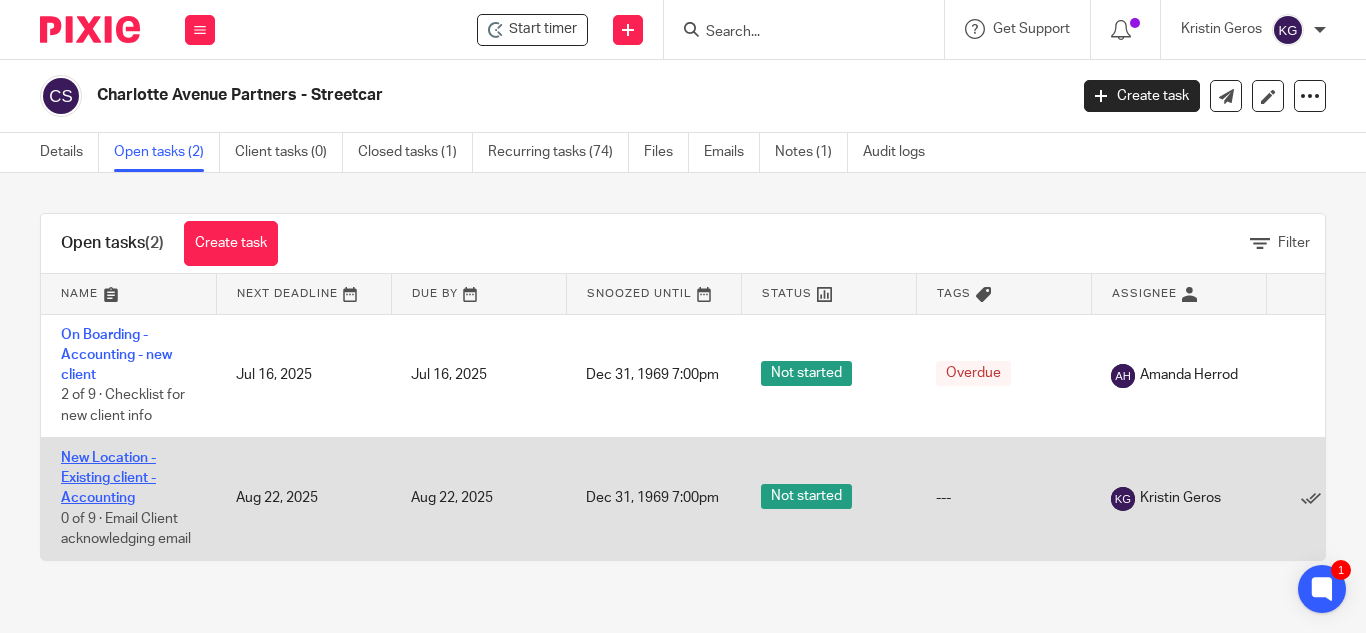 click on "New Location - Existing client - Accounting" at bounding box center [108, 478] 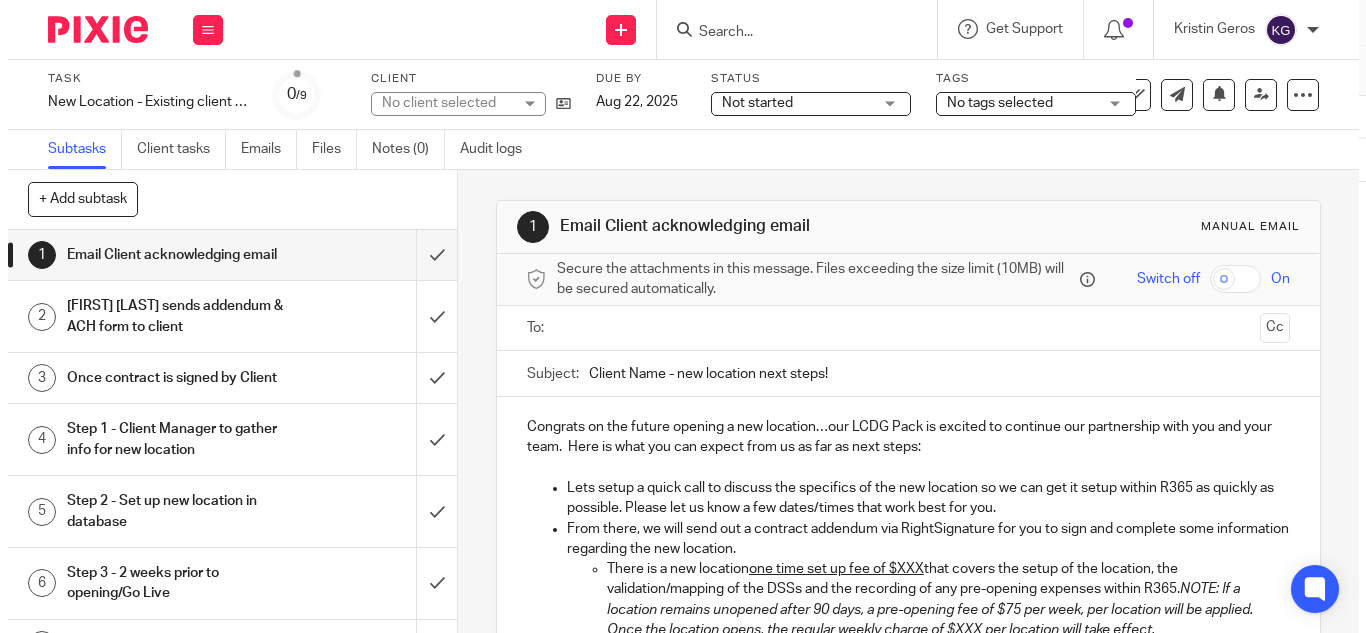 scroll, scrollTop: 0, scrollLeft: 0, axis: both 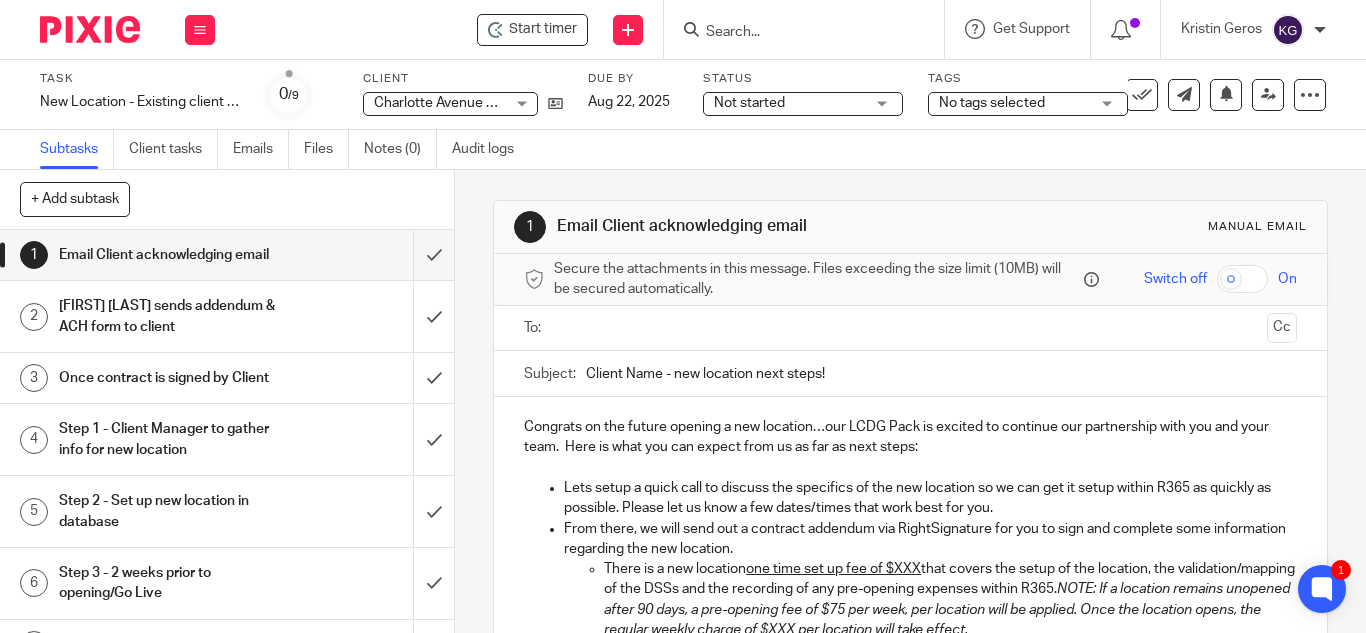 click at bounding box center (909, 328) 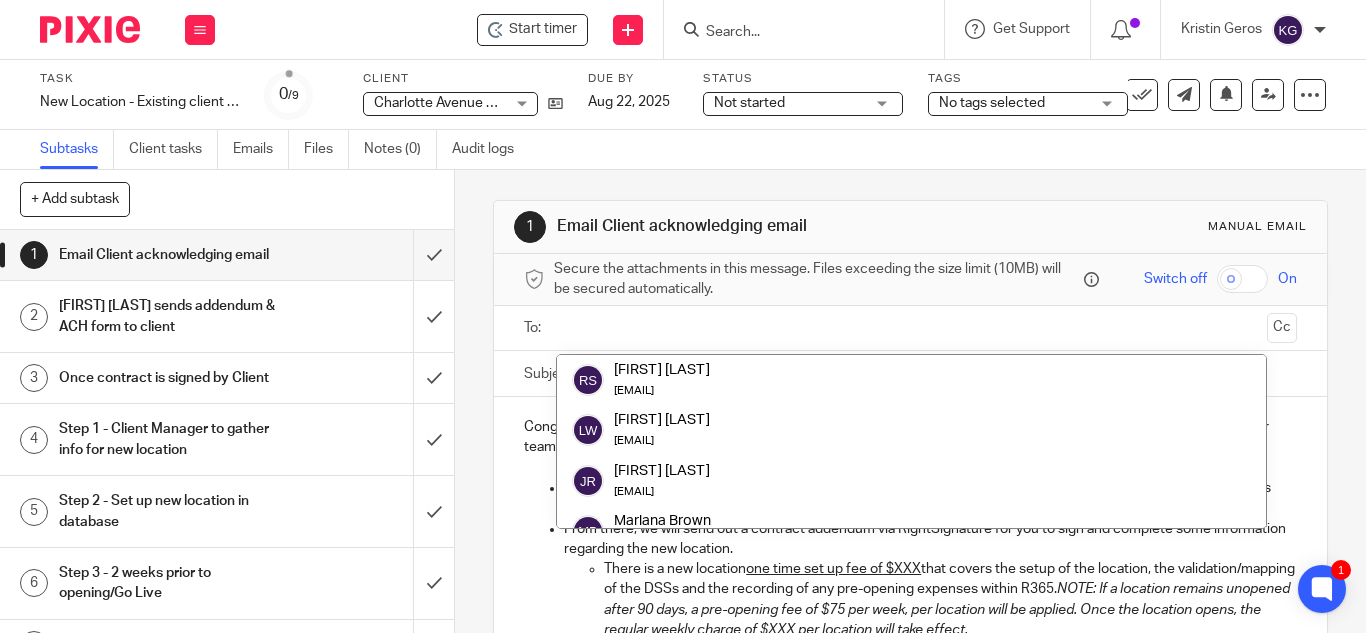 click on "NOTE: If a location remains unopened after 90 days, a pre-opening fee of $75 per week, per location will be applied. Once the location opens, the regular weekly charge of $XXX per location will take effect." at bounding box center (948, 609) 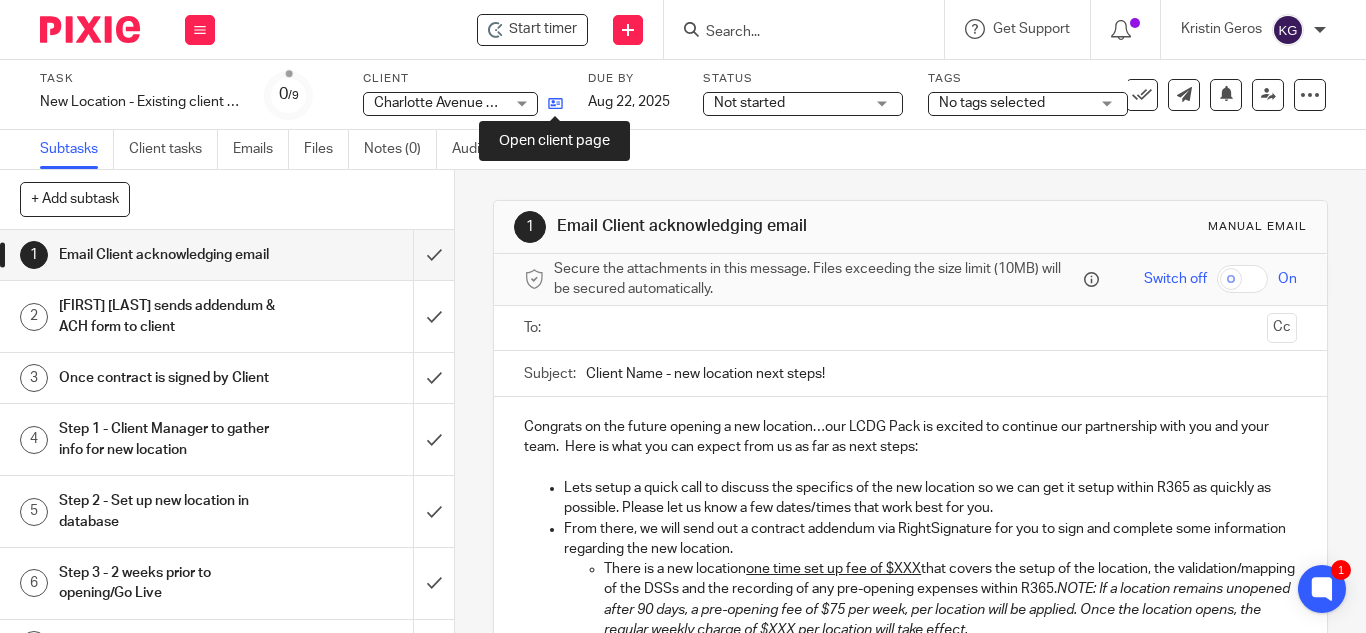 click at bounding box center (550, 103) 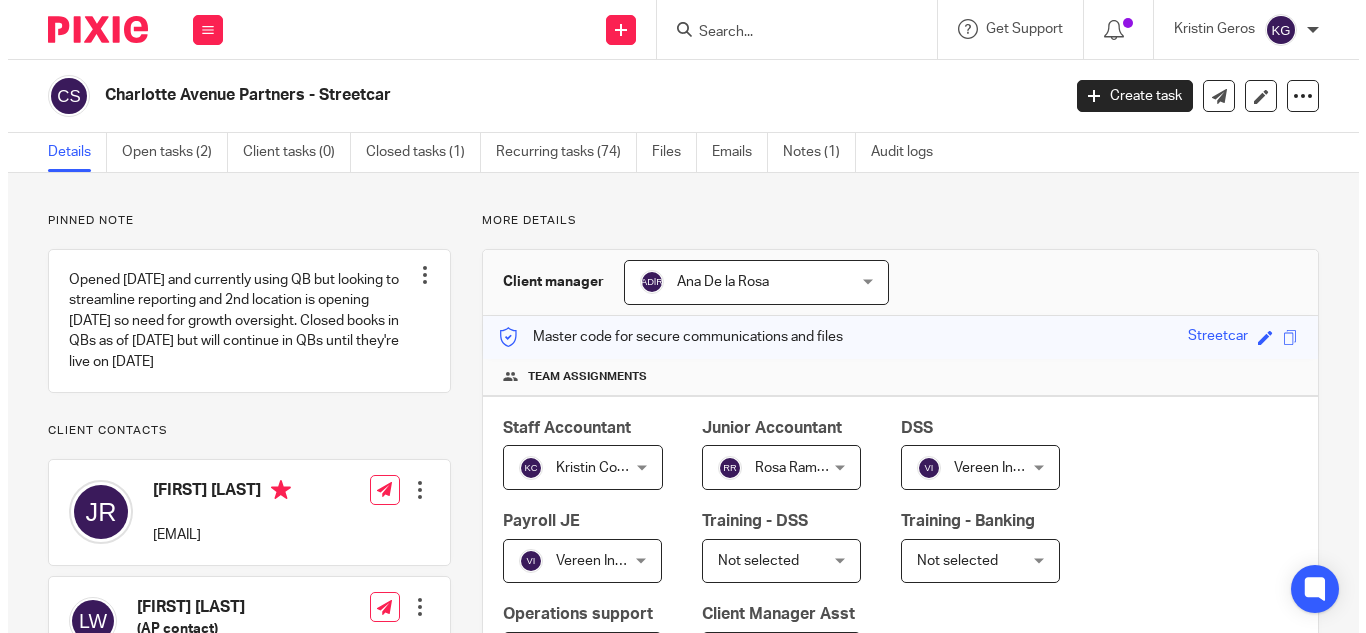 scroll, scrollTop: 0, scrollLeft: 0, axis: both 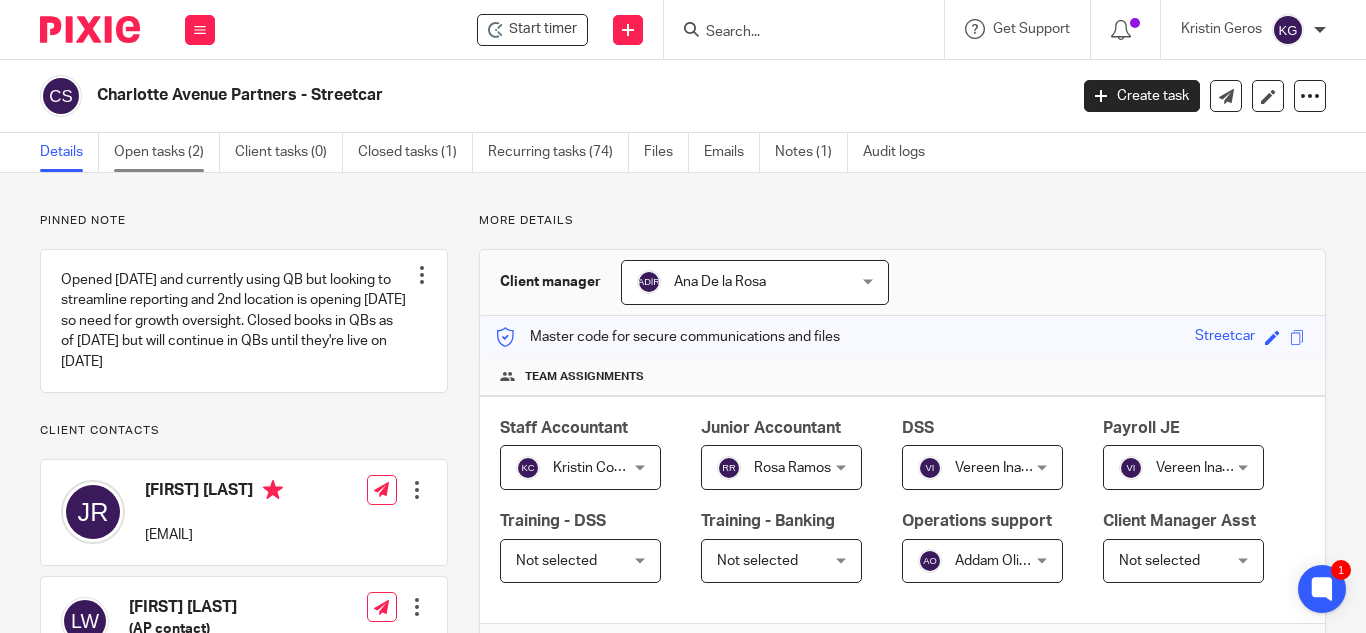 click on "Open tasks (2)" at bounding box center (167, 152) 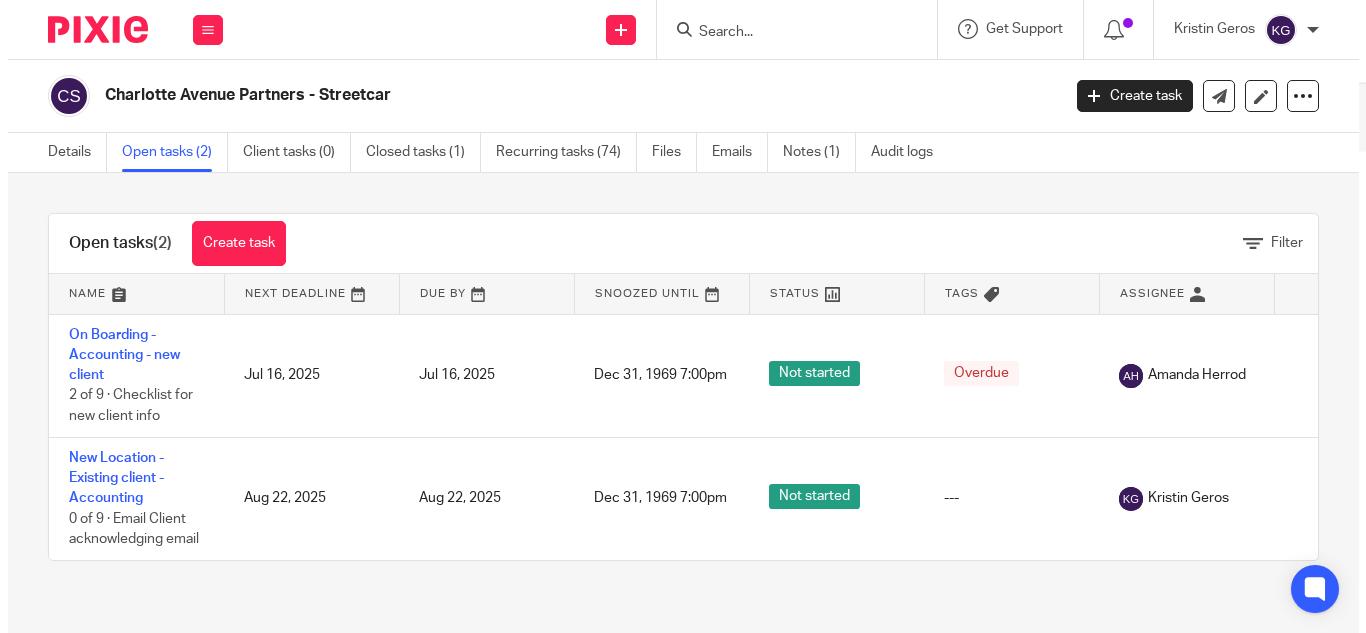 scroll, scrollTop: 0, scrollLeft: 0, axis: both 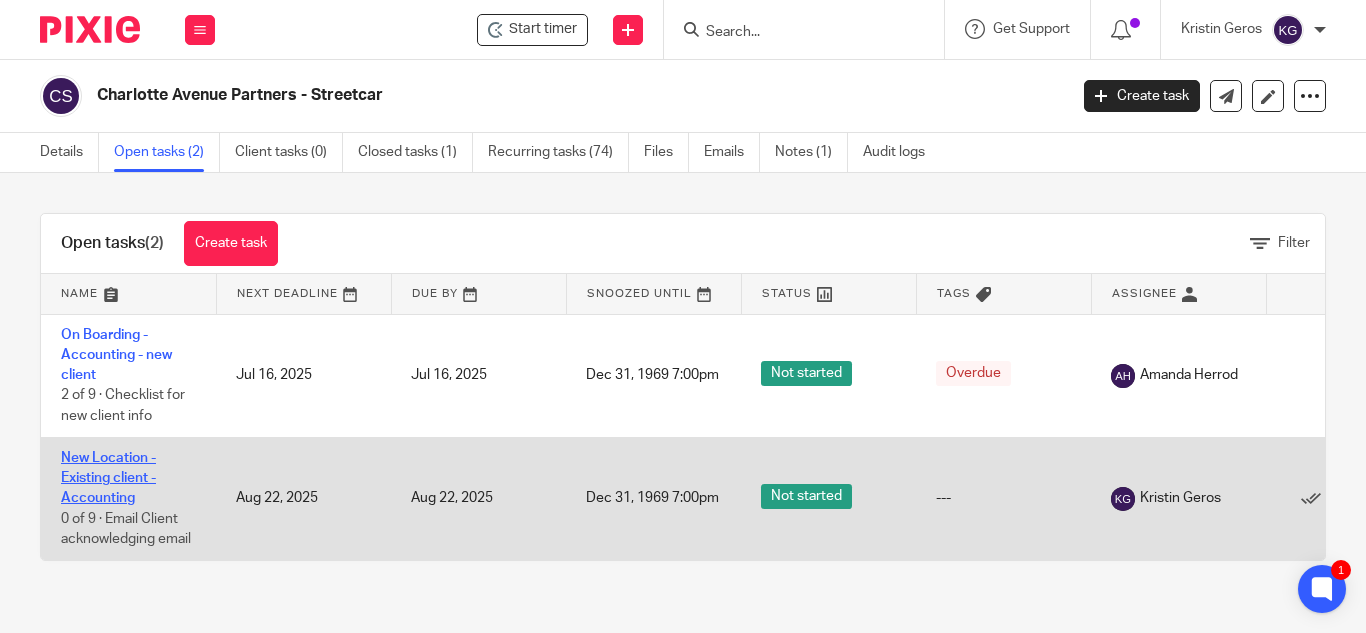 click on "New Location - Existing client - Accounting" at bounding box center [108, 478] 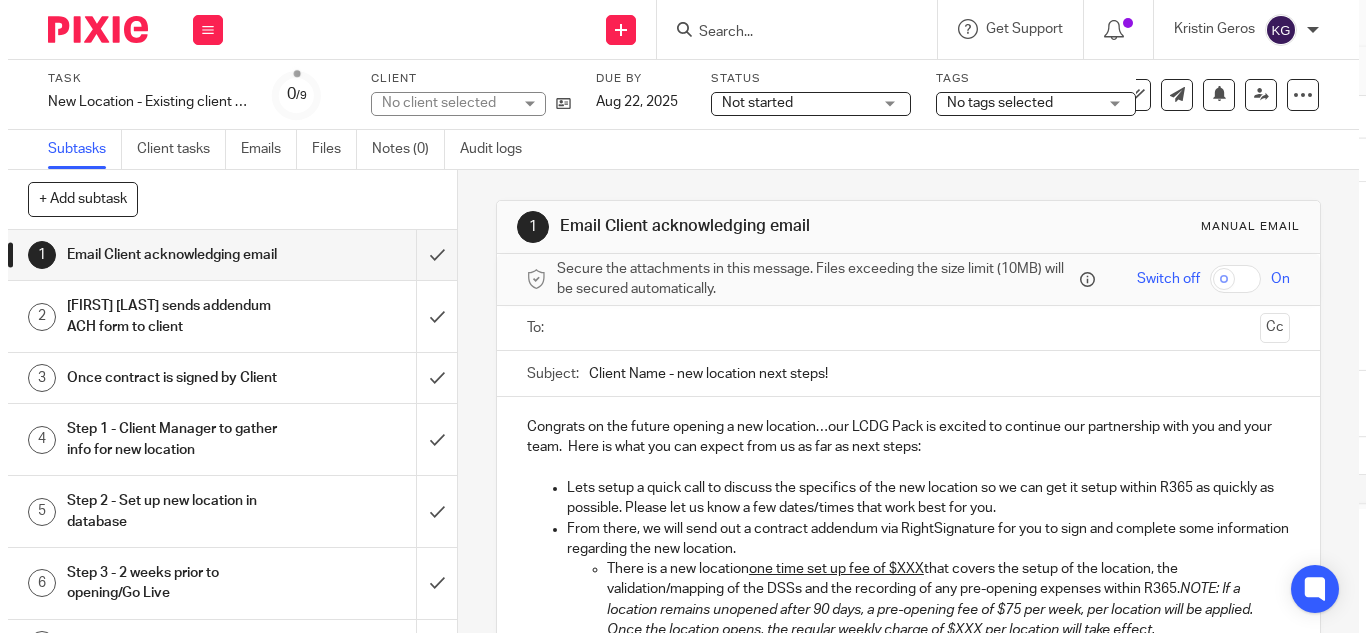 scroll, scrollTop: 0, scrollLeft: 0, axis: both 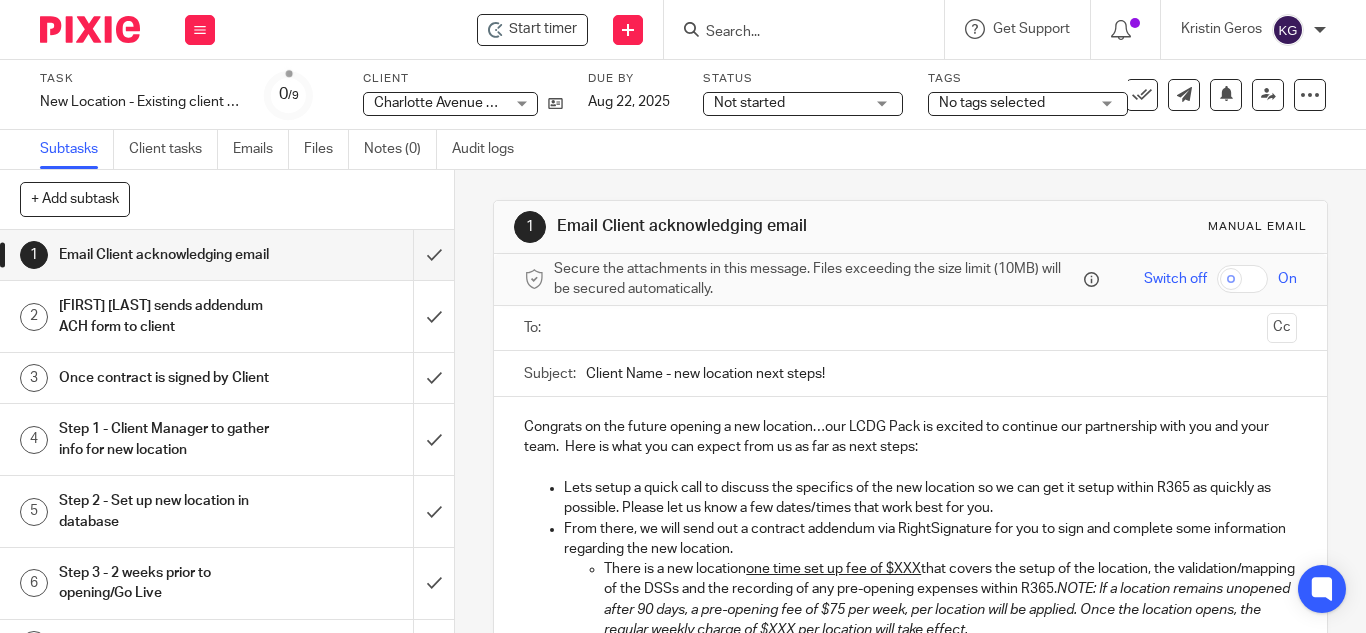 click at bounding box center (909, 328) 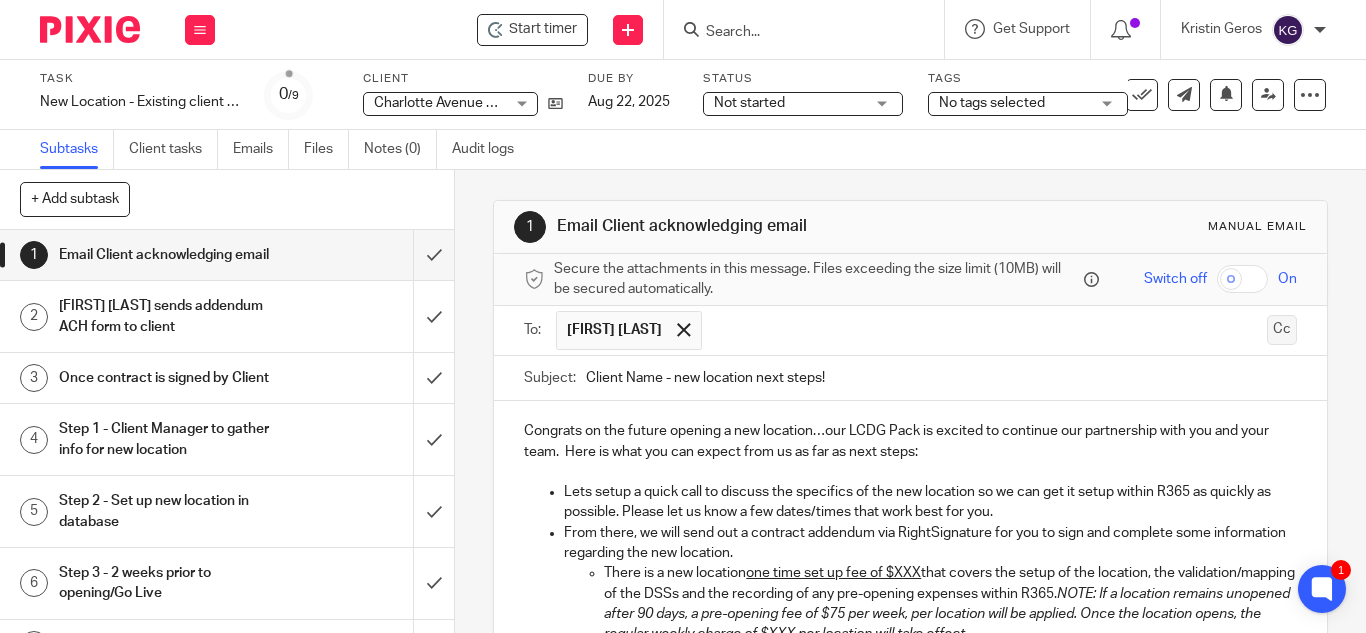 click on "Cc" at bounding box center [1282, 330] 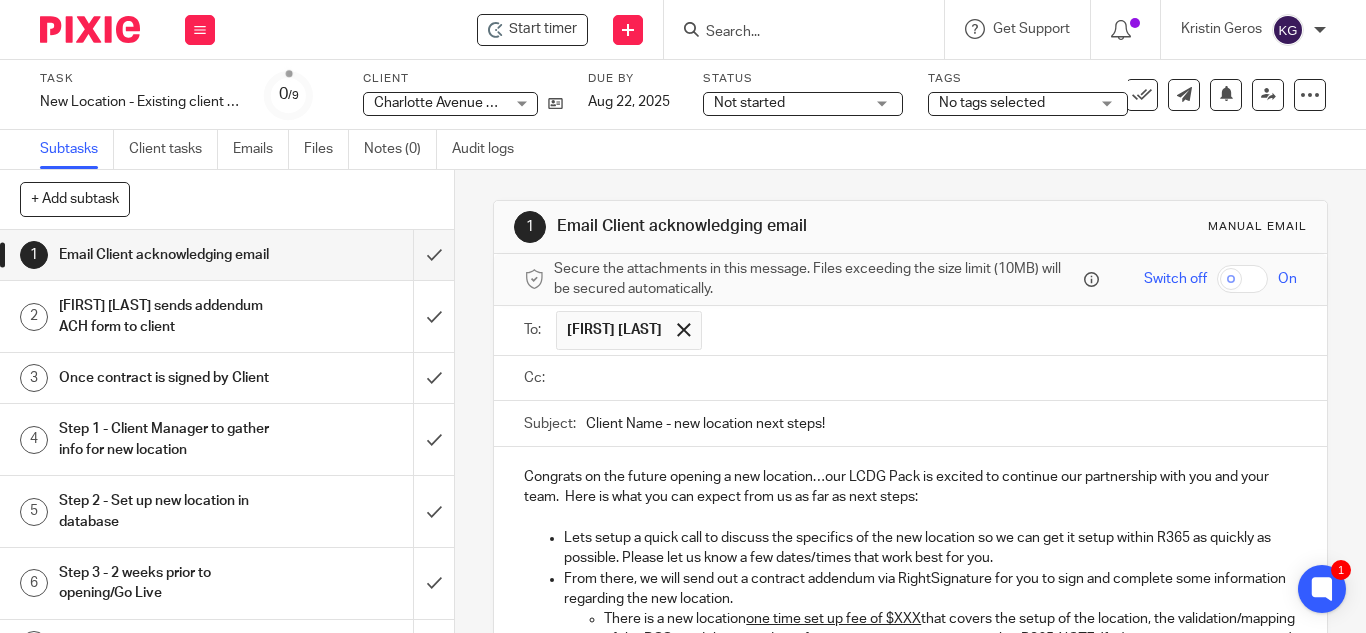 click at bounding box center [924, 378] 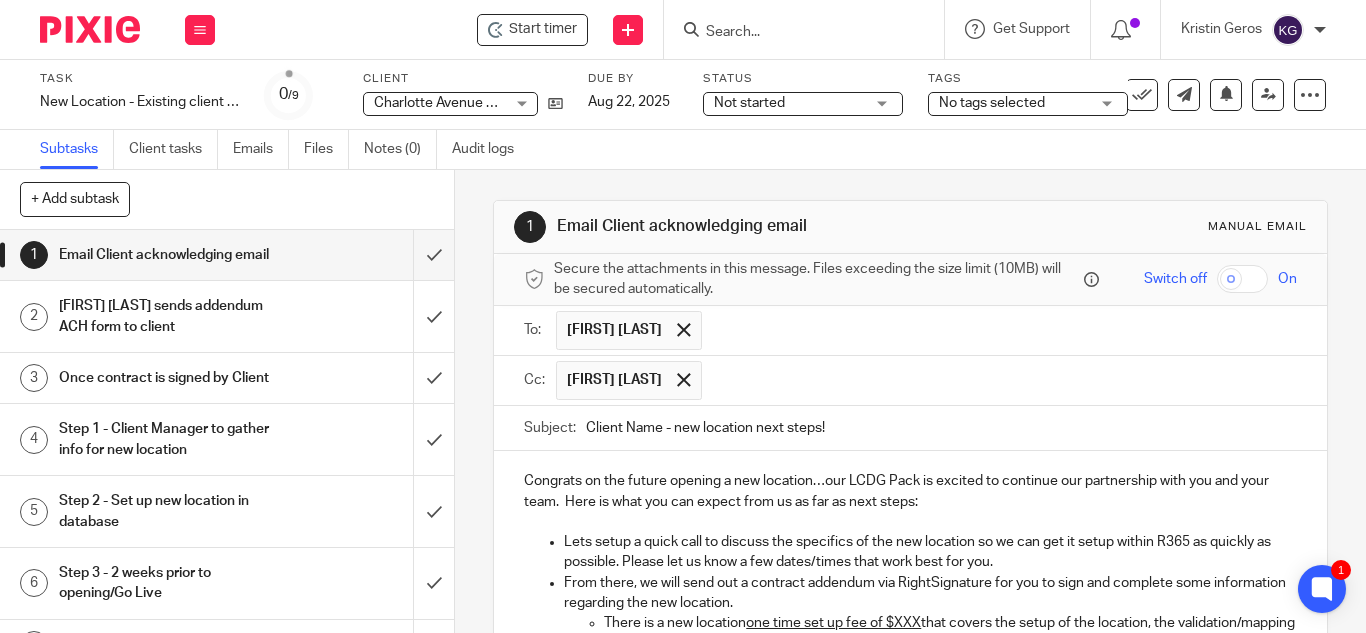 click at bounding box center (1000, 380) 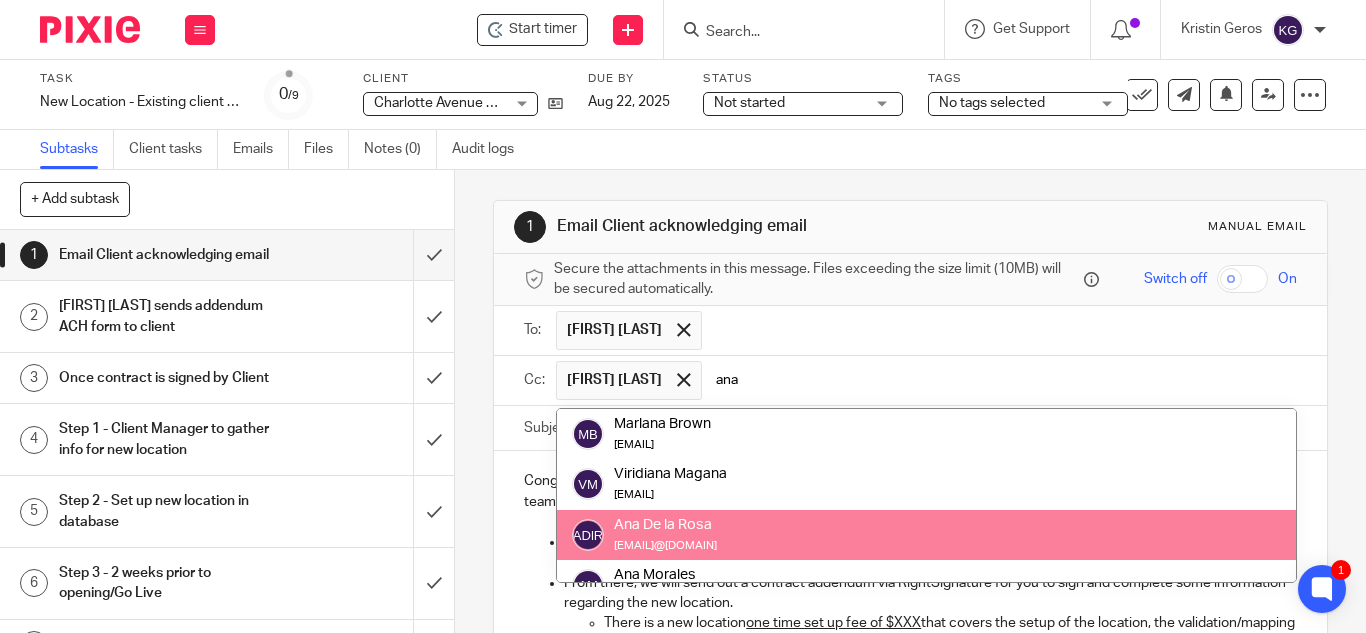 type on "ana" 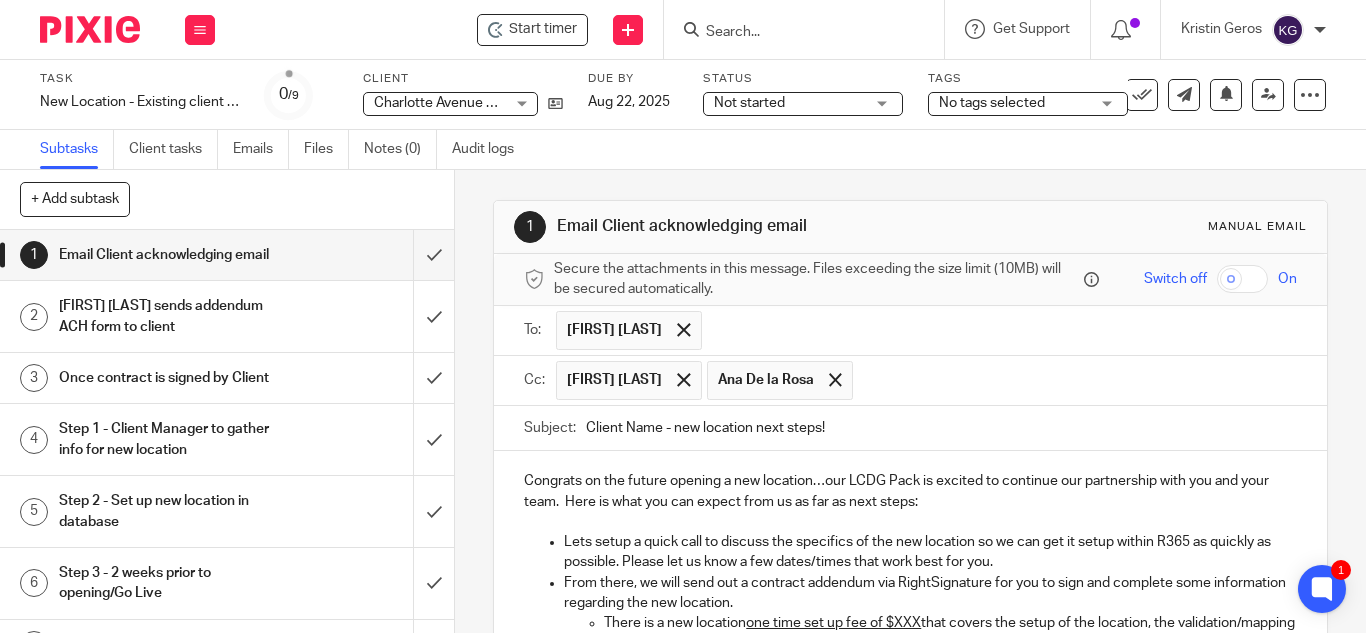 click at bounding box center (1076, 380) 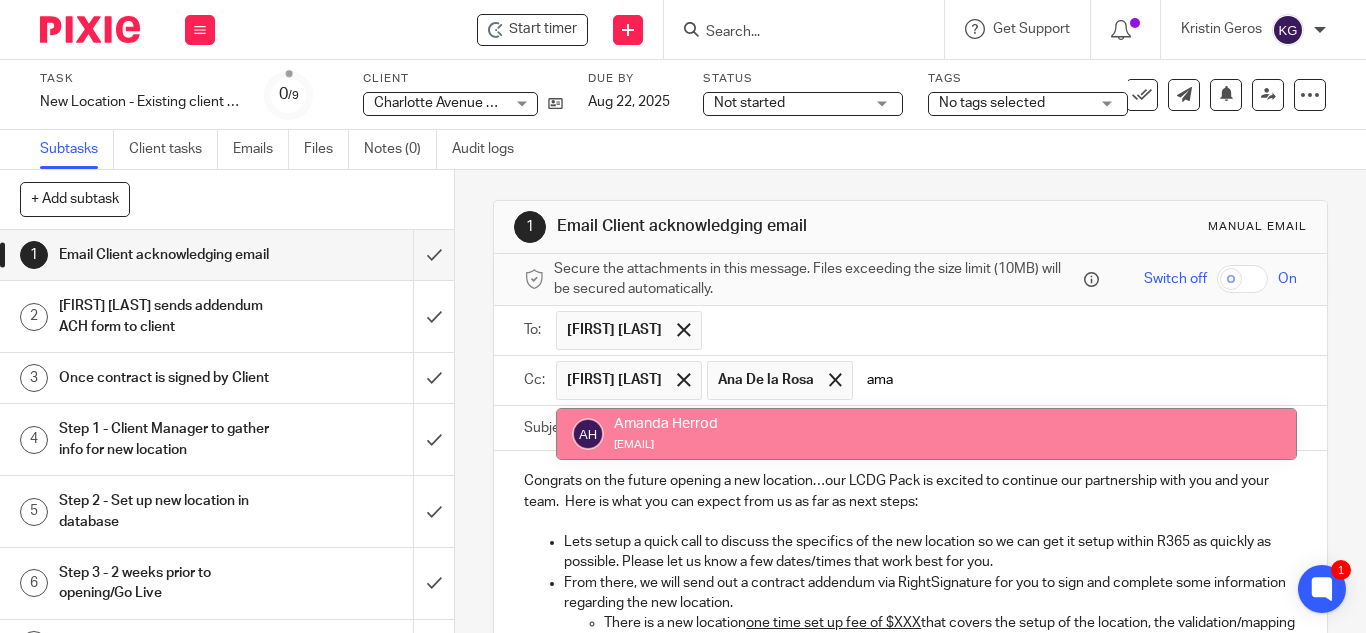 type on "ama" 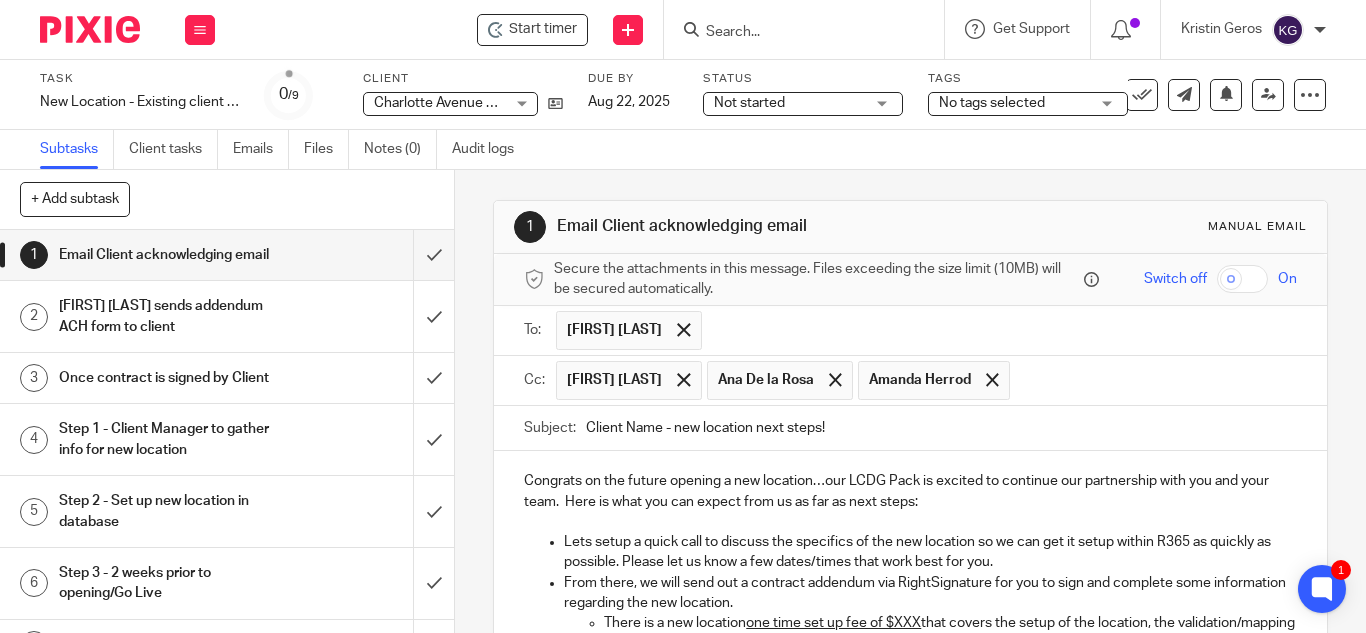 click at bounding box center (1154, 380) 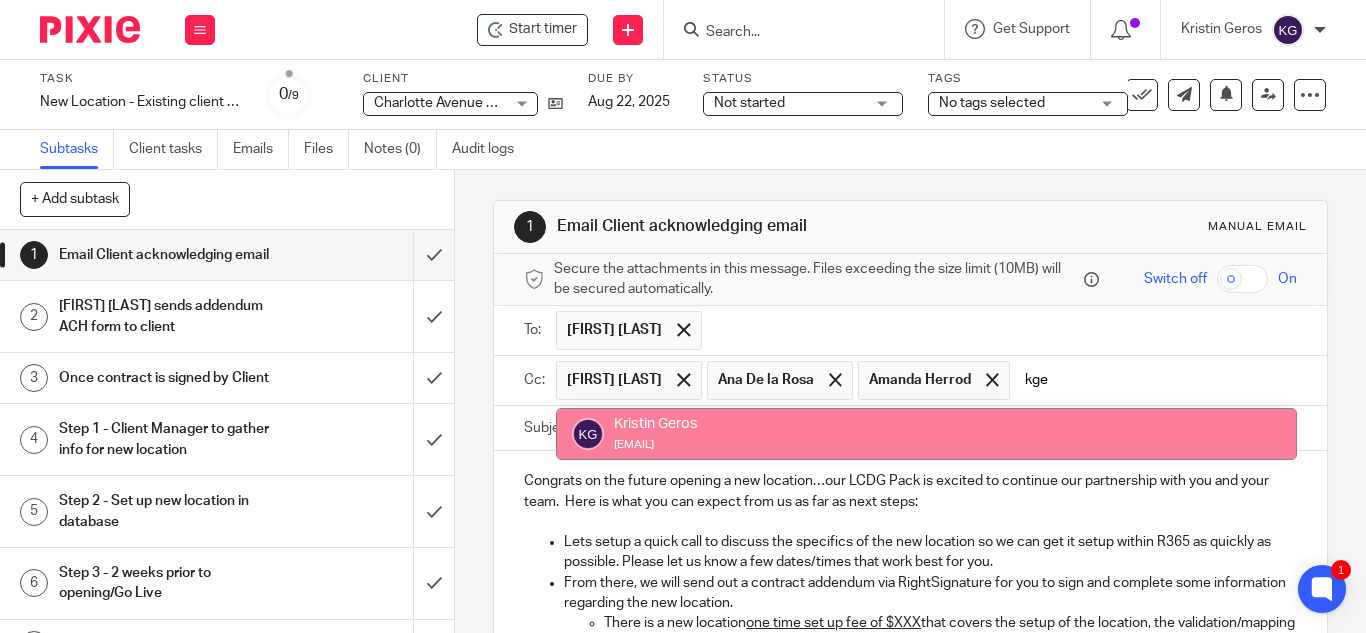 type on "kger" 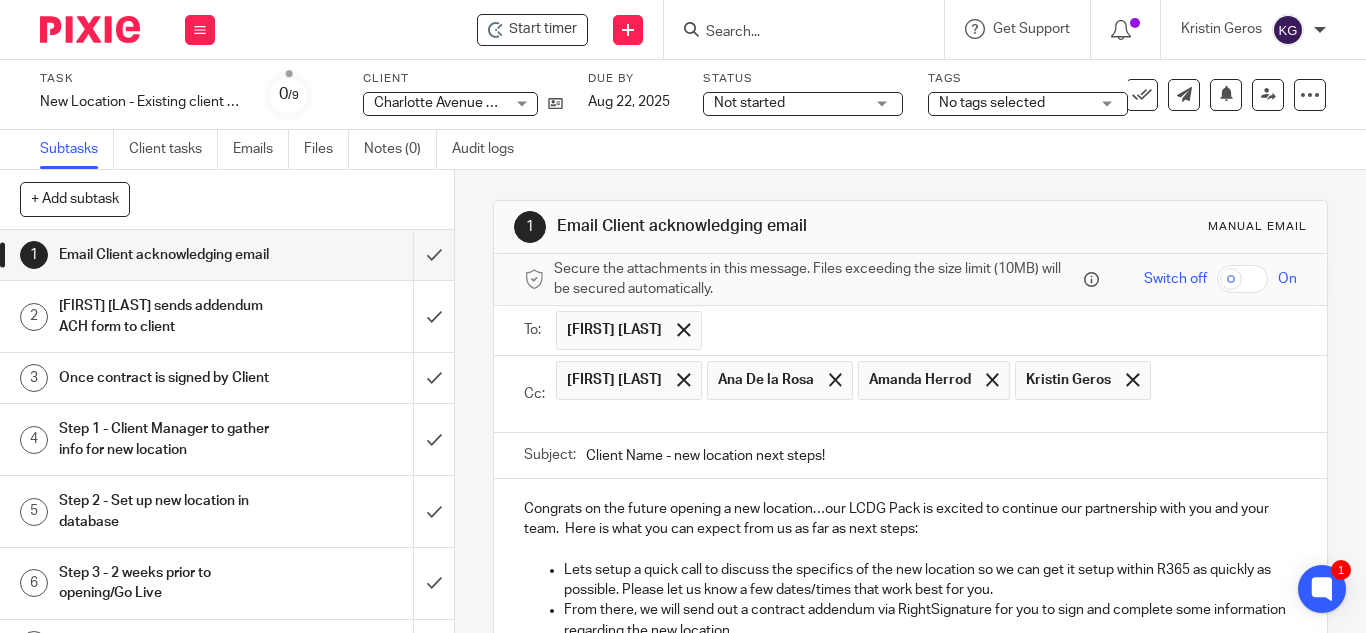 click at bounding box center [924, 416] 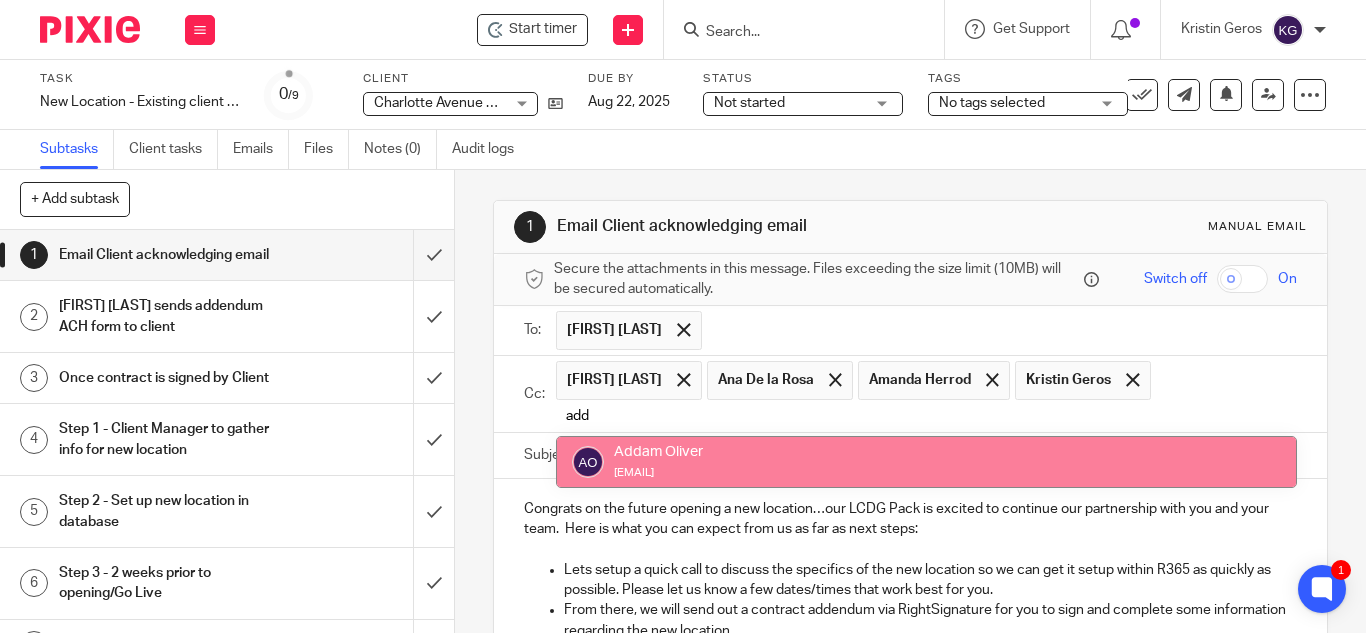 type on "add" 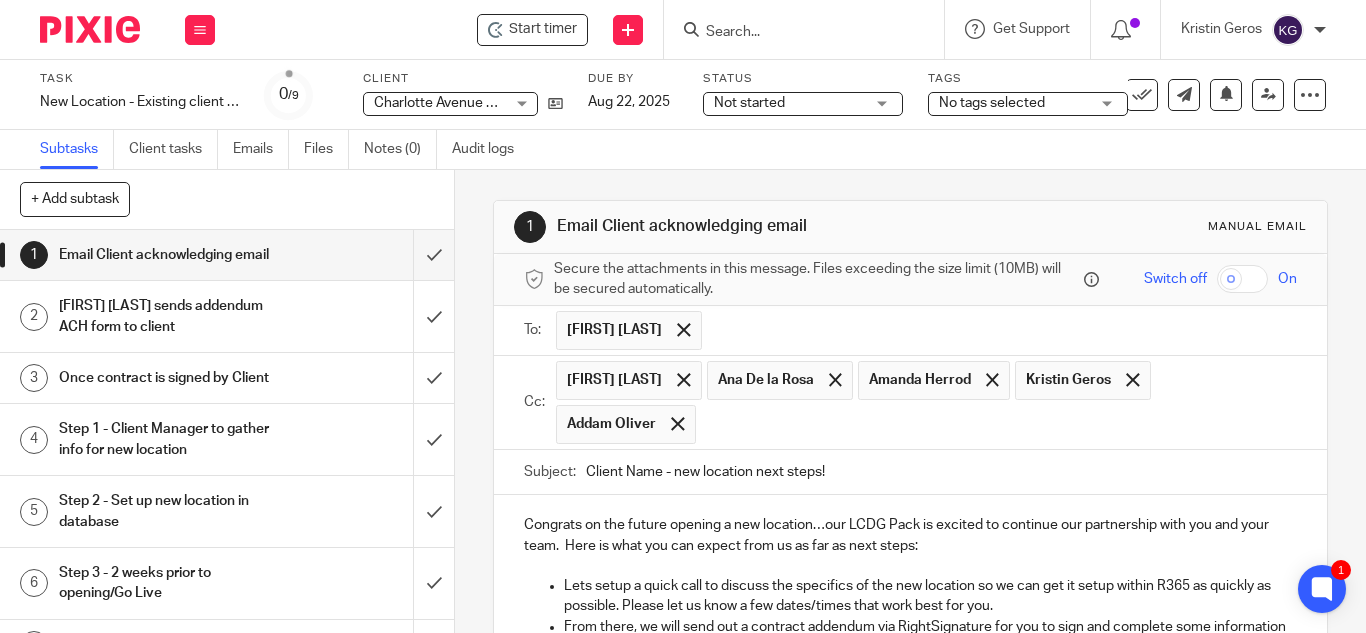 drag, startPoint x: 654, startPoint y: 467, endPoint x: 570, endPoint y: 462, distance: 84.14868 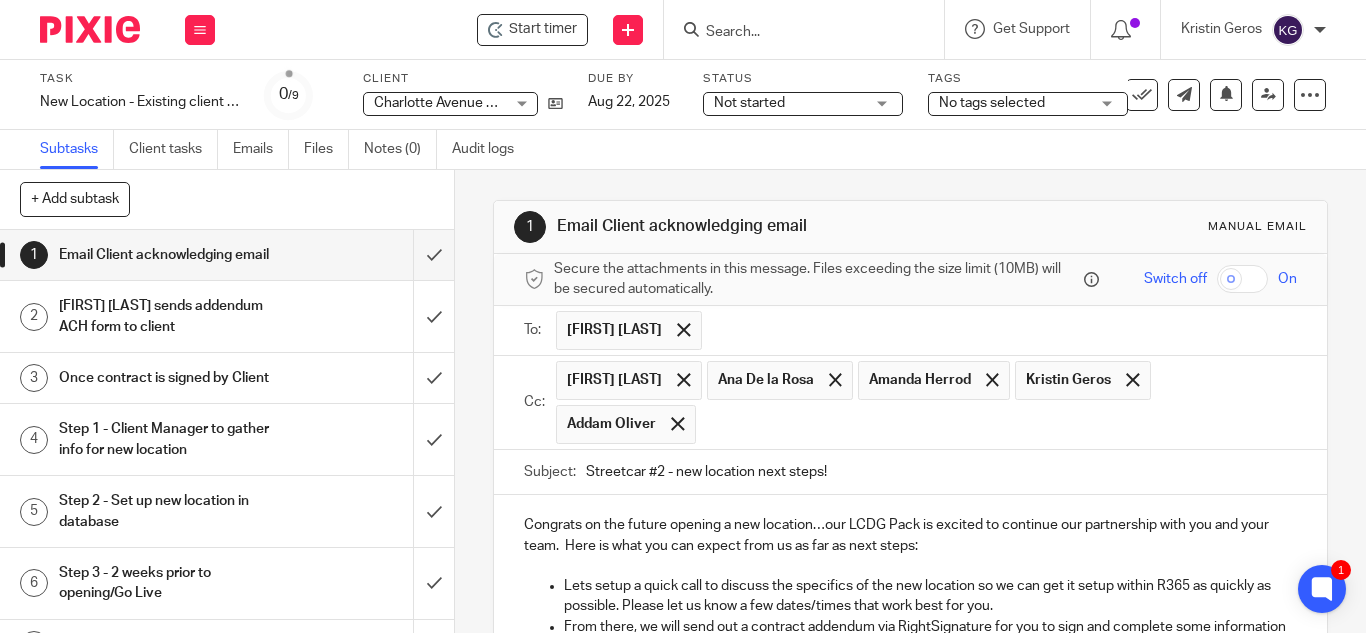 scroll, scrollTop: 100, scrollLeft: 0, axis: vertical 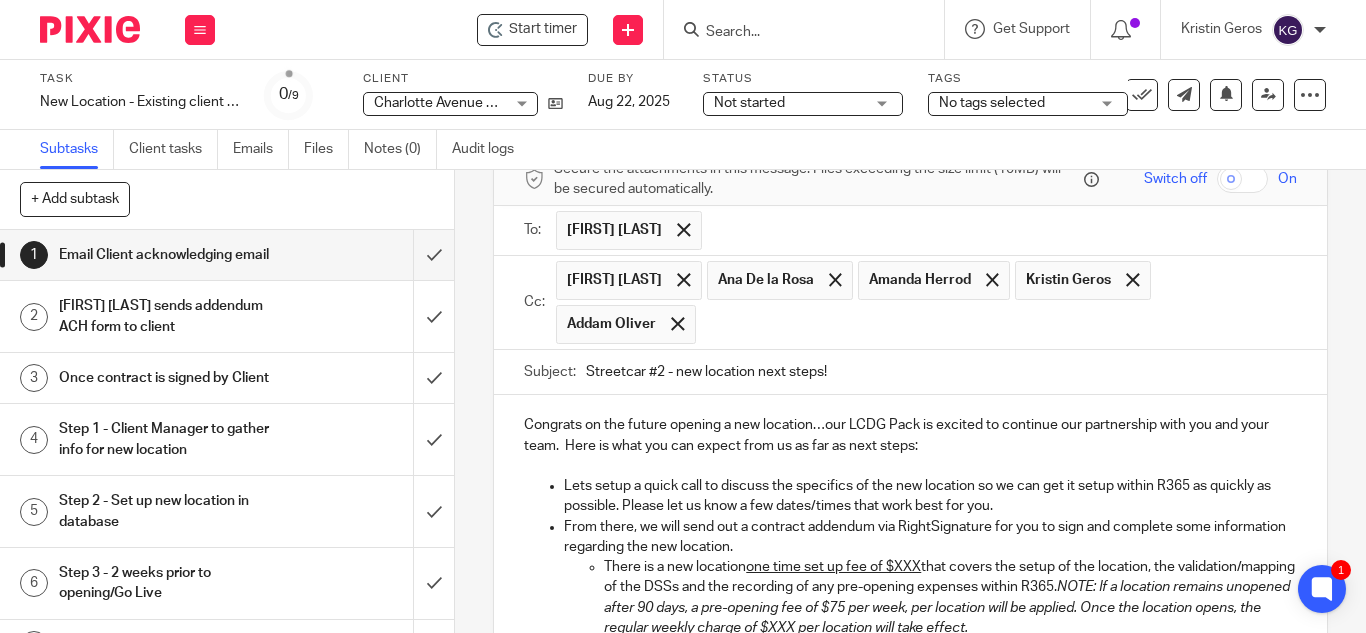 type on "Streetcar #2 - new location next steps!" 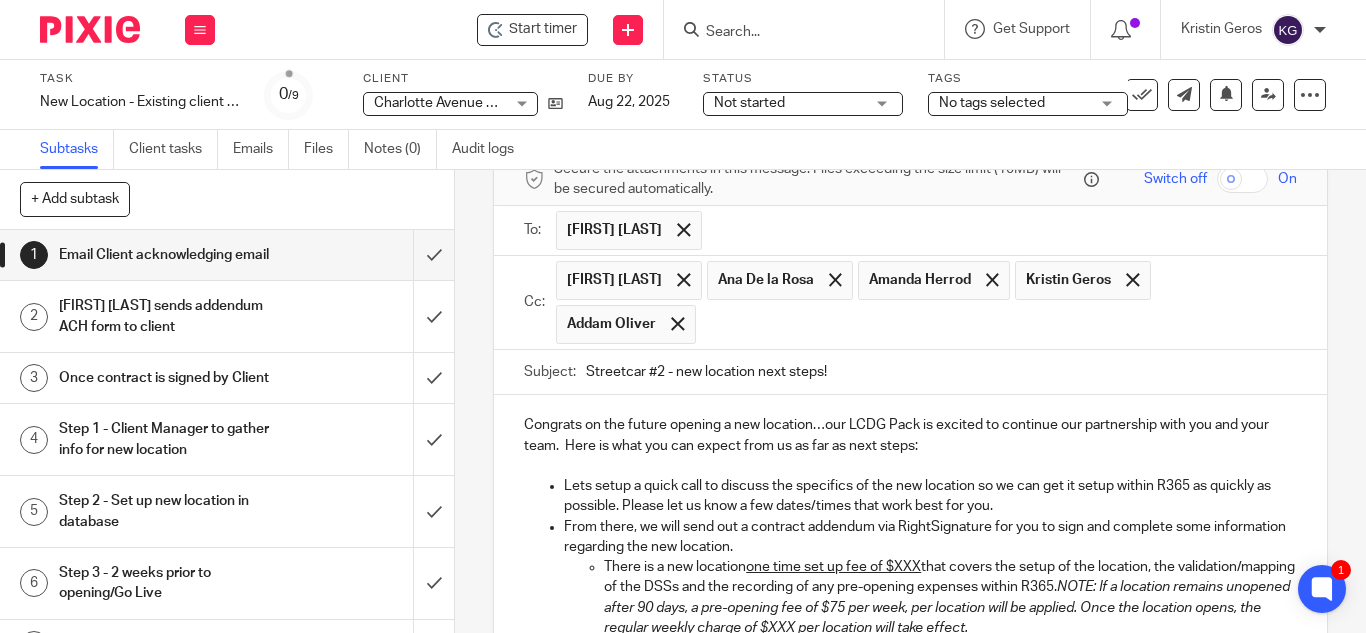 type 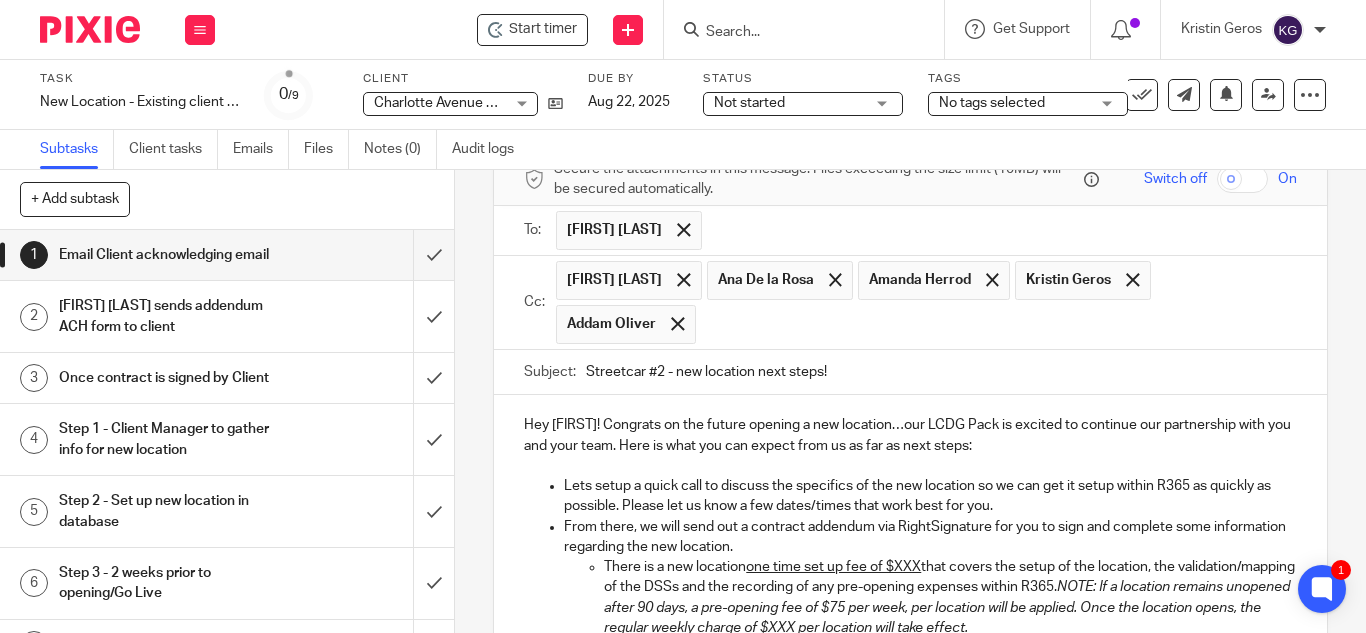 scroll, scrollTop: 200, scrollLeft: 0, axis: vertical 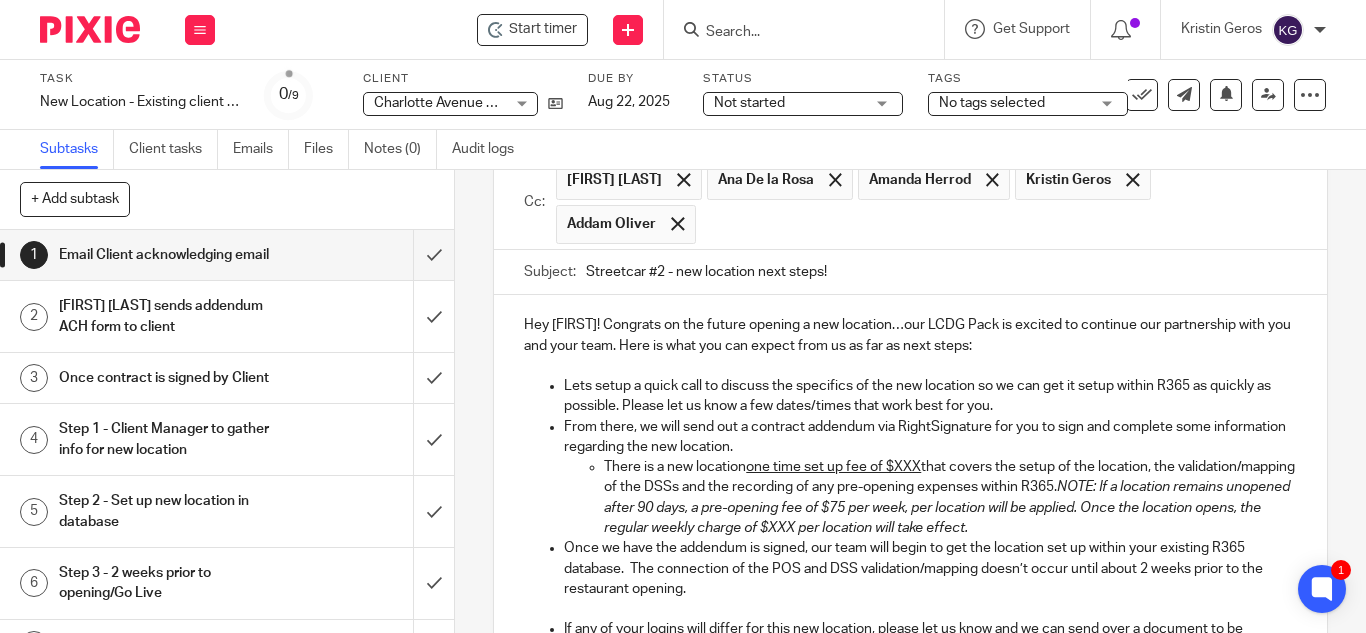 click on "Lets setup a quick call to discuss the specifics of the new location so we can get it setup within R365 as quickly as possible. Please let us know a few dates/times that work best for you." at bounding box center [930, 396] 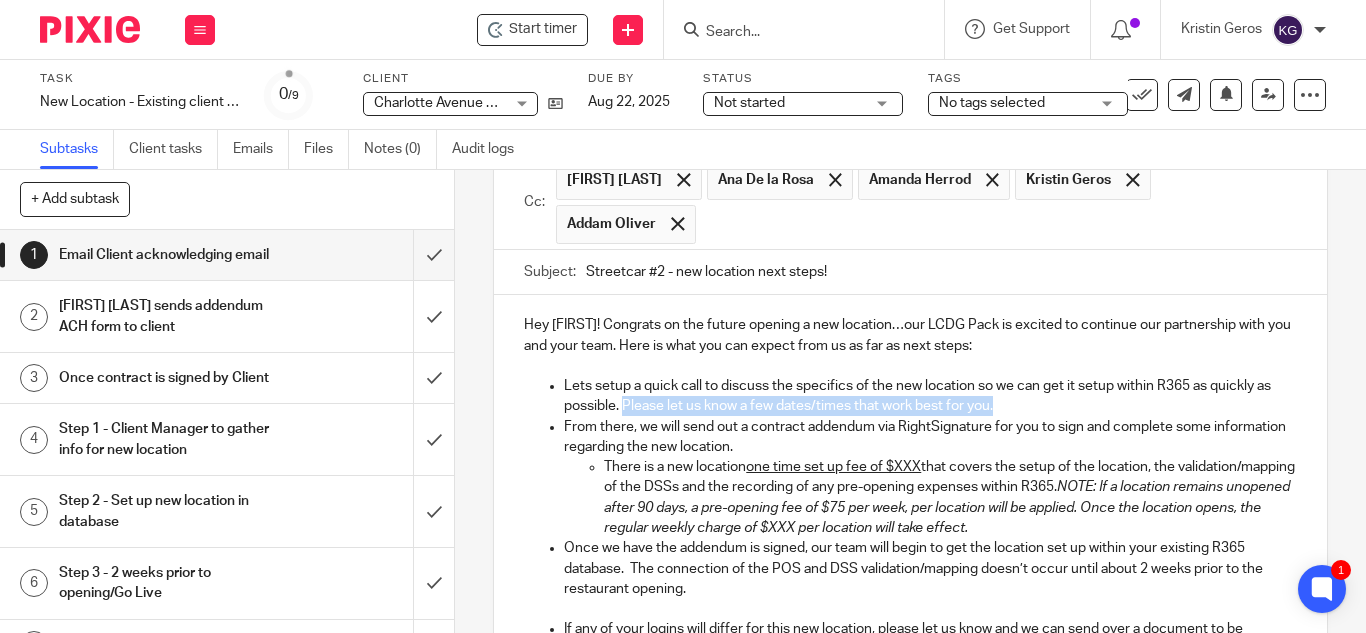 drag, startPoint x: 1016, startPoint y: 403, endPoint x: 635, endPoint y: 406, distance: 381.0118 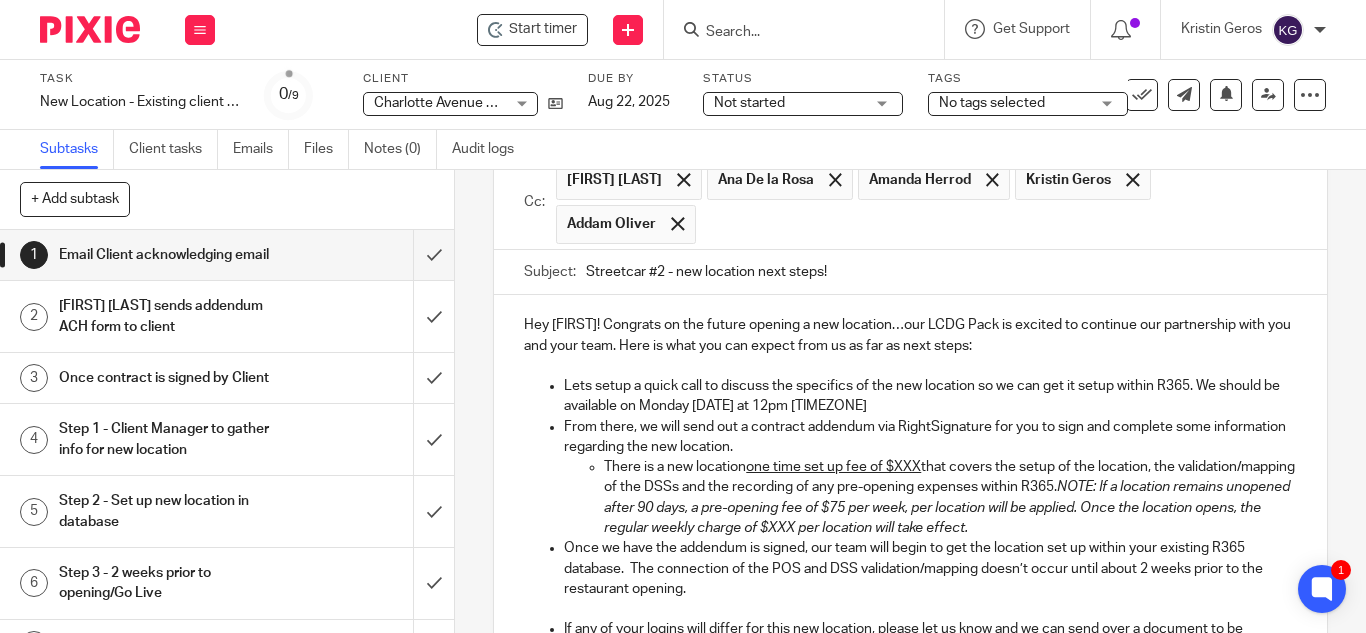 click on "Lets setup a quick call to discuss the specifics of the new location so we can get it setup within R365.  We should be available on Monday 8/11 at 12pm EST" at bounding box center (930, 396) 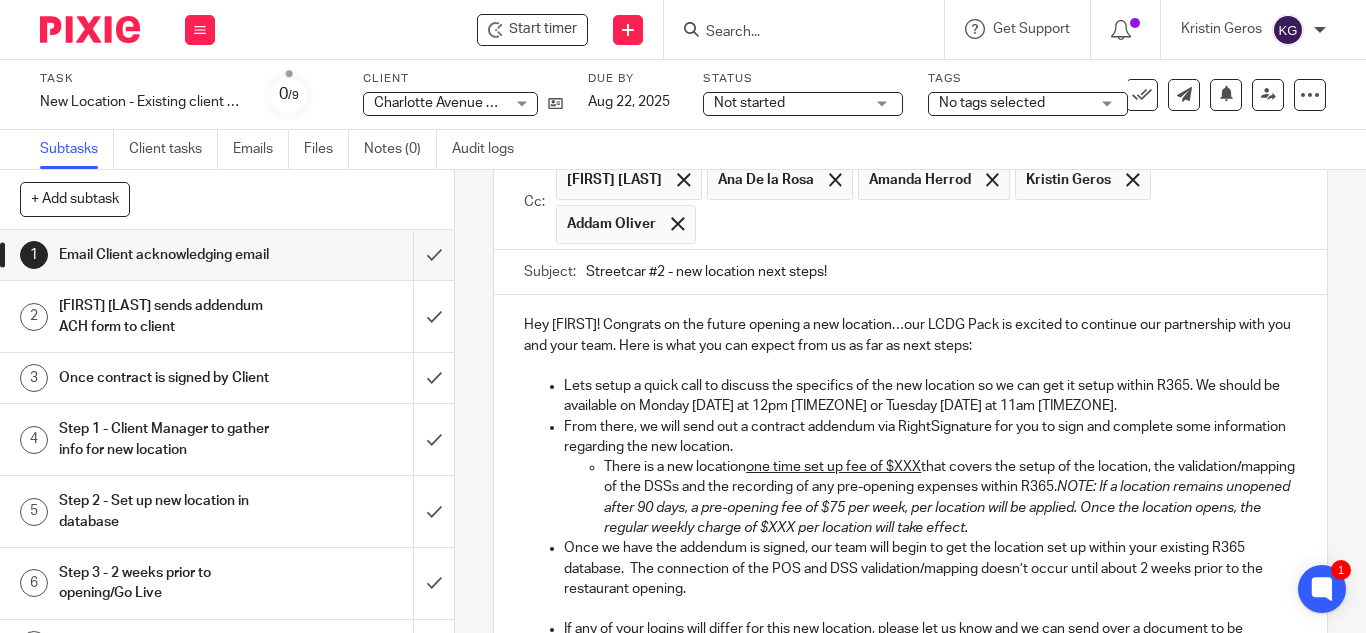 click on "There is a new location  one time set up fee of $XXX  that covers the setup of the location, the validation/mapping of the DSSs and the recording of any pre-opening expenses within R365.  NOTE: If a location remains unopened after 90 days, a pre-opening fee of $75 per week, per location will be applied. Once the location opens, the regular weekly charge of $XXX per location will take effect." at bounding box center [950, 497] 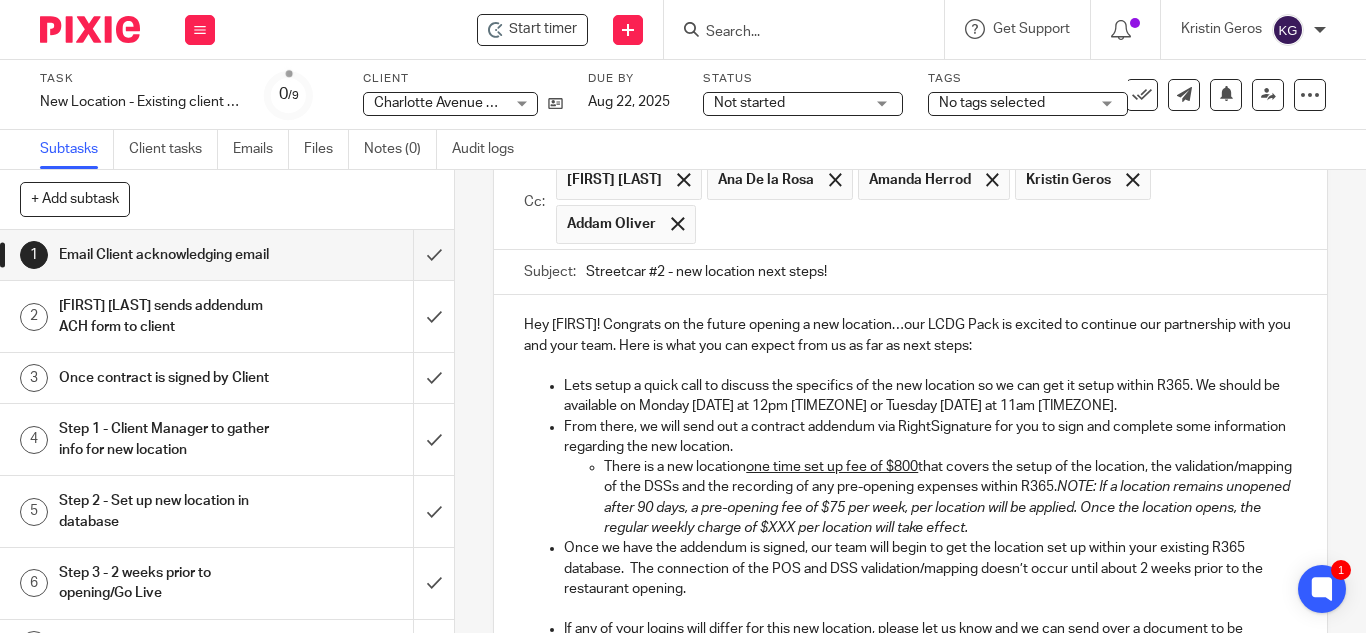 click on "NOTE: If a location remains unopened after 90 days, a pre-opening fee of $75 per week, per location will be applied. Once the location opens, the regular weekly charge of $XXX per location will take effect." at bounding box center (948, 507) 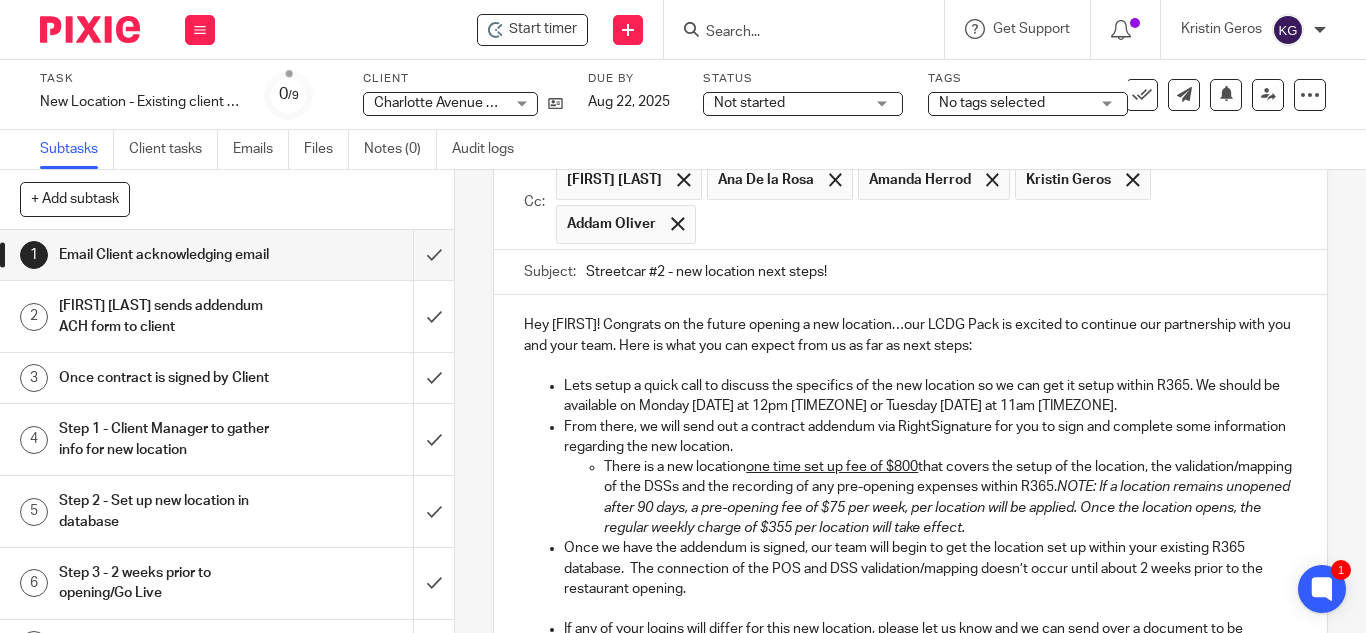 click on "NOTE: If a location remains unopened after 90 days, a pre-opening fee of $75 per week, per location will be applied. Once the location opens, the regular weekly charge of $355 per location will take effect." at bounding box center (948, 507) 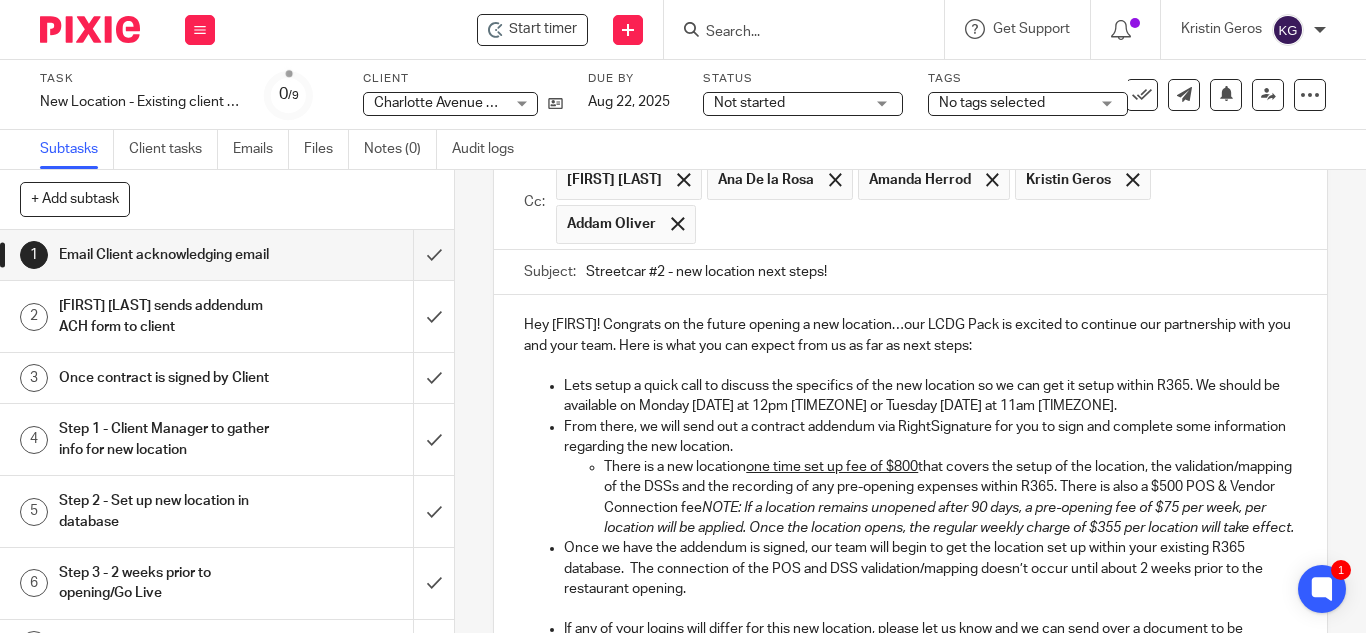 click on "There is a new location  one time set up fee of $800  that covers the setup of the location, the validation/mapping of the DSSs and the recording of any pre-opening expenses within R365.  There is also a $500 POS & Vendor Connection fee  NOTE: If a location remains unopened after 90 days, a pre-opening fee of $75 per week, per location will be applied. Once the location opens, the regular weekly charge of $355 per location will take effect." at bounding box center [950, 497] 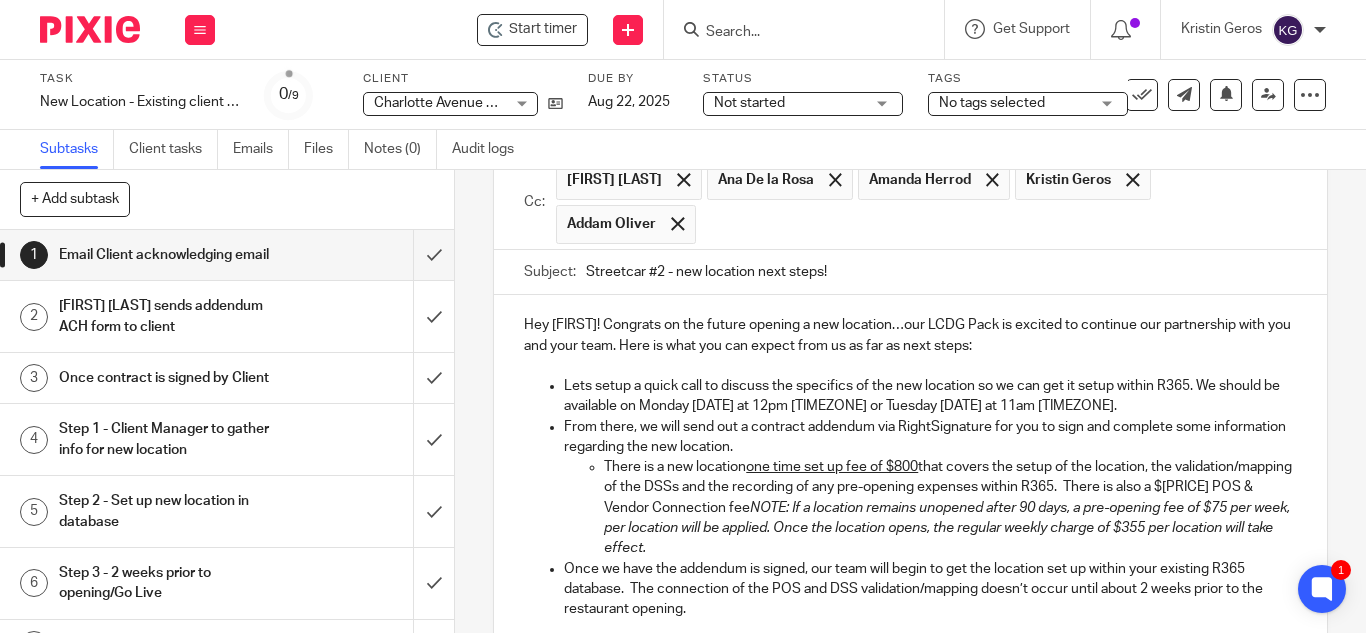 click on "NOTE: If a location remains unopened after 90 days, a pre-opening fee of $75 per week, per location will be applied. Once the location opens, the regular weekly charge of $355 per location will take effect." at bounding box center [948, 528] 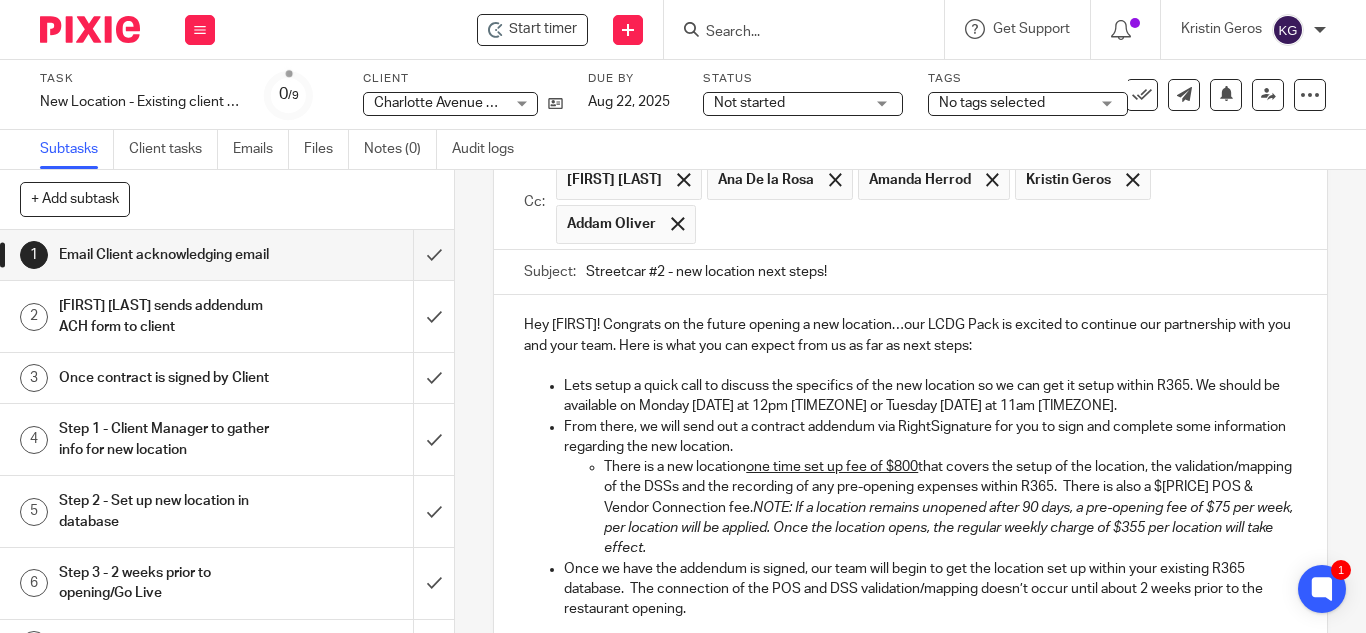click on "There is a new location  one time set up fee of $800  that covers the setup of the location, the validation/mapping of the DSSs and the recording of any pre-opening expenses within R365.  There is also a $350 POS & Vendor Connection fee.   NOTE: If a location remains unopened after 90 days, a pre-opening fee of $75 per week, per location will be applied. Once the location opens, the regular weekly charge of $355 per location will take effect." at bounding box center [950, 507] 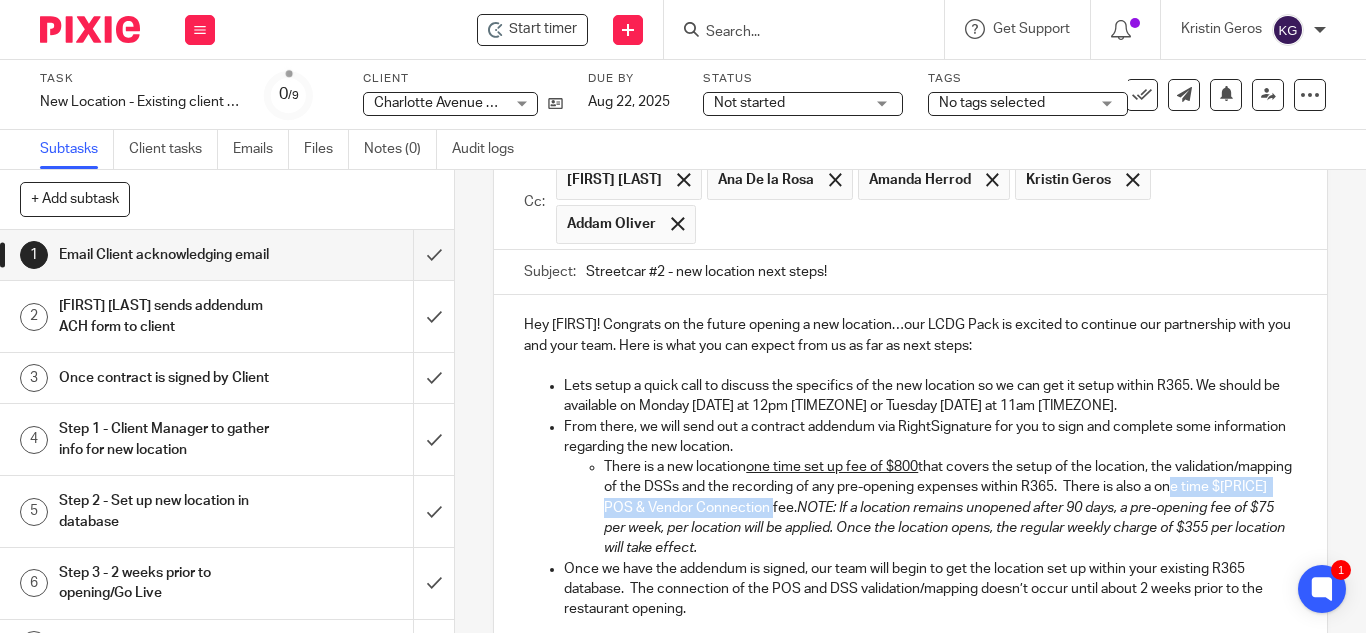 drag, startPoint x: 613, startPoint y: 510, endPoint x: 890, endPoint y: 506, distance: 277.02887 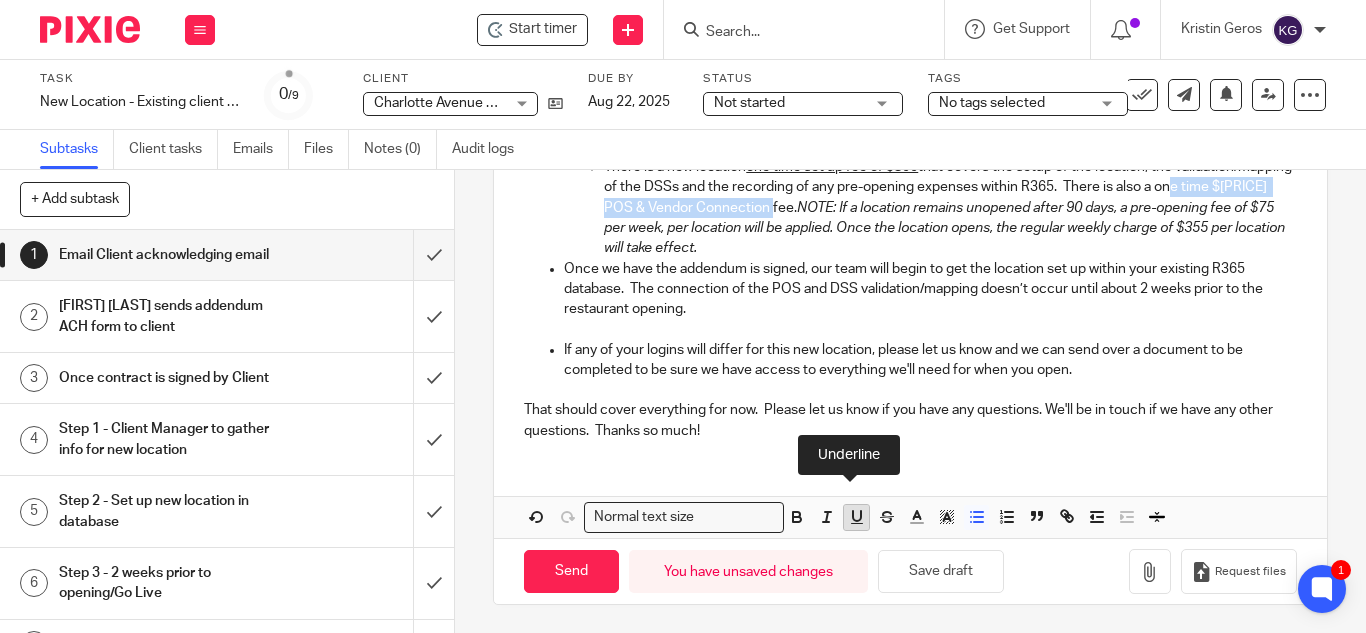 click 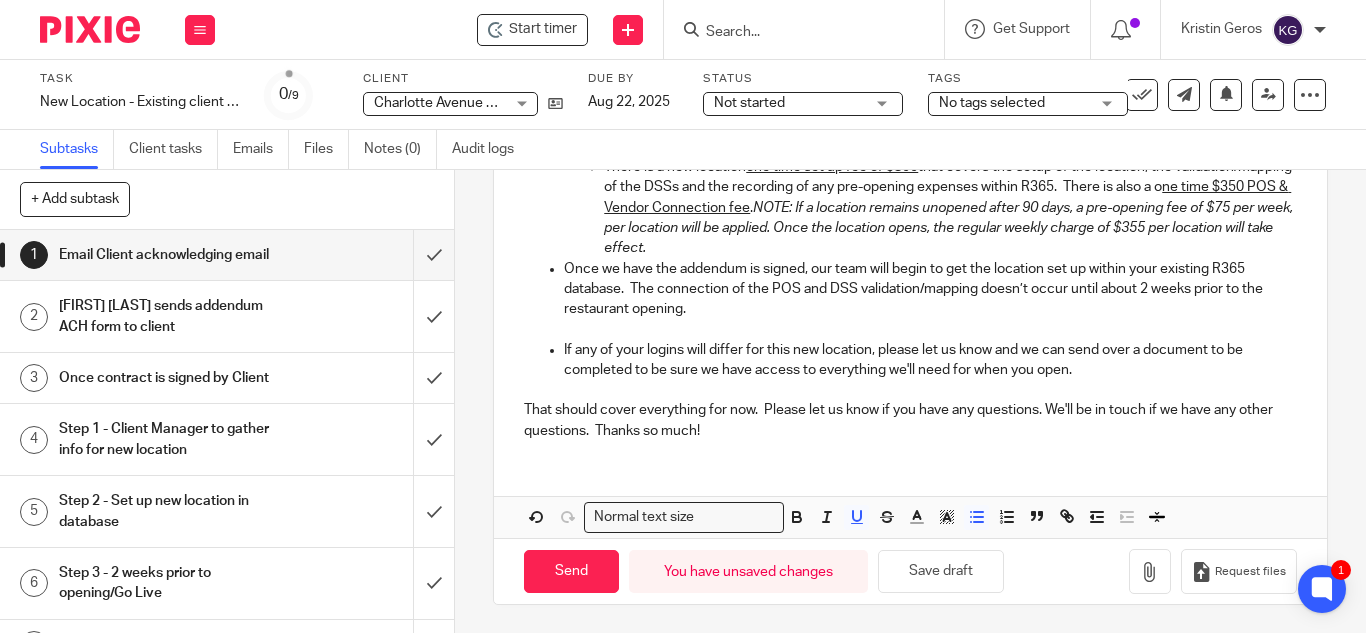 click on "Once we have the addendum is signed, our team will begin to get the location set up within your existing R365 database.  The connection of the POS and DSS validation/mapping doesn’t occur until about 2 weeks prior to the restaurant opening." at bounding box center (930, 289) 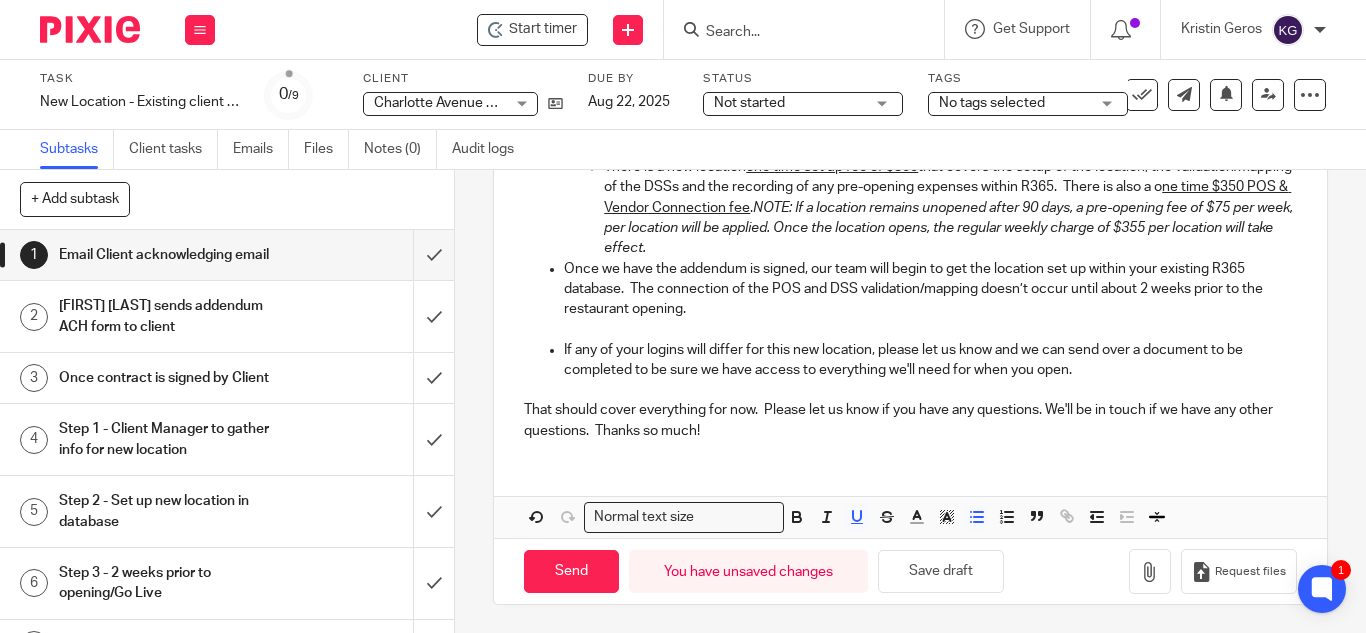 click on "ne time $350 POS & Vendor Connection fee" at bounding box center (947, 197) 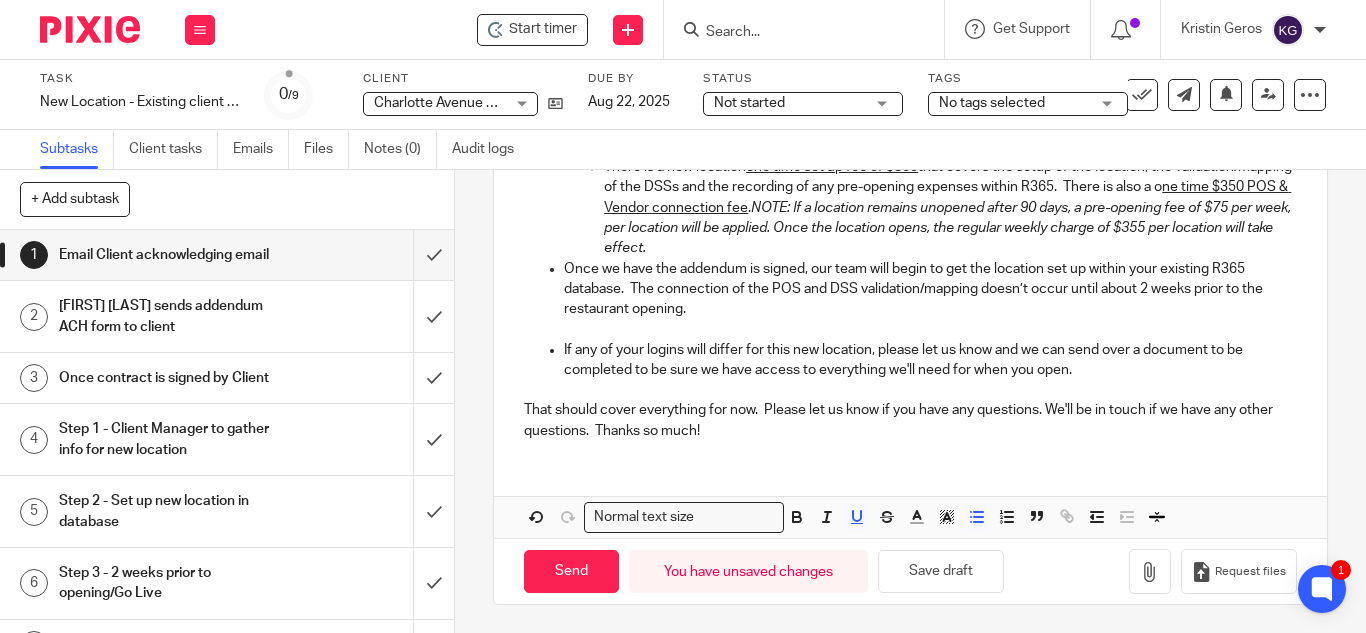 click on "Once we have the addendum is signed, our team will begin to get the location set up within your existing R365 database.  The connection of the POS and DSS validation/mapping doesn’t occur until about 2 weeks prior to the restaurant opening." at bounding box center (930, 289) 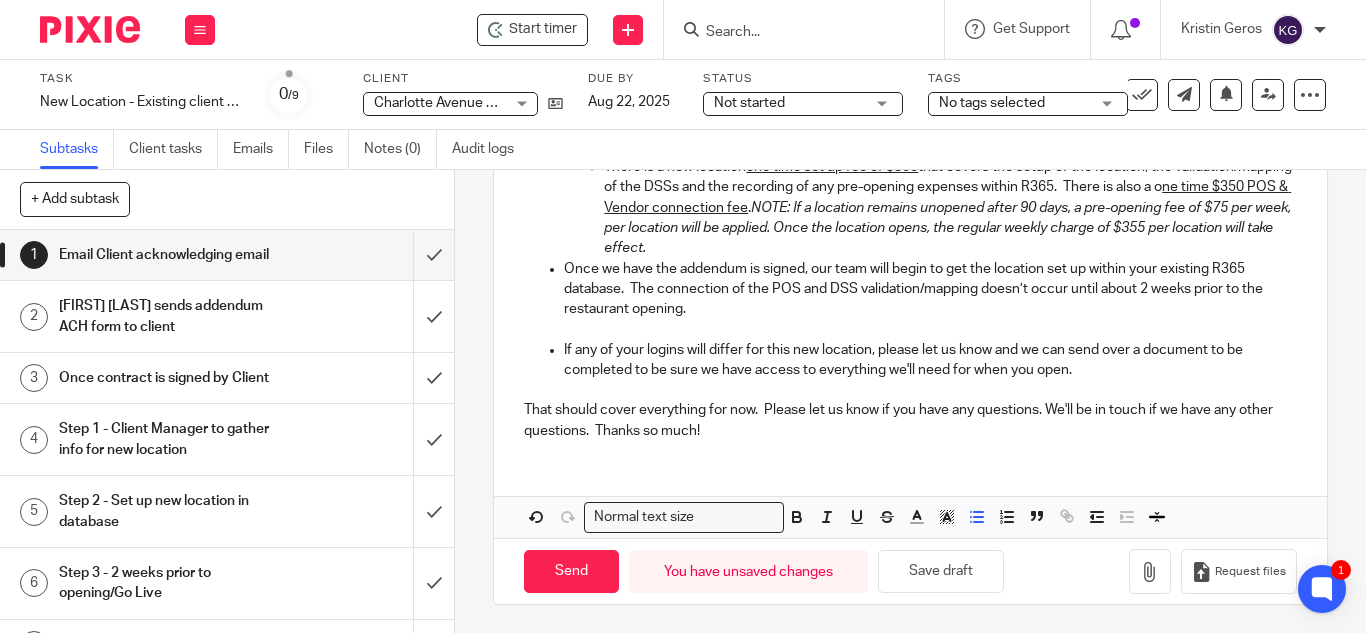 scroll, scrollTop: 400, scrollLeft: 0, axis: vertical 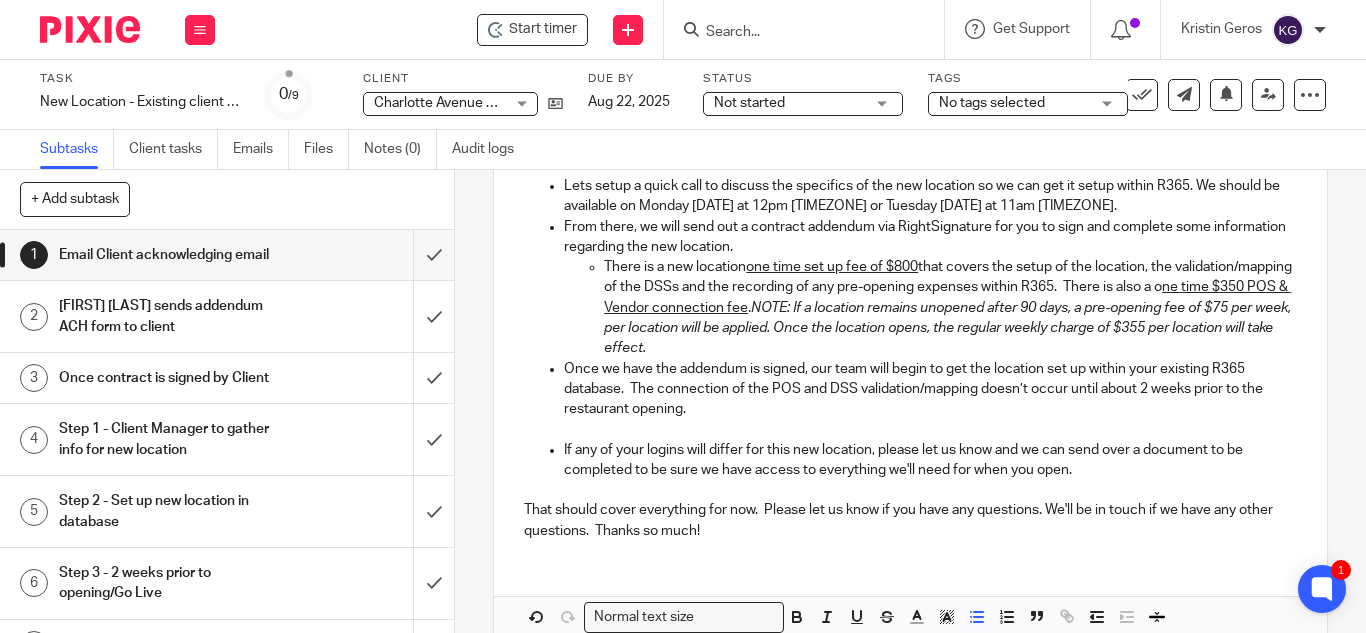 click on "ne time $350 POS & Vendor connection fee" at bounding box center [947, 297] 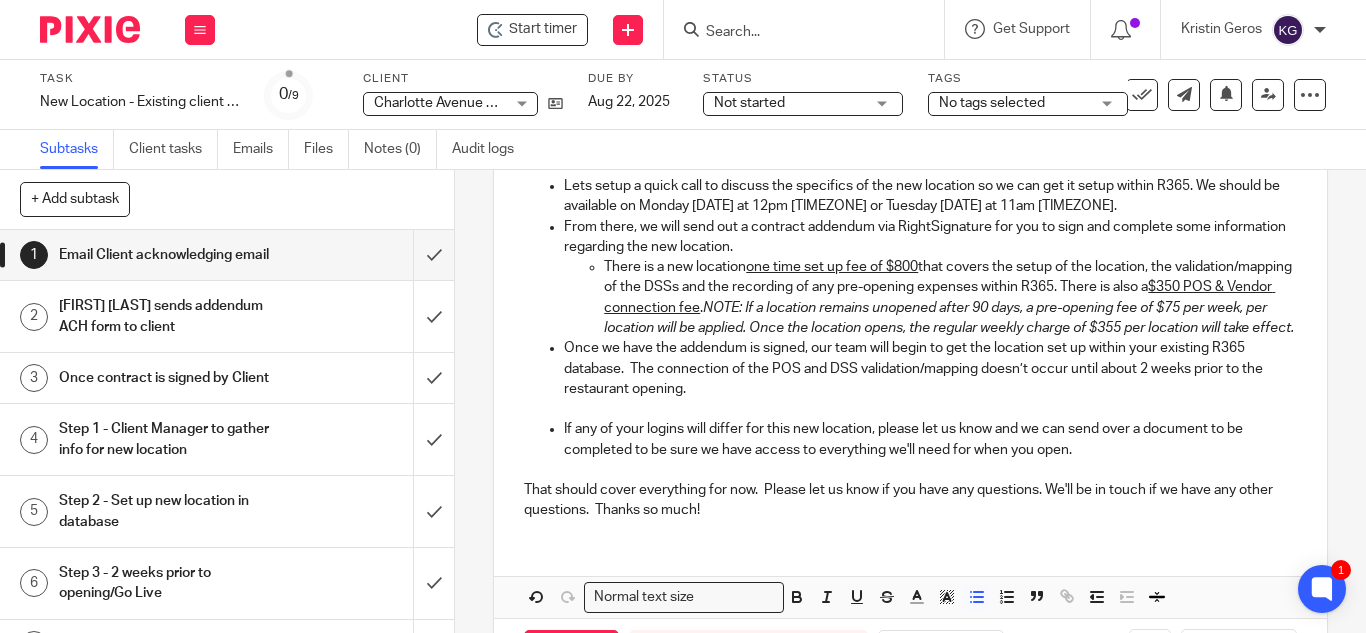 click on "There is a new location  one time set up fee of $800  that covers the setup of the location, the validation/mapping of the DSSs and the recording of any pre-opening expenses within R365.  There is also a  $350 POS & Vendor connection fee .   NOTE: If a location remains unopened after 90 days, a pre-opening fee of $75 per week, per location will be applied. Once the location opens, the regular weekly charge of $355 per location will take effect." at bounding box center [950, 297] 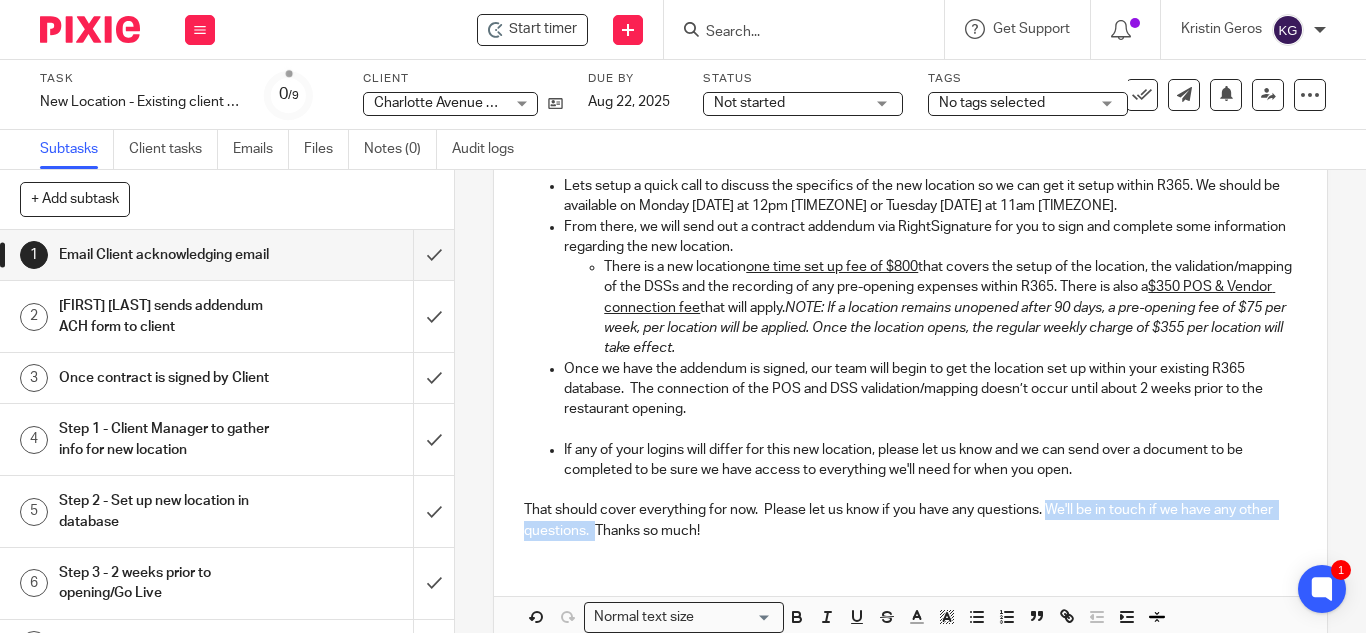 drag, startPoint x: 627, startPoint y: 533, endPoint x: 1044, endPoint y: 512, distance: 417.52844 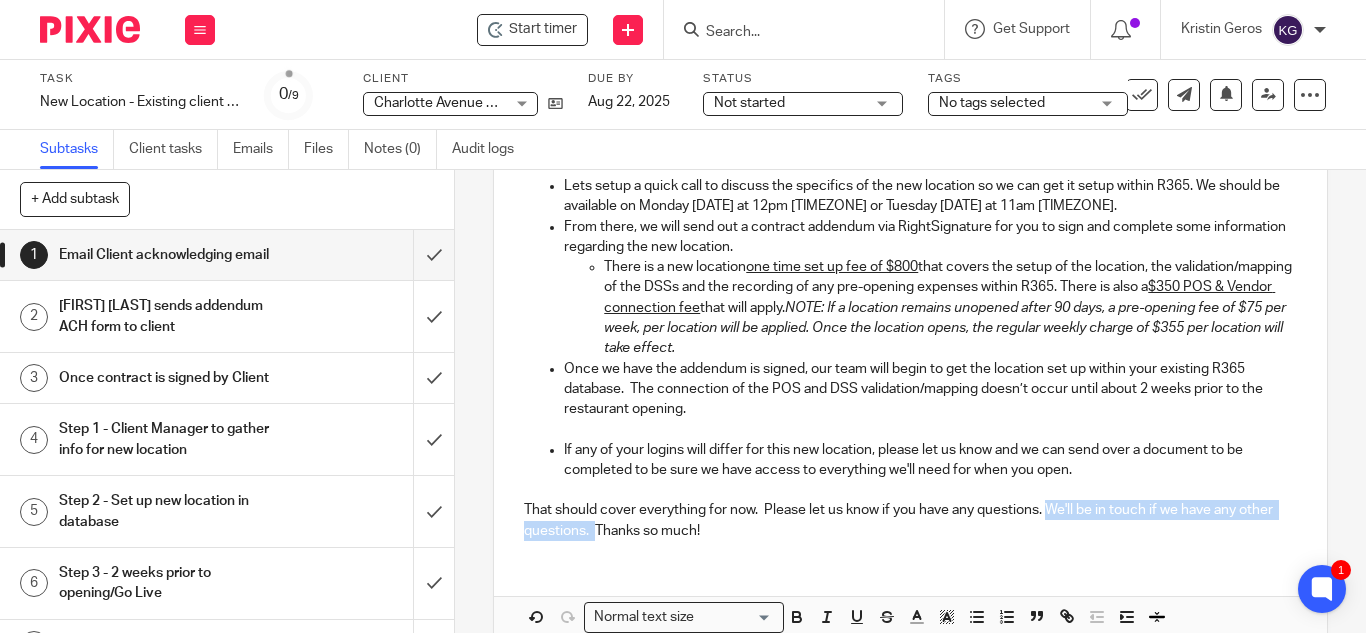 click on "That should cover everything for now.  Please let us know if you have any questions. We'll be in touch if we have any other questions.  Thanks so much!" at bounding box center (910, 520) 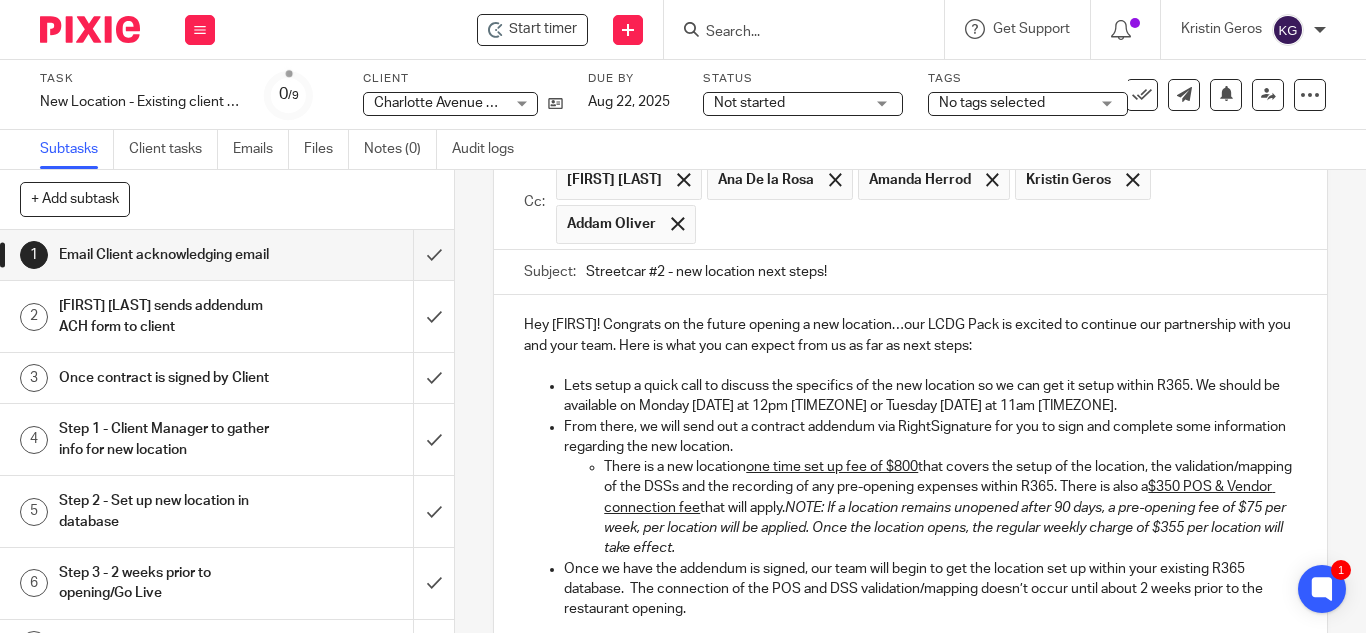 scroll, scrollTop: 100, scrollLeft: 0, axis: vertical 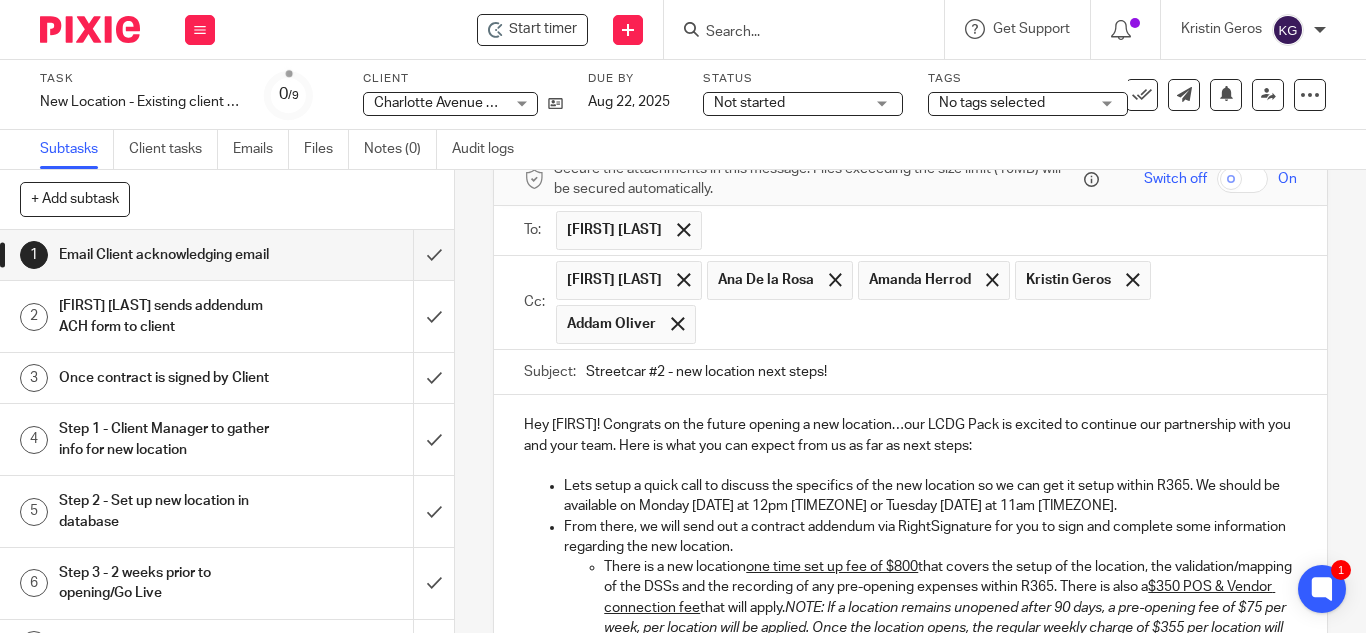 click on "Hey Josh!  Congrats on the future opening a new location…our LCDG Pack is excited to continue our partnership with you and your team.  Here is what you can expect from us as far as next steps:" at bounding box center (910, 435) 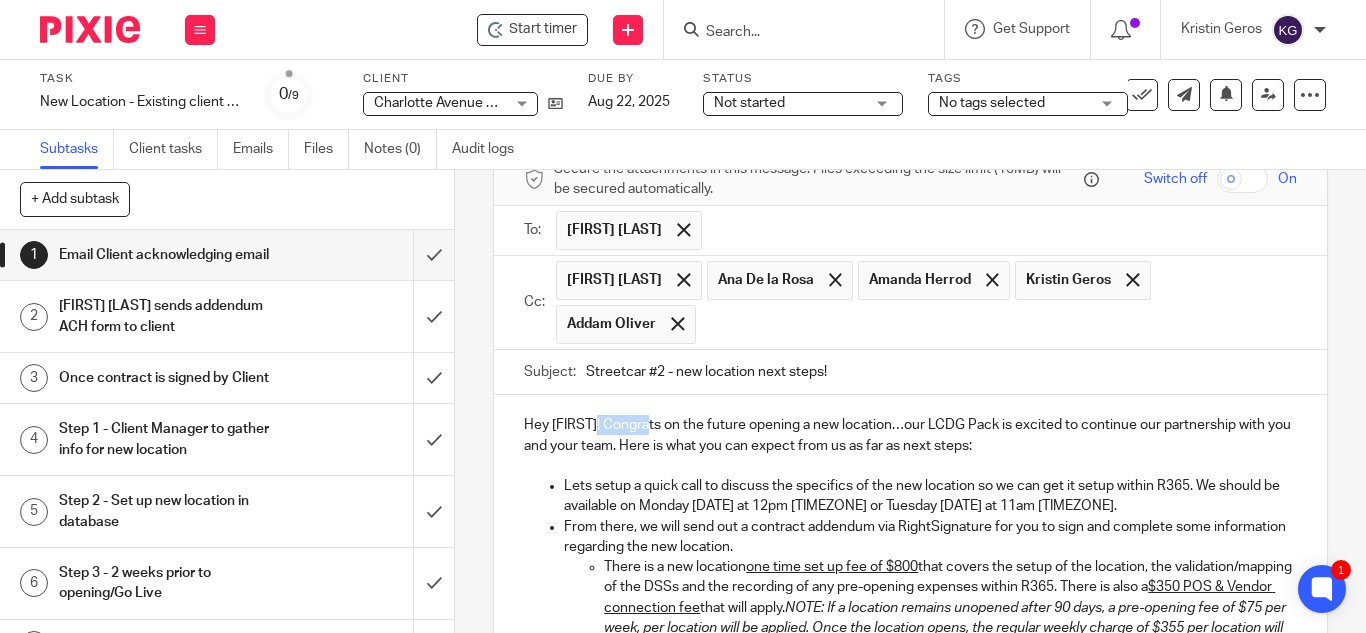 click on "Hey Josh!  Congrats on the future opening a new location…our LCDG Pack is excited to continue our partnership with you and your team.  Here is what you can expect from us as far as next steps:" at bounding box center (910, 435) 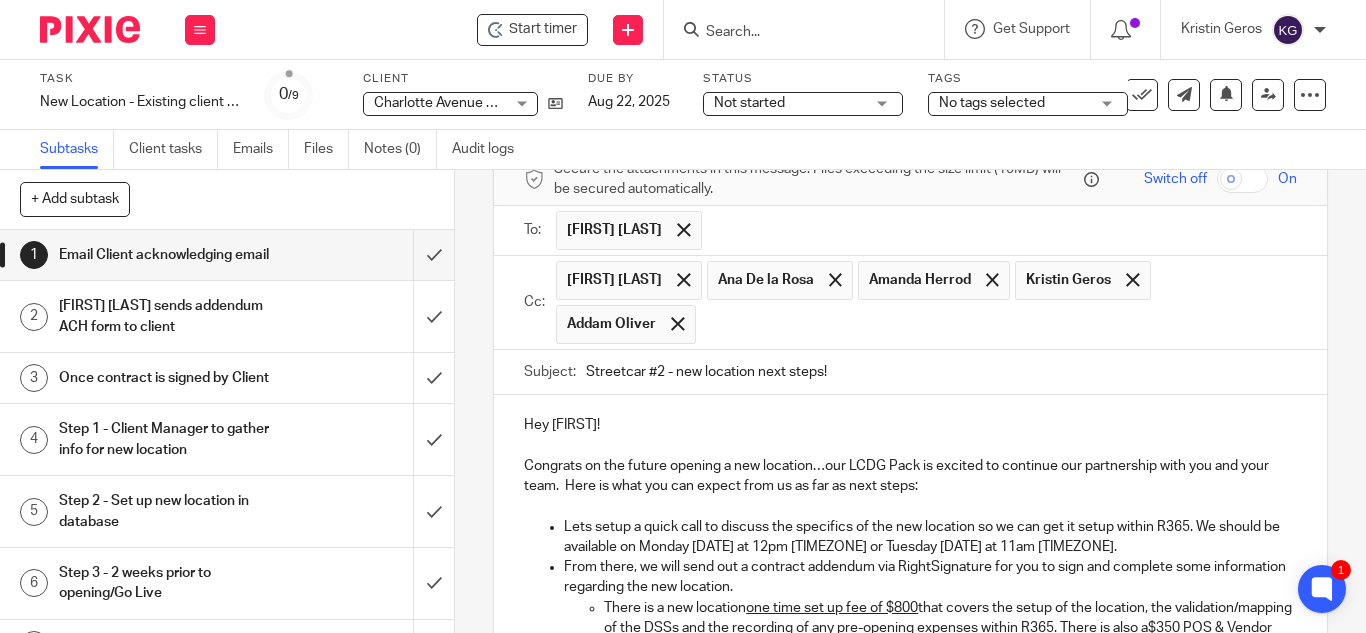 click at bounding box center (997, 324) 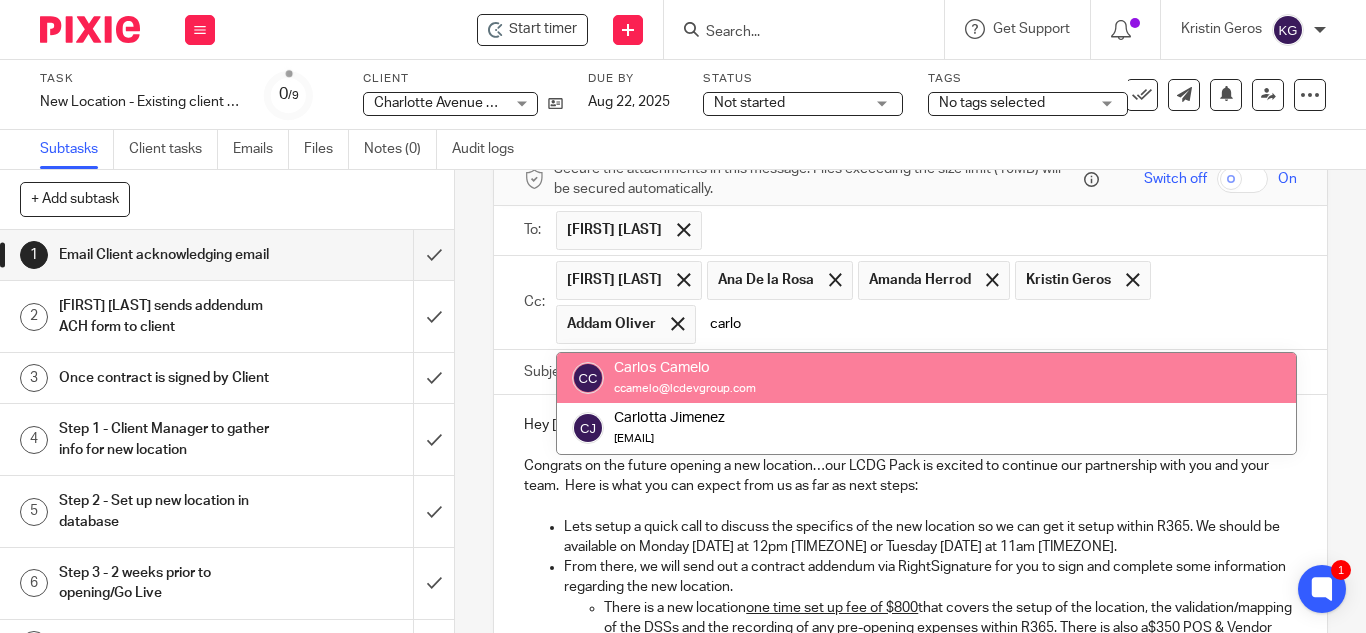 type on "carlo" 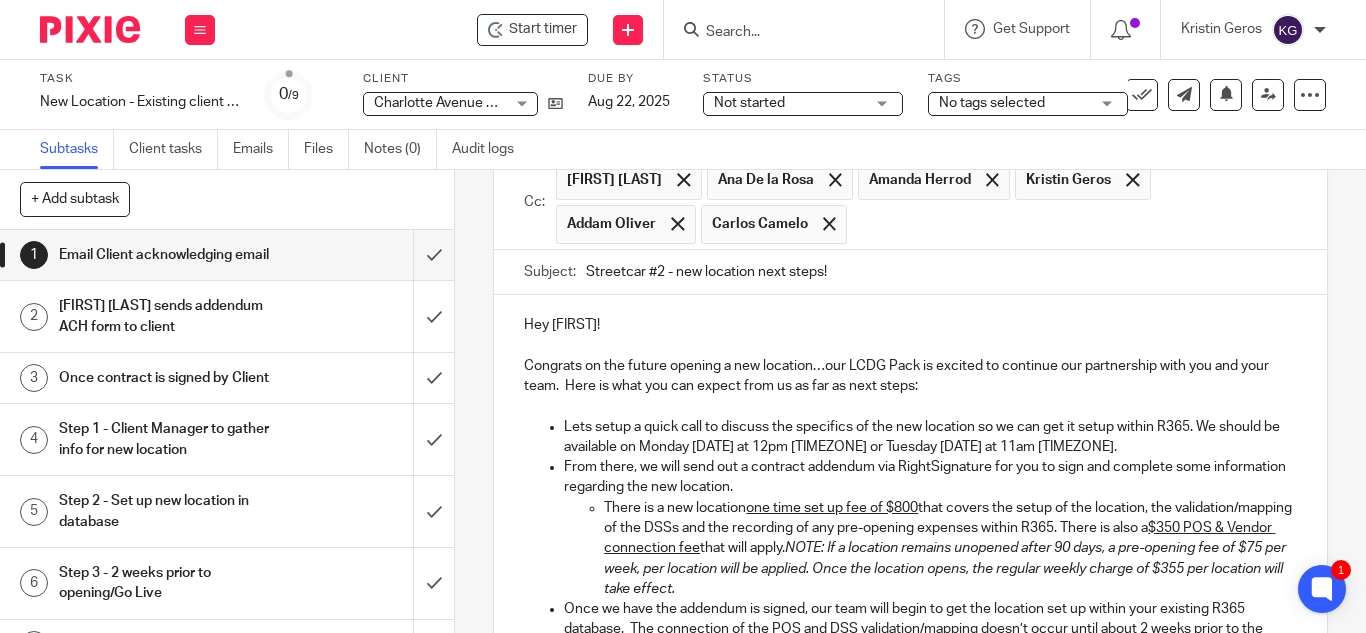scroll, scrollTop: 300, scrollLeft: 0, axis: vertical 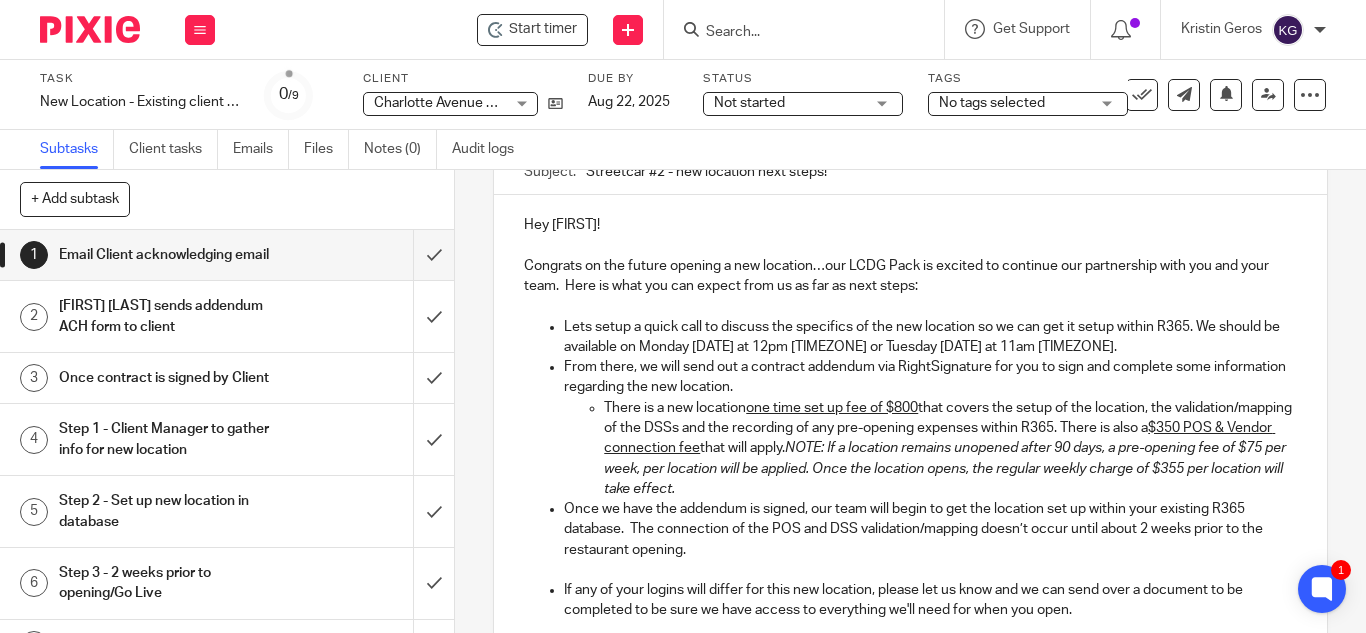click on "Lets setup a quick call to discuss the specifics of the new location so we can get it setup within R365.  We should be available on Monday 8/11 at 12pm EST or Tuesday 8/12 at 11am EST." at bounding box center [930, 337] 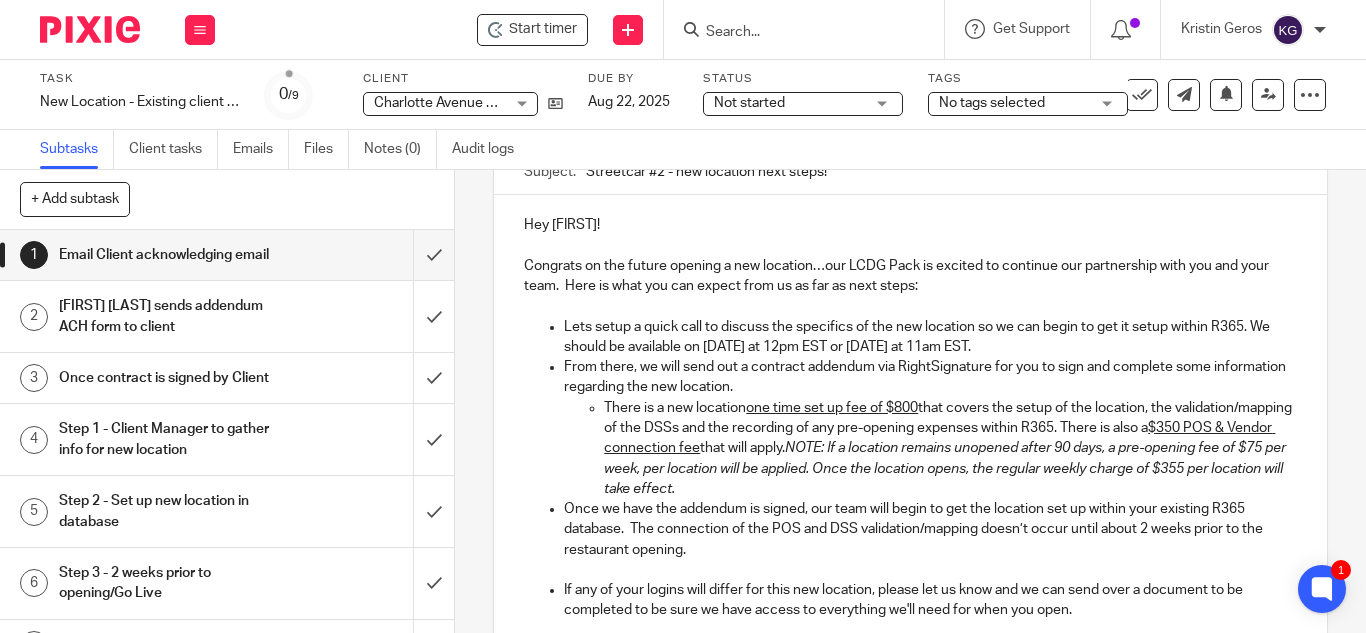 click on "Lets setup a quick call to discuss the specifics of the new location so we can begin to get it setup within R365.  We should be available on Monday 8/11 at 12pm EST or Tuesday 8/12 at 11am EST." at bounding box center [930, 337] 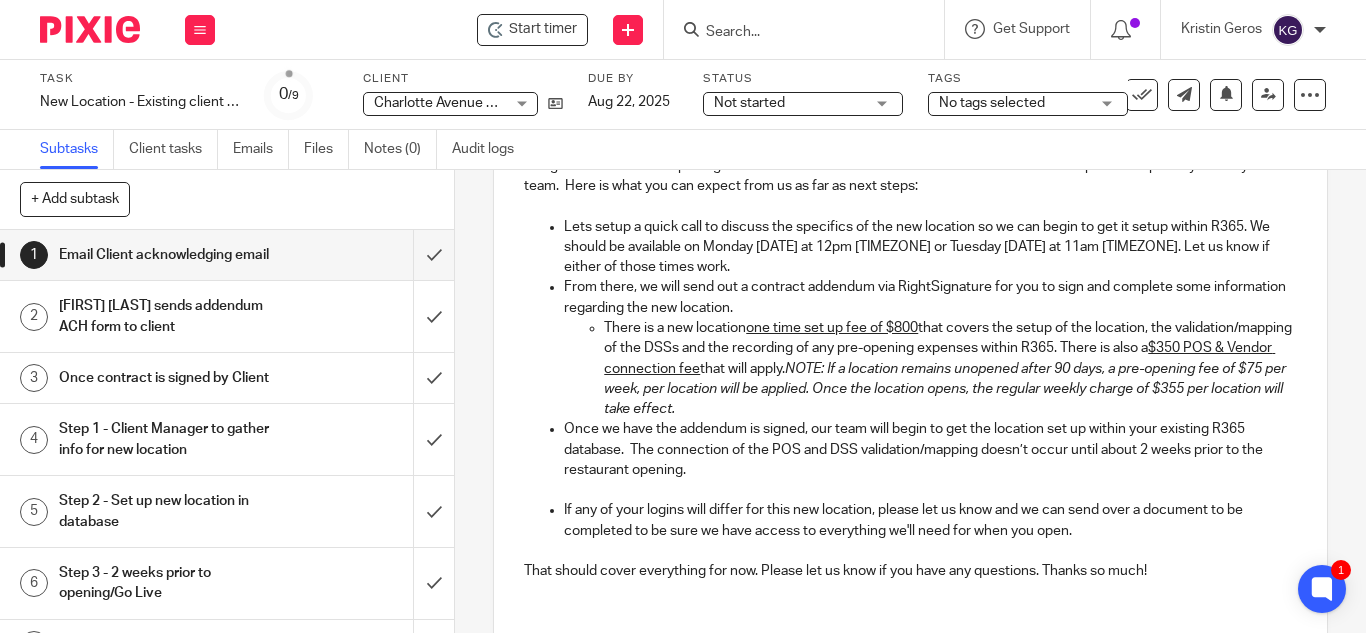 scroll, scrollTop: 500, scrollLeft: 0, axis: vertical 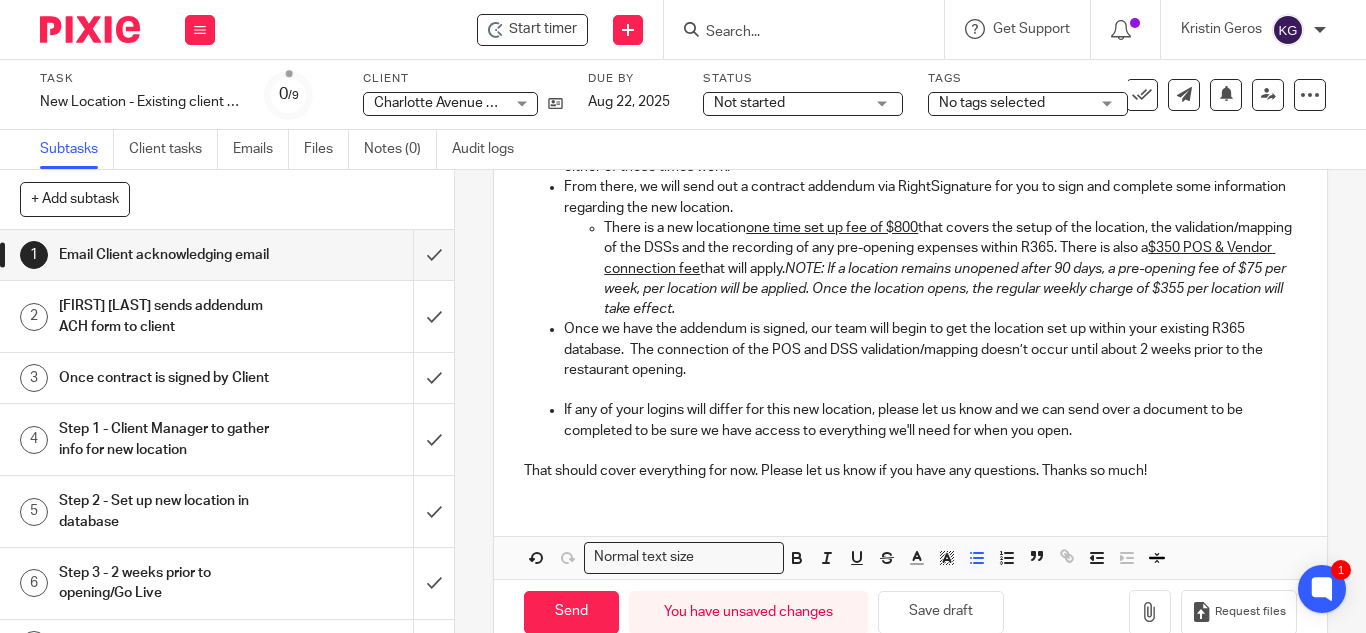 click on "That should cover everything for now.  Please let us know if you have any questions.  Thanks so much!" at bounding box center (910, 471) 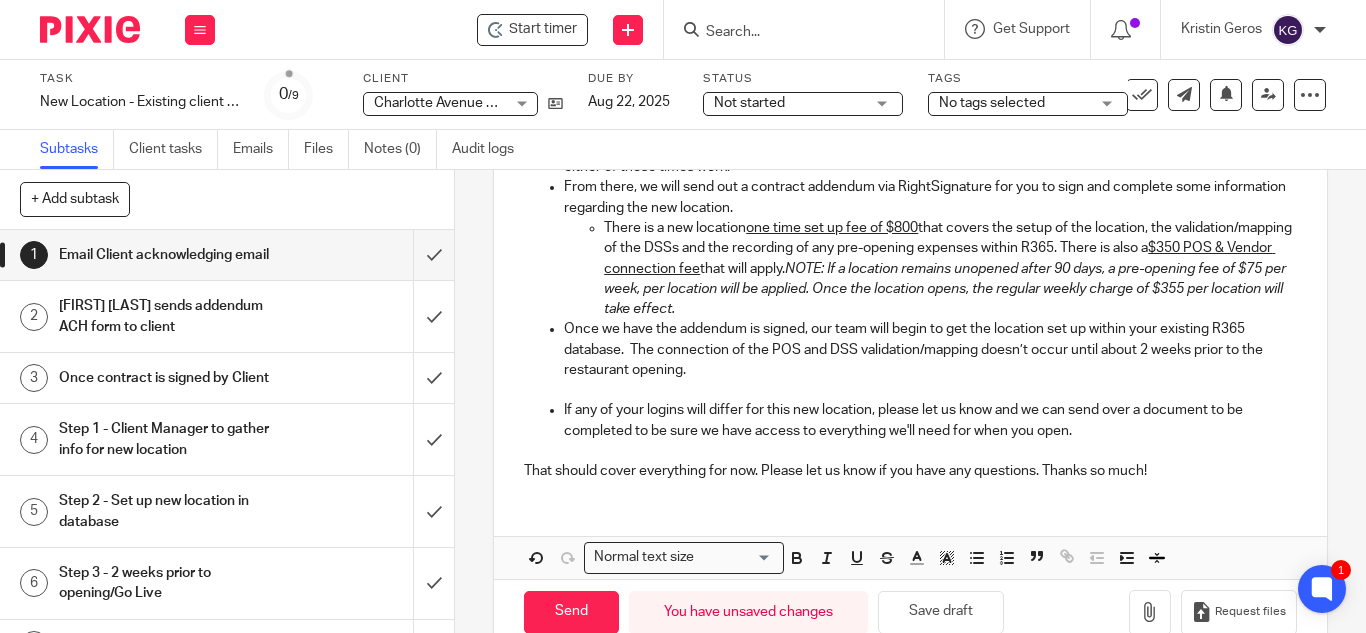 scroll, scrollTop: 543, scrollLeft: 0, axis: vertical 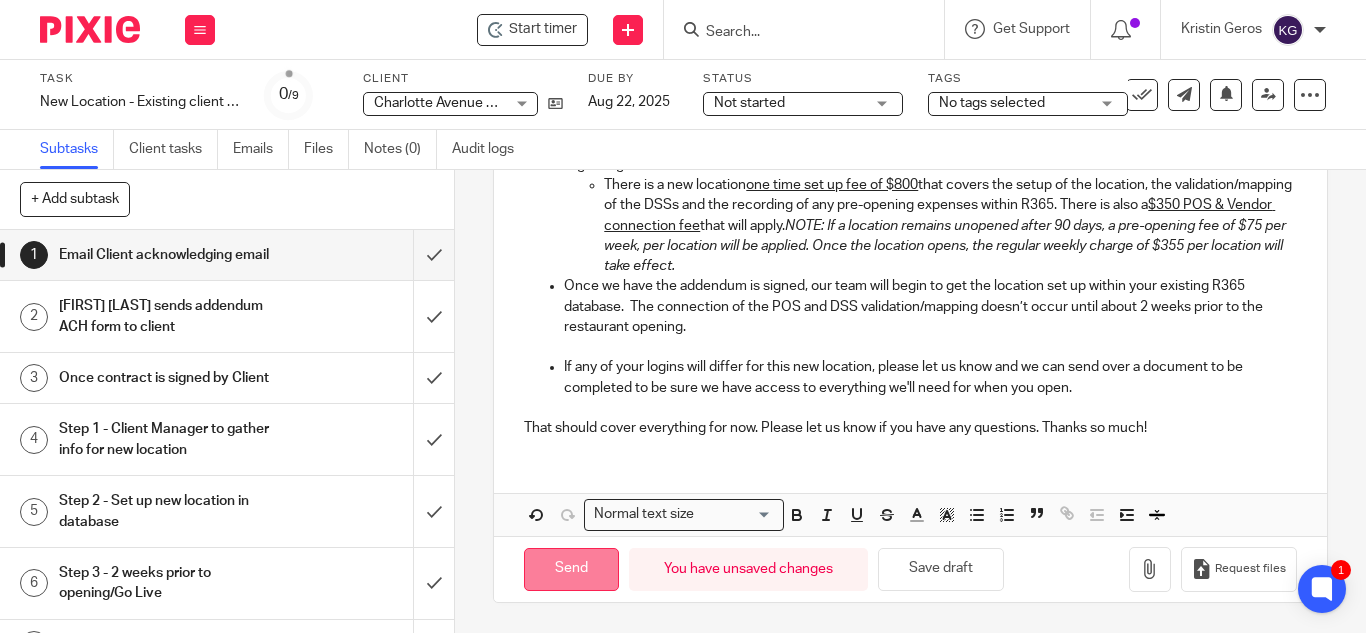 click on "Send" at bounding box center (571, 569) 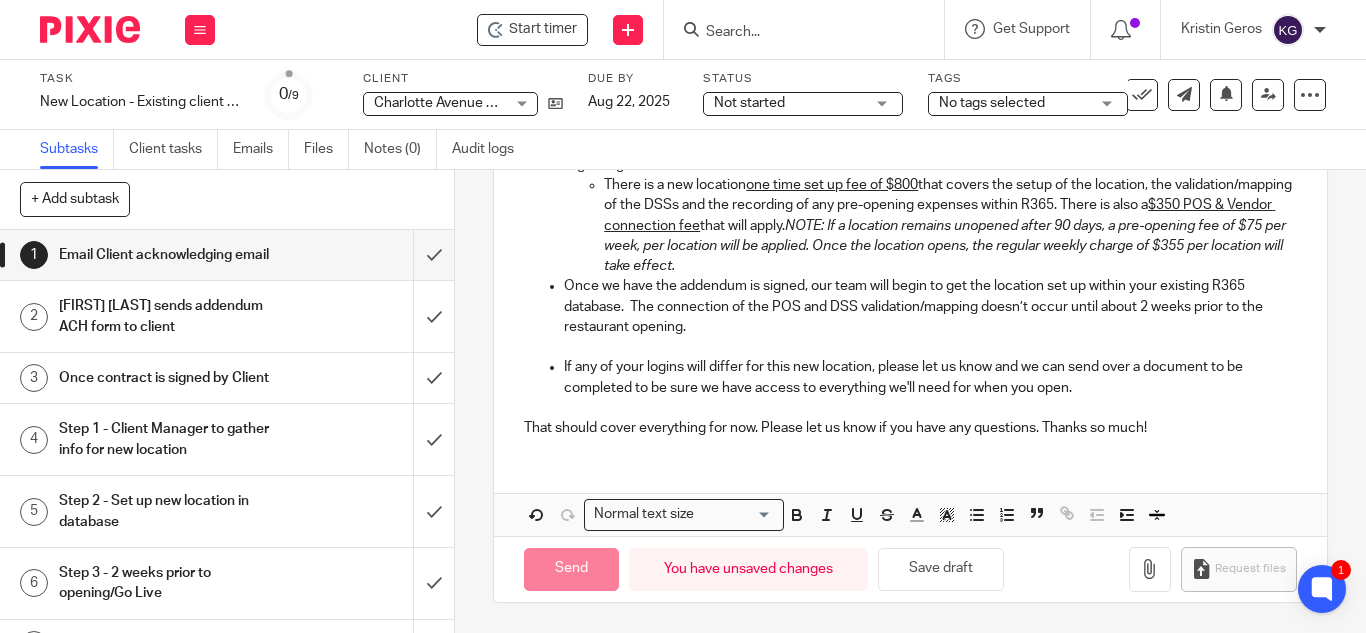 type on "Sent" 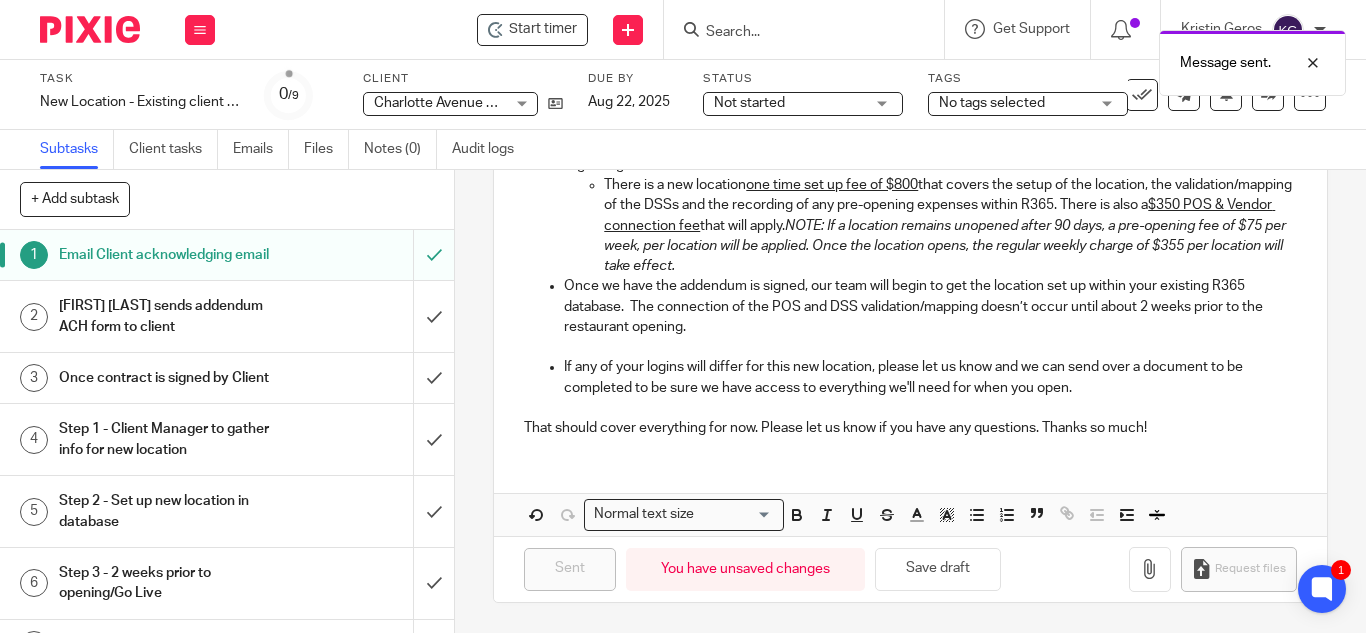 click on "Not started
Not started" at bounding box center [803, 104] 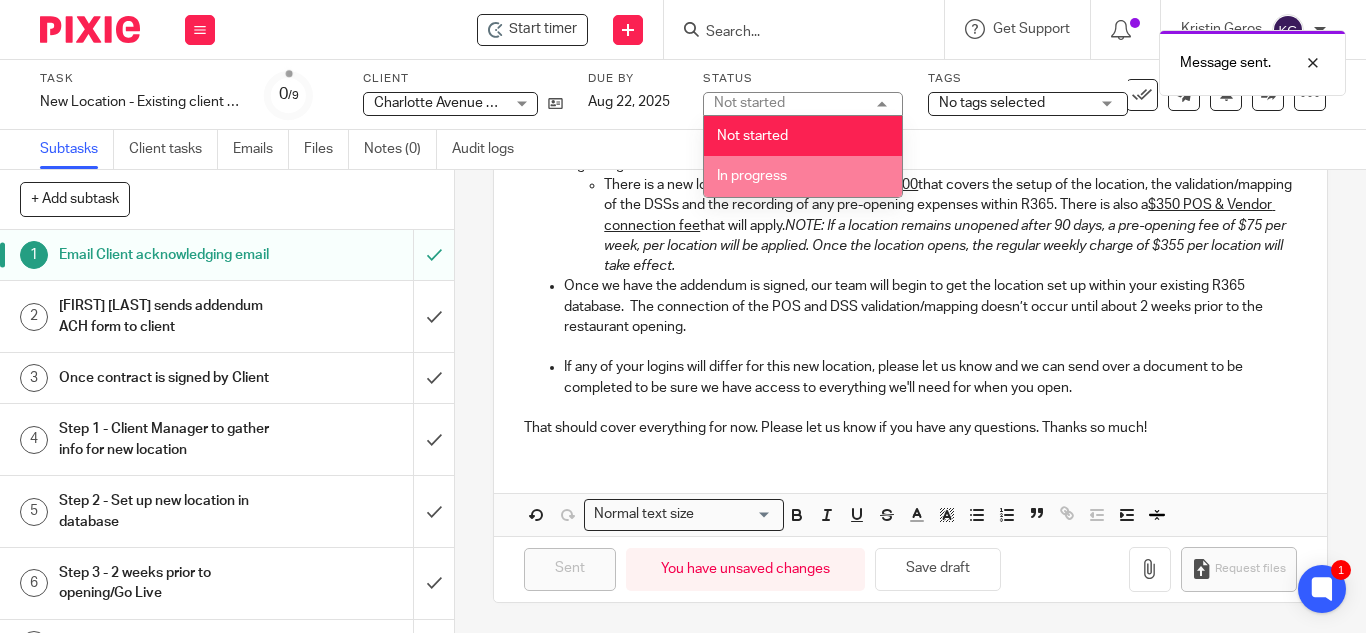 click on "In progress" at bounding box center (803, 176) 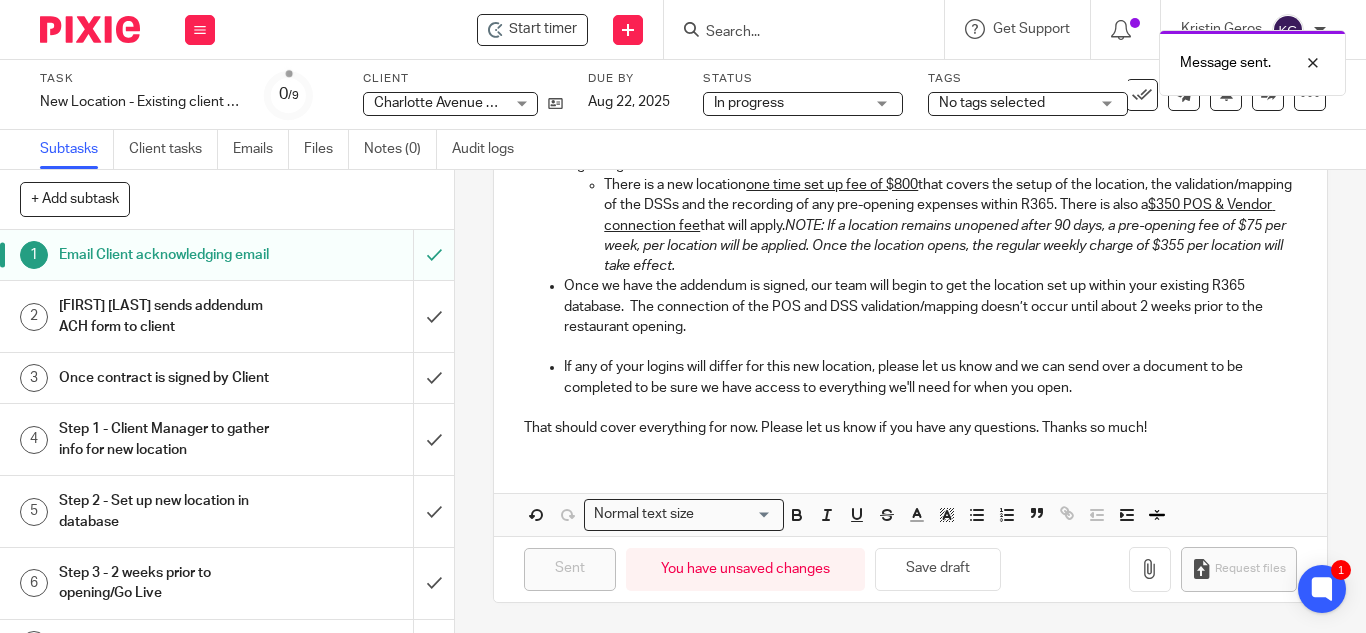 click on "No tags selected" at bounding box center [1014, 103] 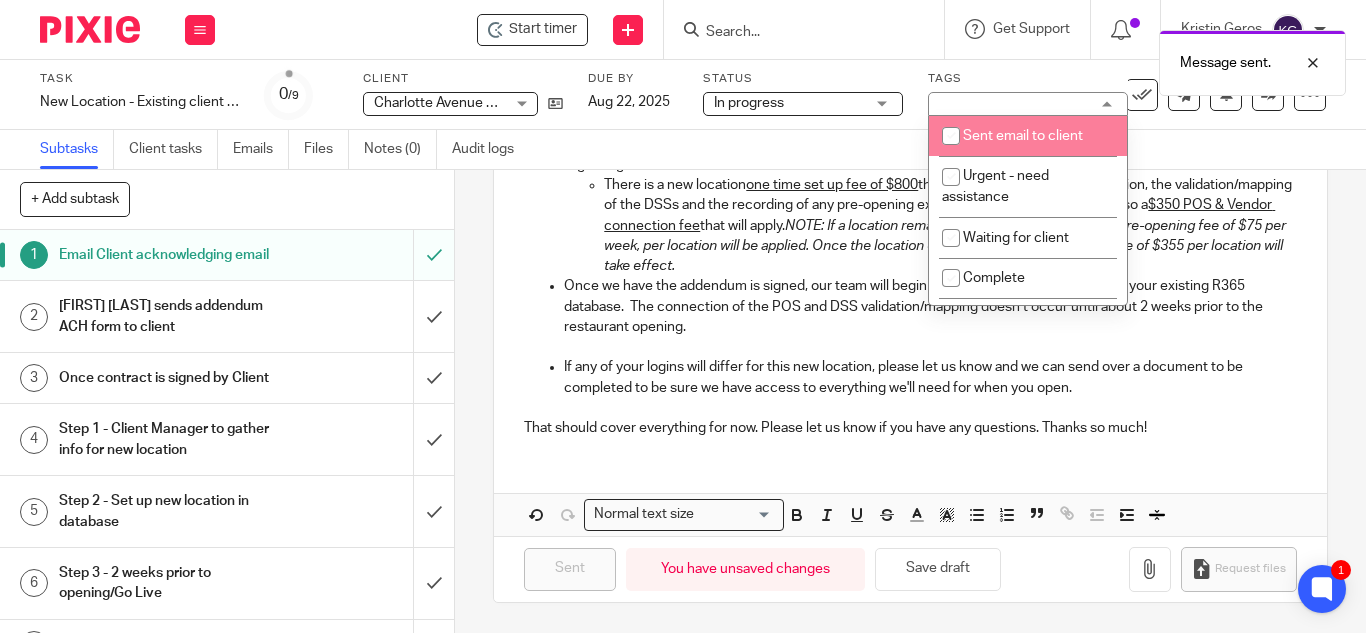 click on "Sent email to client" at bounding box center [1023, 136] 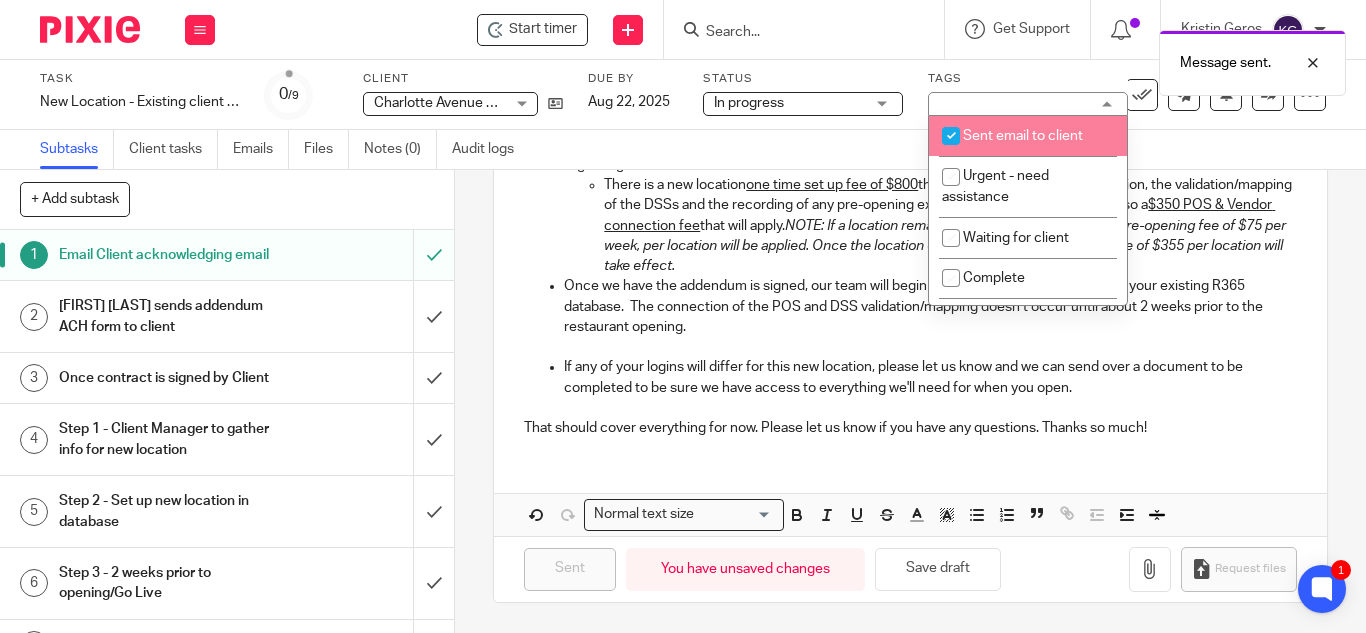 checkbox on "true" 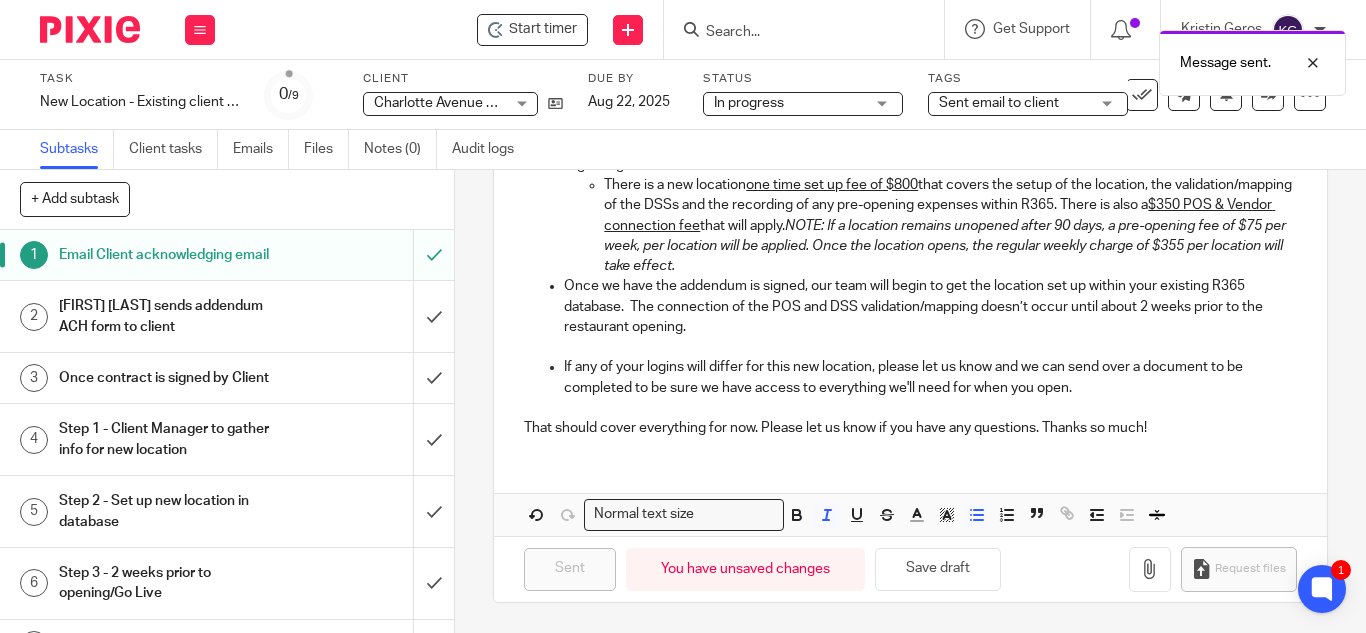 click on "NOTE: If a location remains unopened after 90 days, a pre-opening fee of $75 per week, per location will be applied. Once the location opens, the regular weekly charge of $355 per location will take effect." at bounding box center (946, 246) 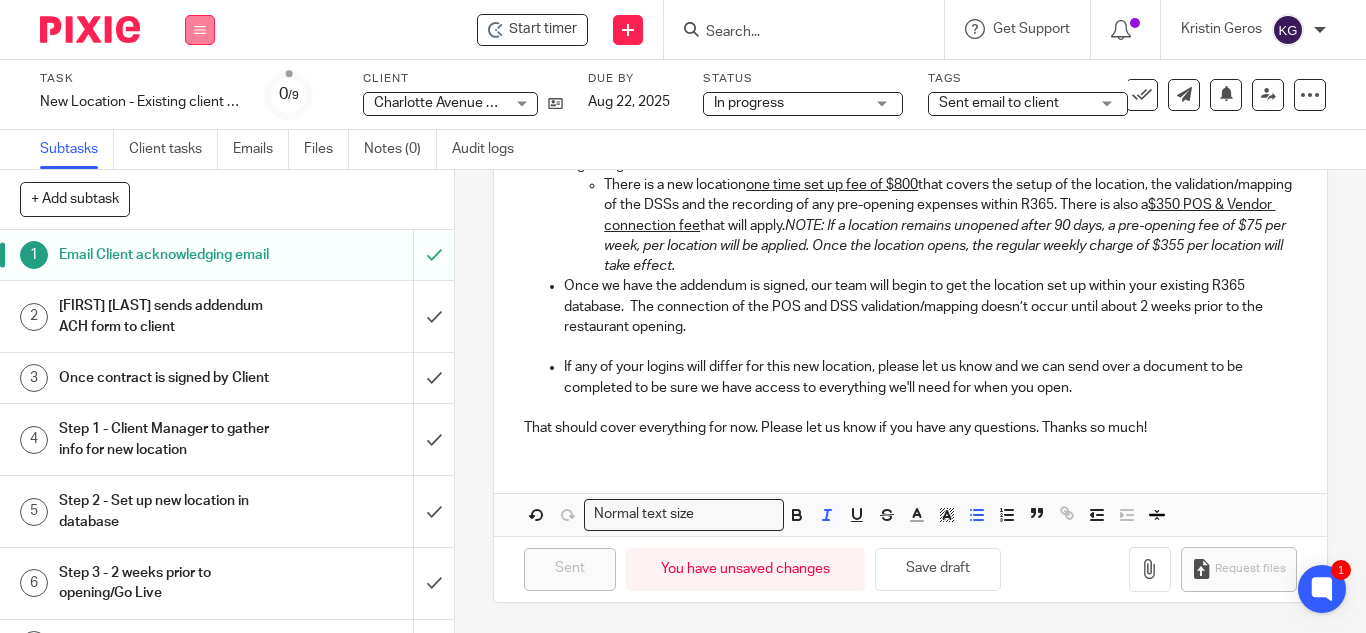 click at bounding box center [200, 30] 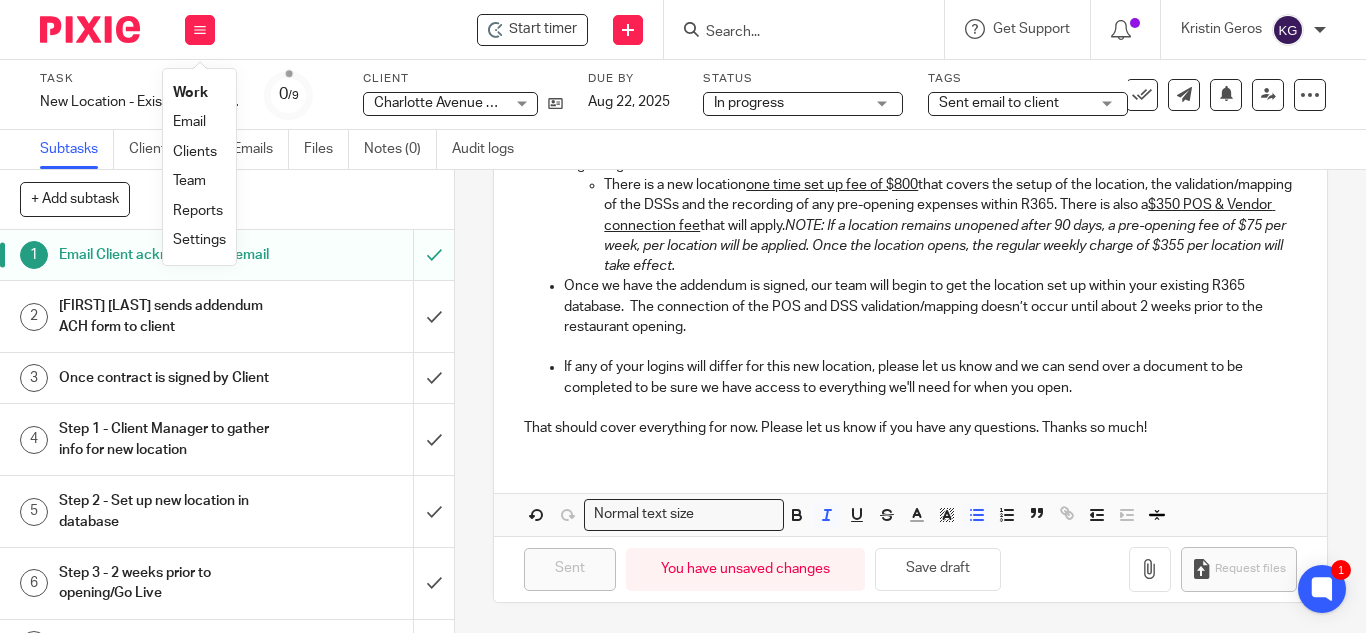 click on "Work" at bounding box center (190, 93) 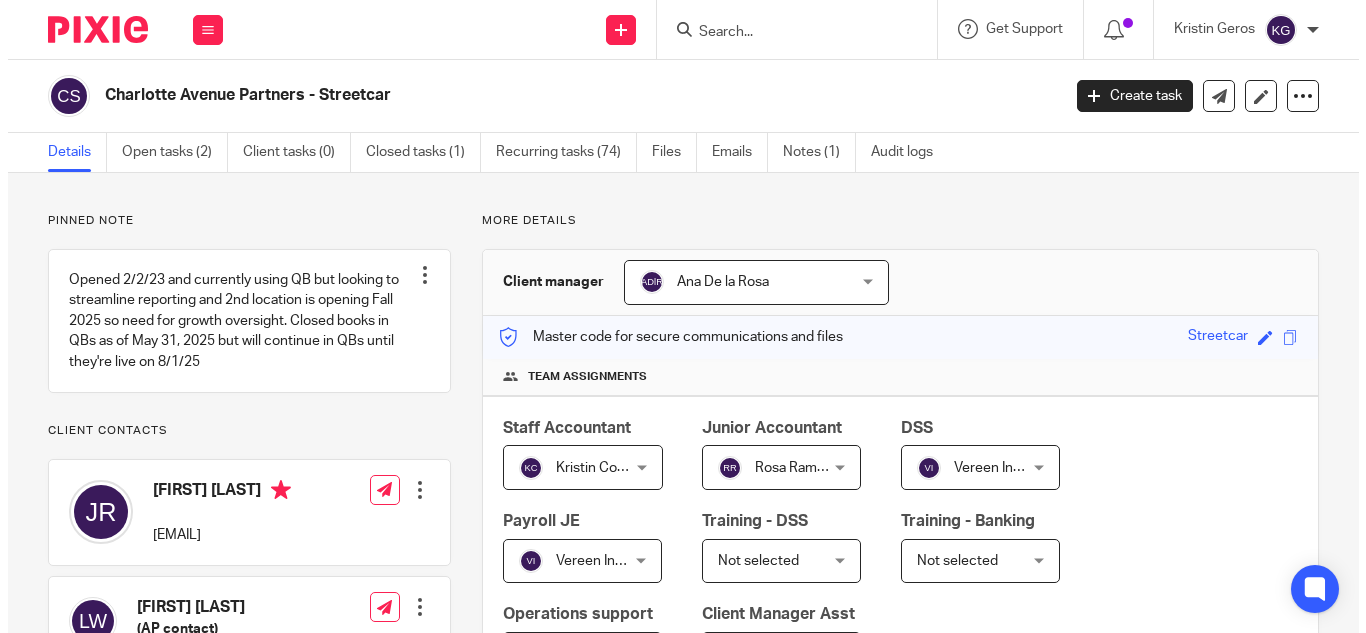 scroll, scrollTop: 0, scrollLeft: 0, axis: both 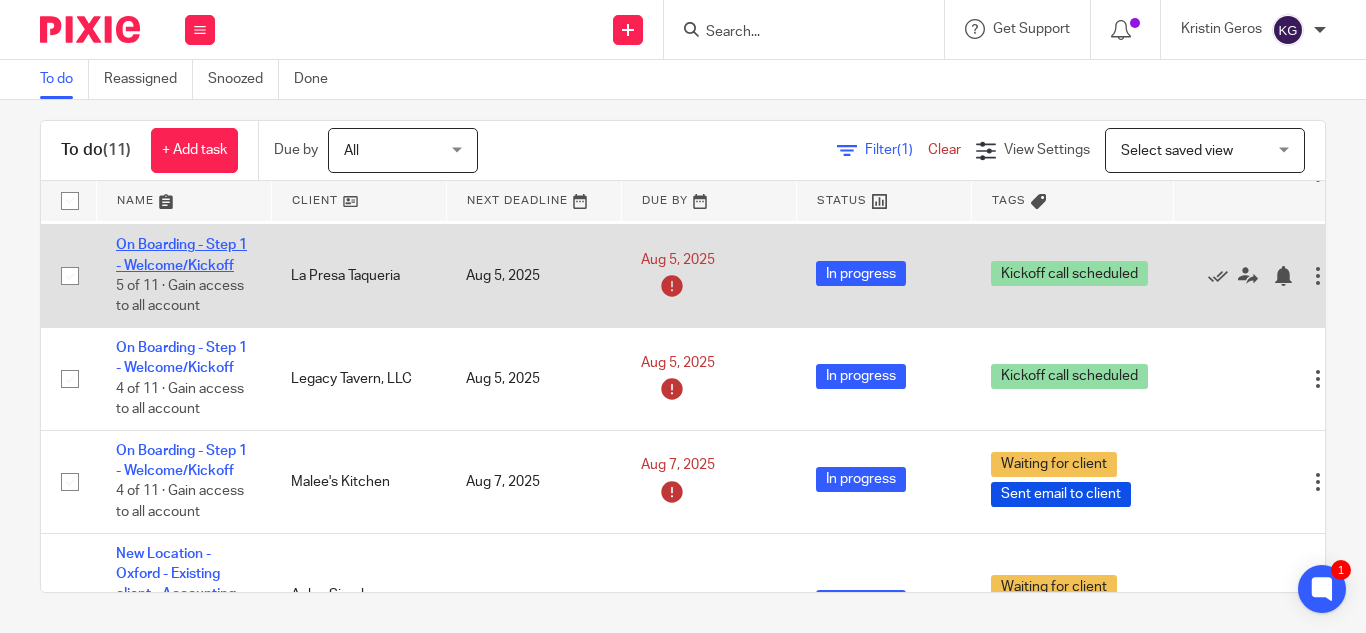 click on "On Boarding - Step 1 - Welcome/Kickoff" at bounding box center (181, 255) 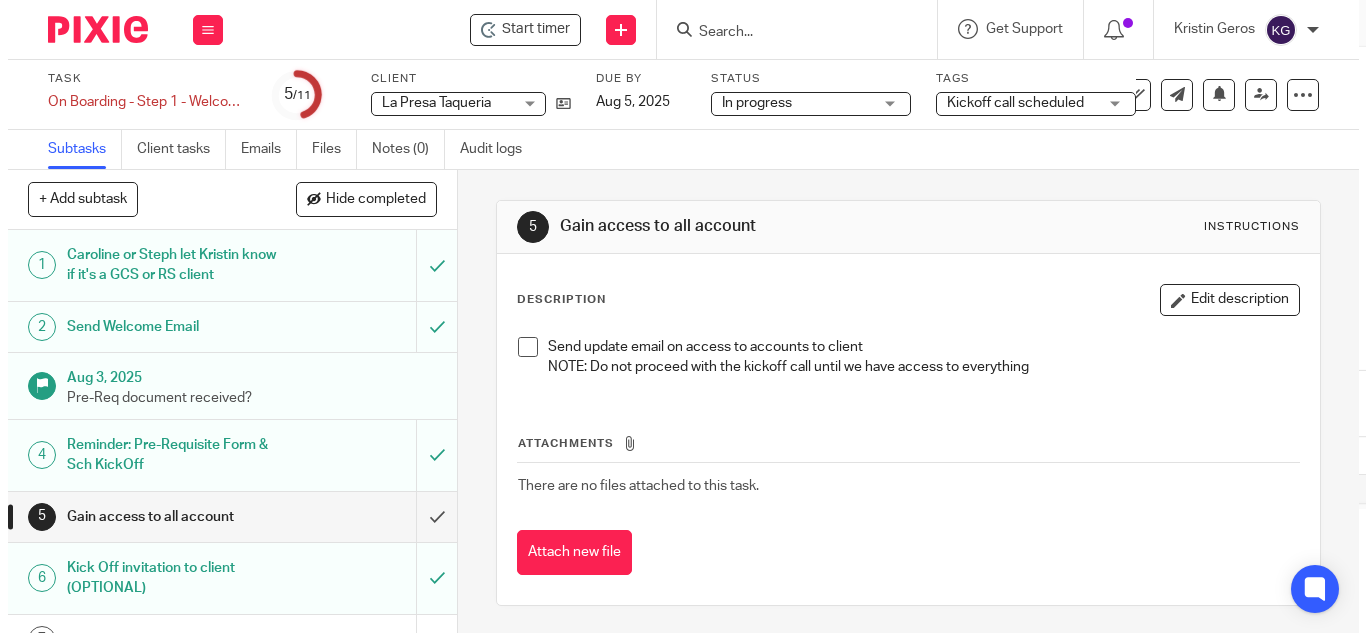 scroll, scrollTop: 0, scrollLeft: 0, axis: both 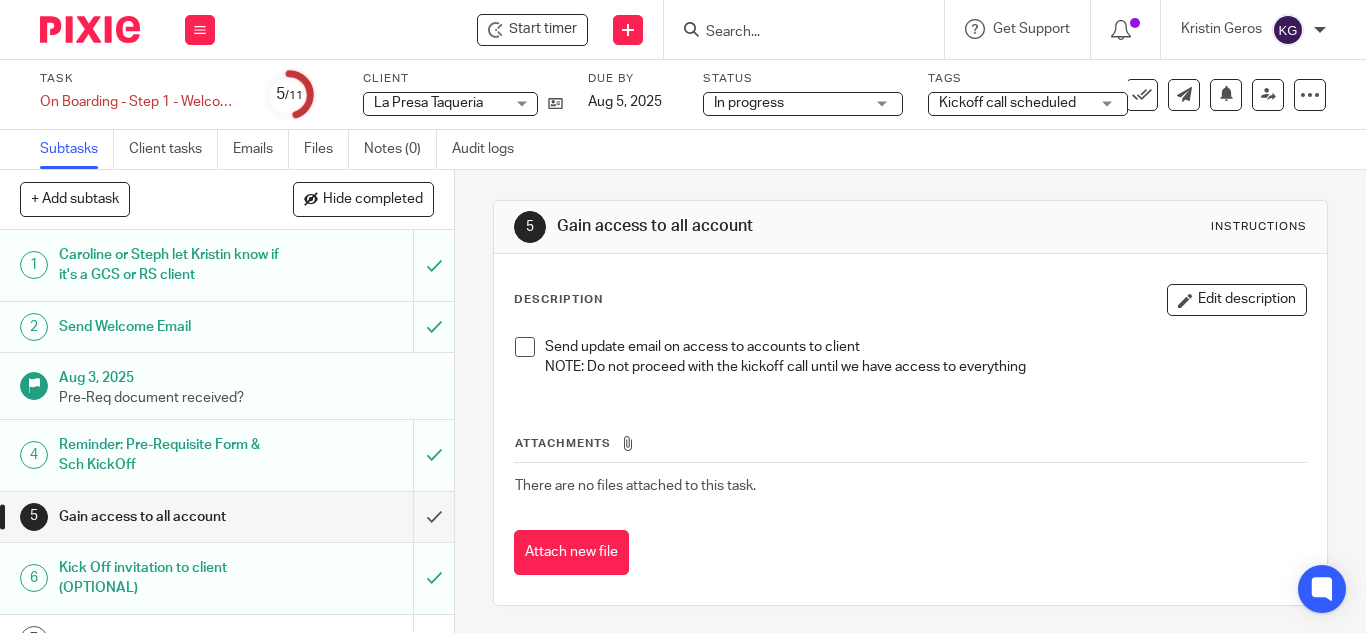 click on "La Presa Taqueria
La Presa Taqueria
No client selected
11th Street Station
24 Hour Pho (Consulting - Rec Acct)
Angevin Co
Antone's
Apex Casual Dining LLC (Consulting - Implementation)
Aplos Simple Mediterranean
At Fault [CITY]
Atomic Wings (Implementation)
Bao'd Up
Bennell LLC - House of Copa
Big Dave's (Implementation & Rec Acct/Ops)
Bite Brands (Implementation - Ops only)
Blaze Pizza (Recurring Acct/Ops)
Blazin J's
Blue Line Bakery
Boardwalk Billy's (Project - Bank Rec Cleanup)
BOHO Pizza and Brew
Cafe Alyce" at bounding box center [463, 104] 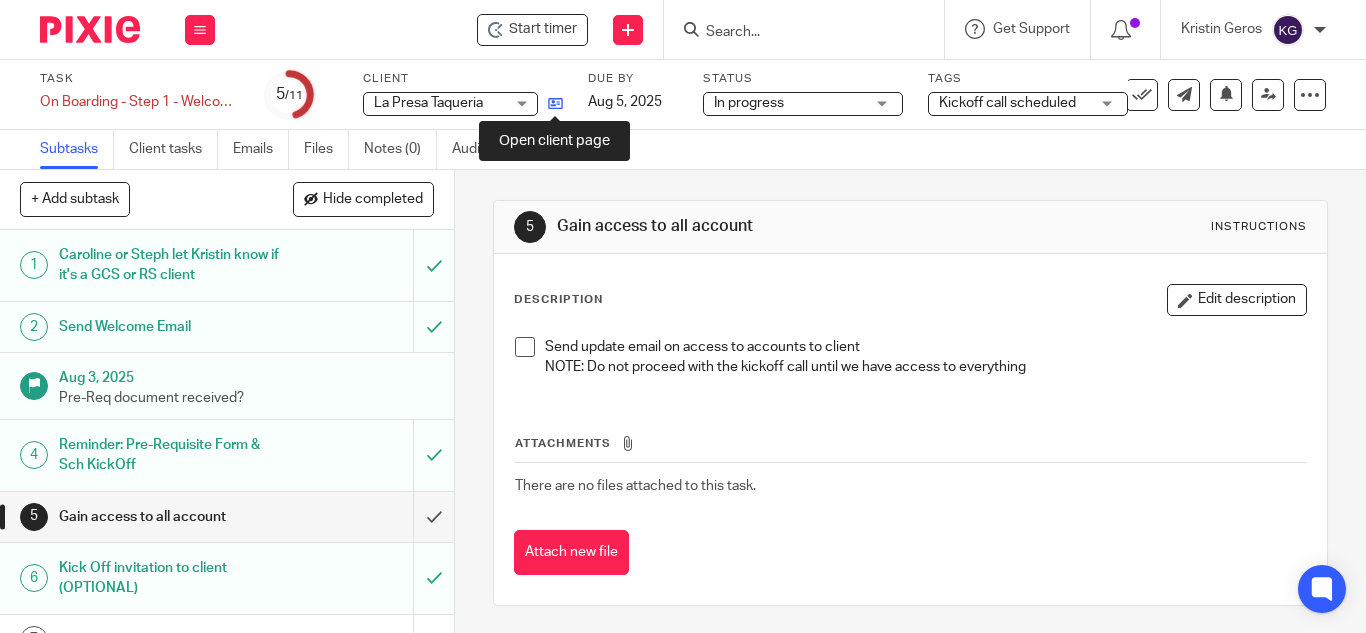 click at bounding box center [555, 103] 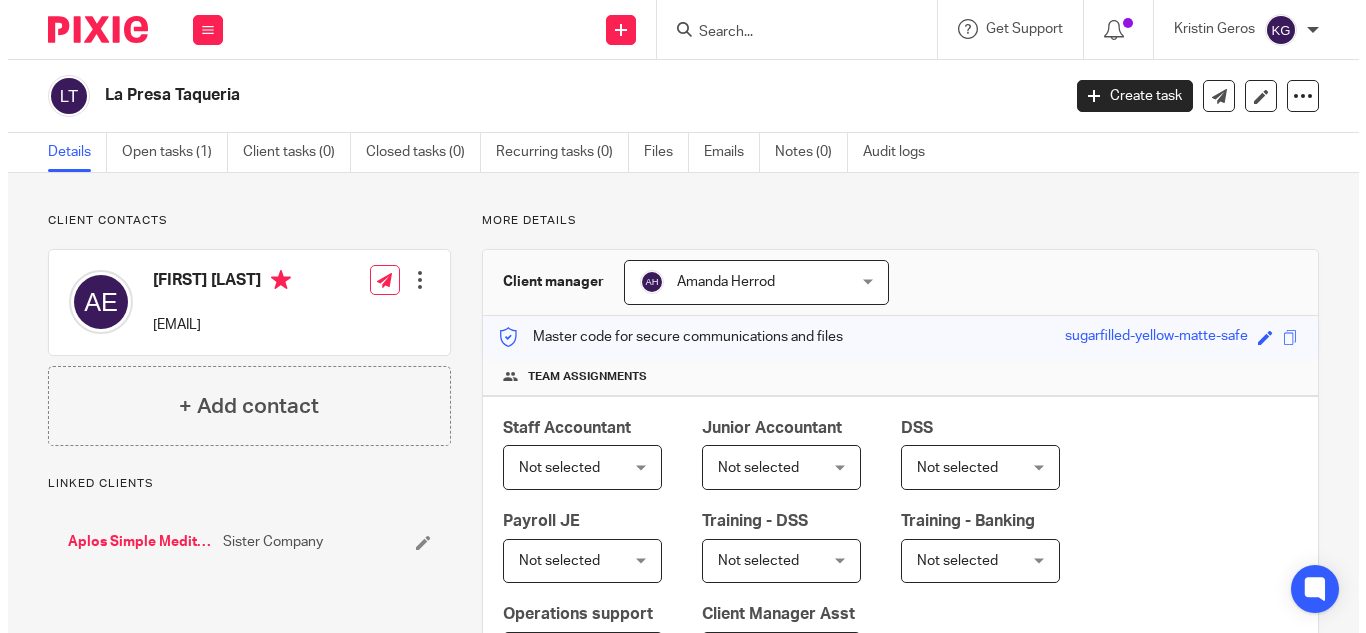 scroll, scrollTop: 0, scrollLeft: 0, axis: both 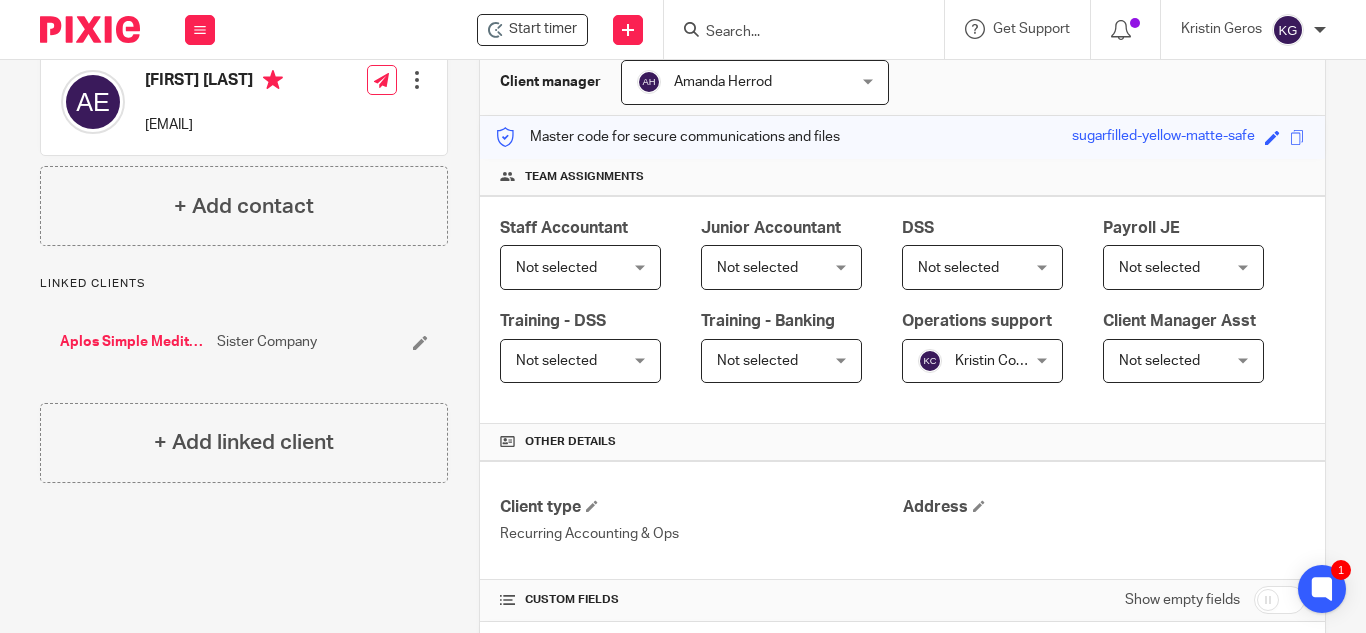 click on "[FIRST] [LAST]
[FIRST] [LAST]" at bounding box center [982, 361] 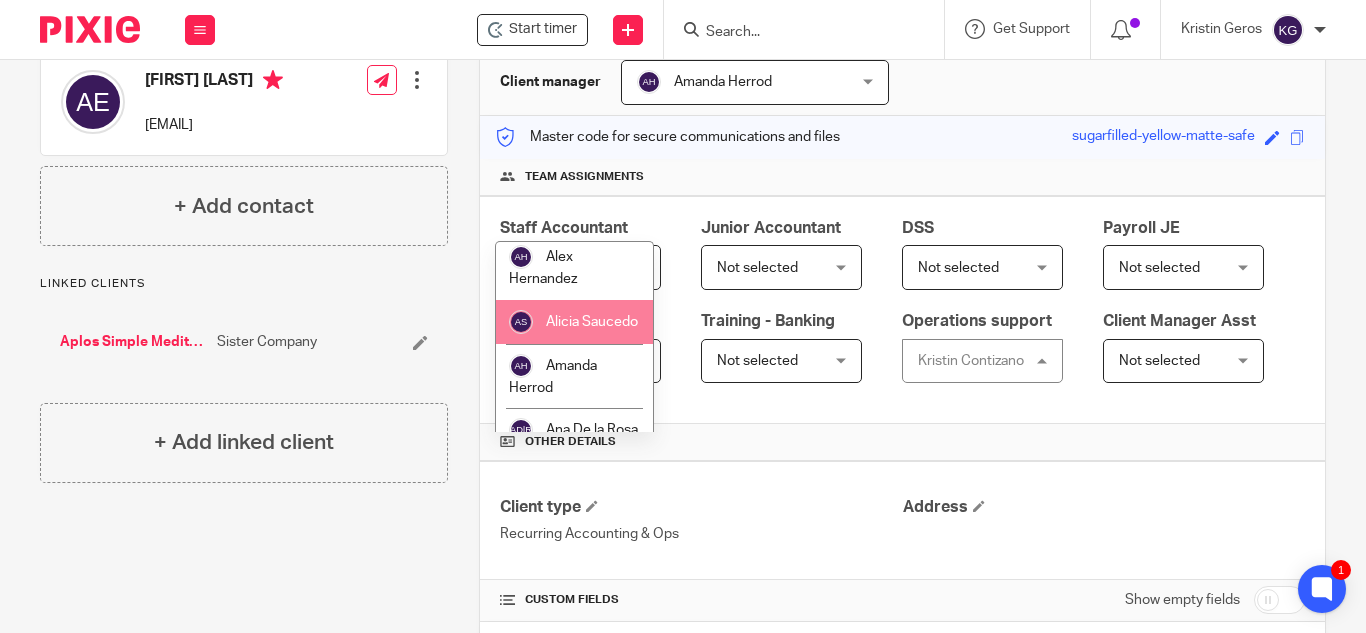 scroll, scrollTop: 0, scrollLeft: 0, axis: both 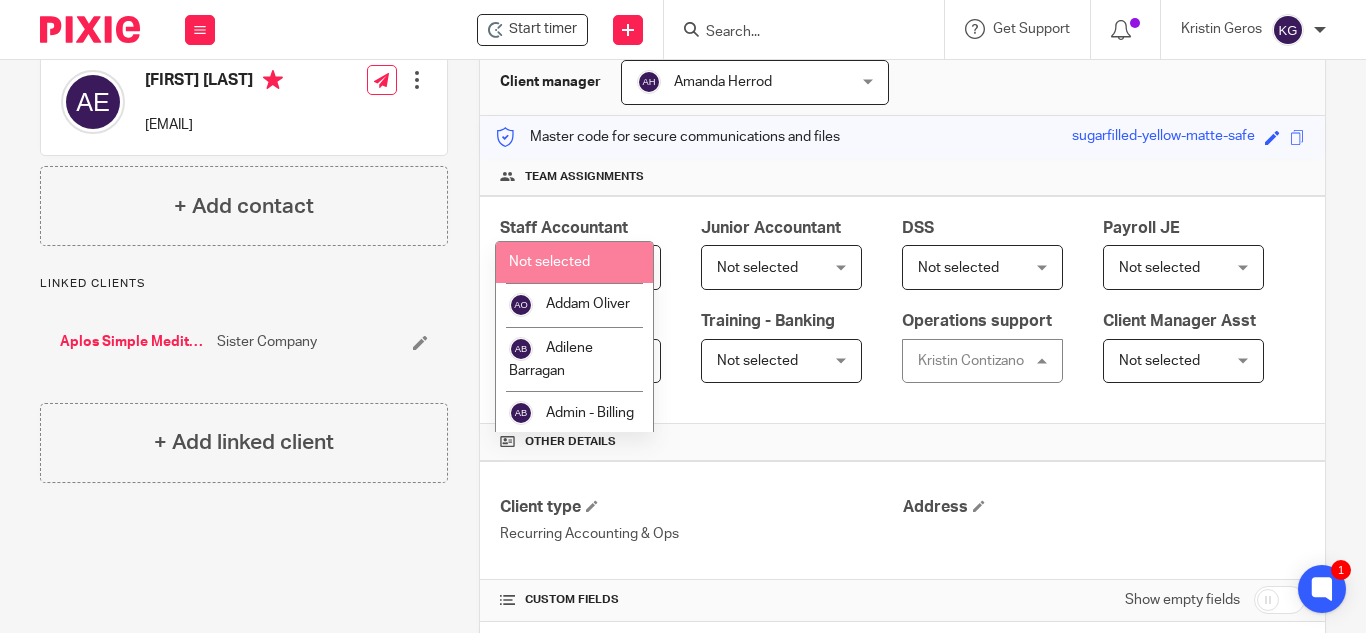click on "Not selected" at bounding box center [574, 262] 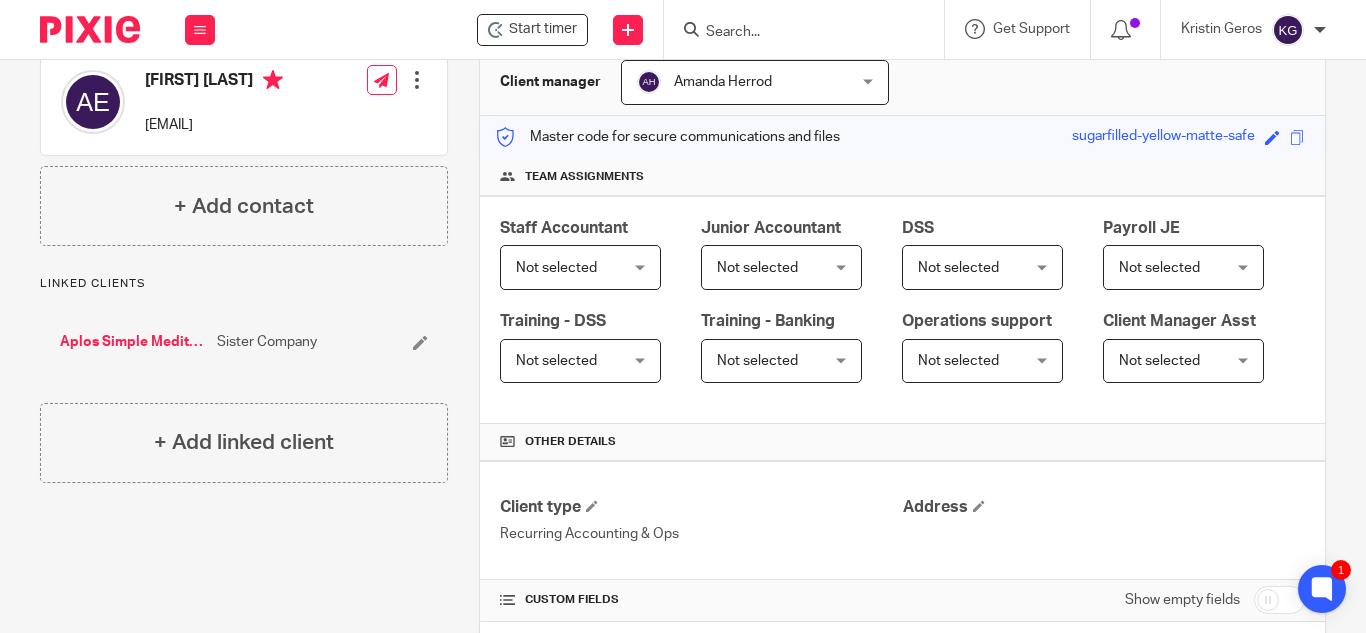 click on "Staff Accountant
Not selected
Not selected
Not selected
[FIRST] [LAST]
[FIRST] [LAST]
Admin - Billing
[FIRST] [LAST]
[FIRST] [LAST]
[FIRST] [LAST]
[FIRST] [LAST]
[FIRST] [LAST]
[FIRST] [LAST]
[FIRST] [LAST]
[FIRST] [LAST]
[FIRST] [LAST]
[FIRST] [LAST]
[FIRST] [LAST]
[FIRST] [LAST]
[FIRST] [LAST]
[FIRST] [LAST]
[FIRST] [LAST]
[FIRST] [LAST]
[FIRST] [LAST]
[FIRST] [LAST]
[FIRST] [LAST]
[FIRST] [LAST]
[FIRST] [LAST]
[FIRST] [LAST]" at bounding box center (902, 310) 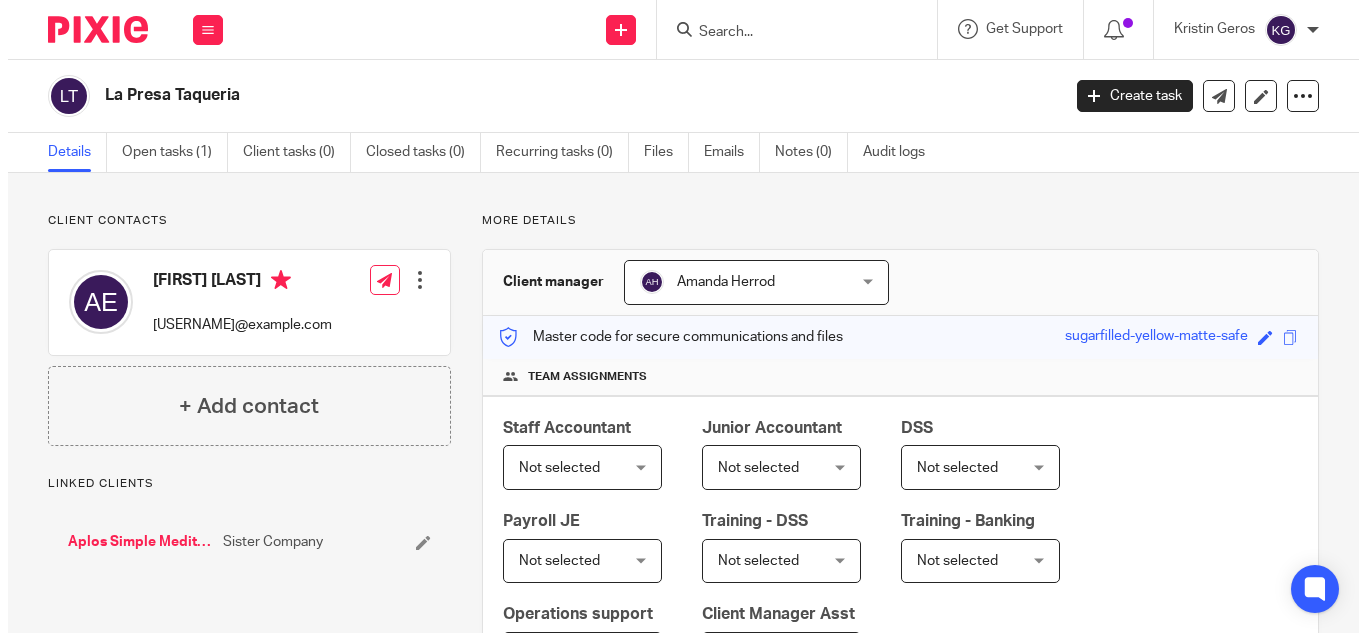 scroll, scrollTop: 0, scrollLeft: 0, axis: both 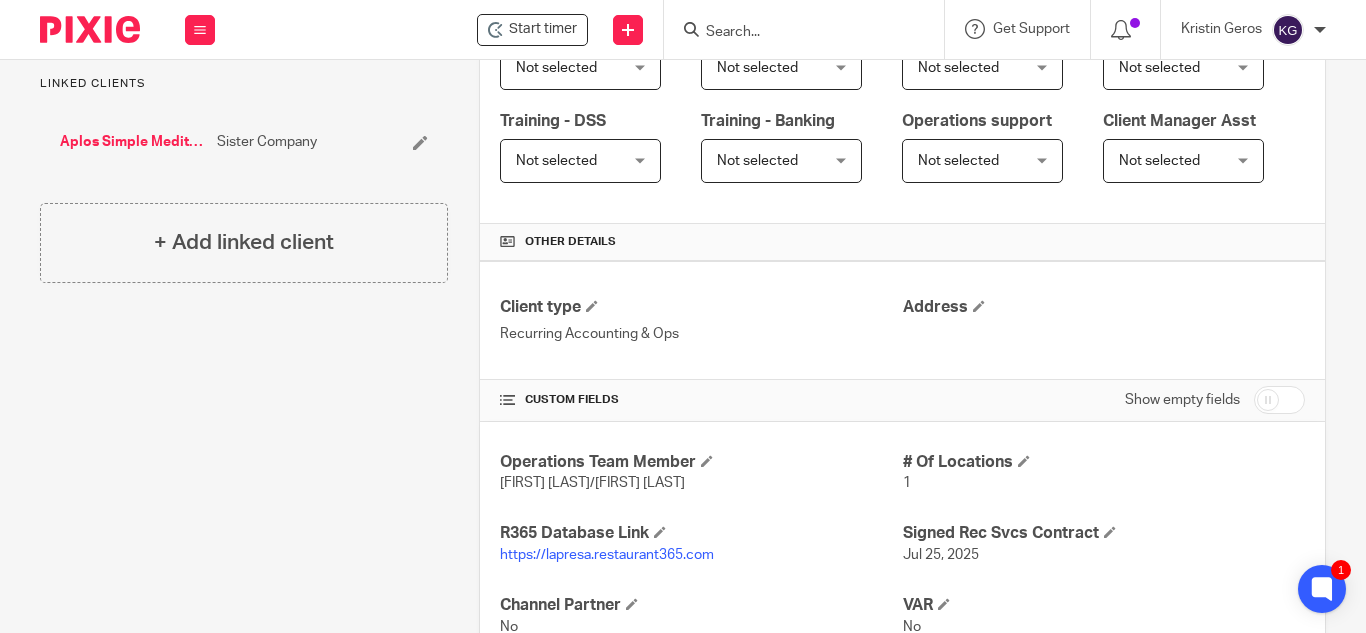 click on "Not selected
Not selected" at bounding box center (580, 67) 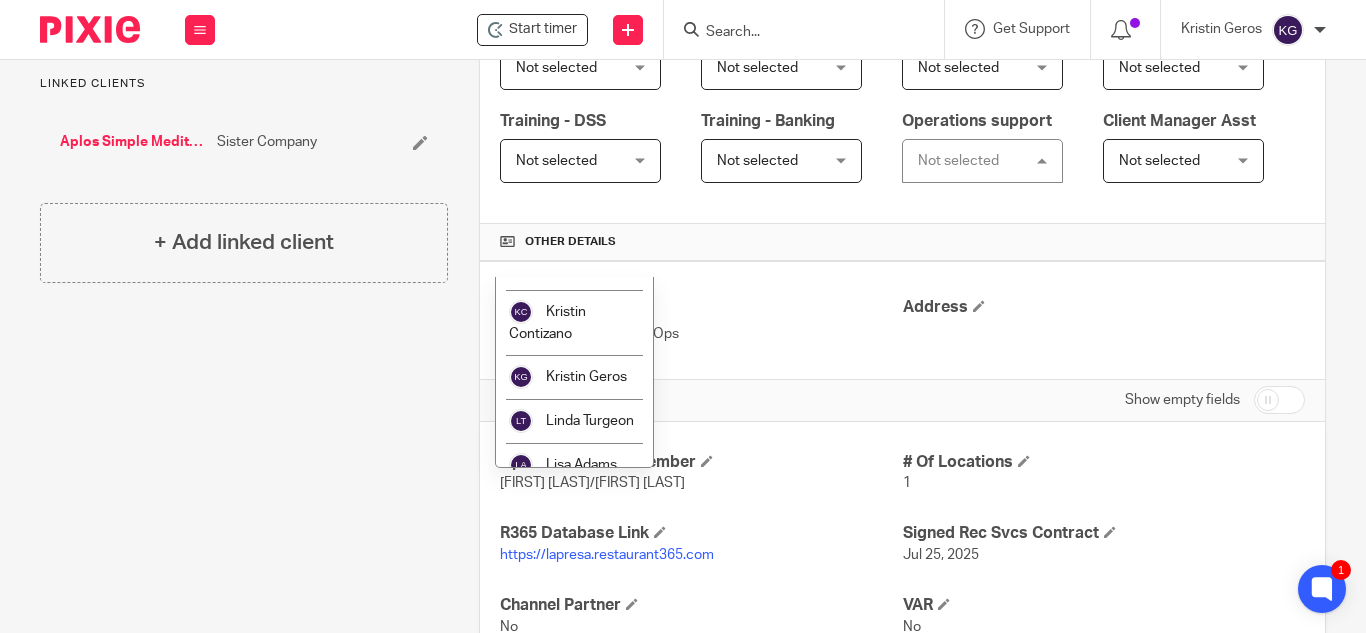 scroll, scrollTop: 1800, scrollLeft: 0, axis: vertical 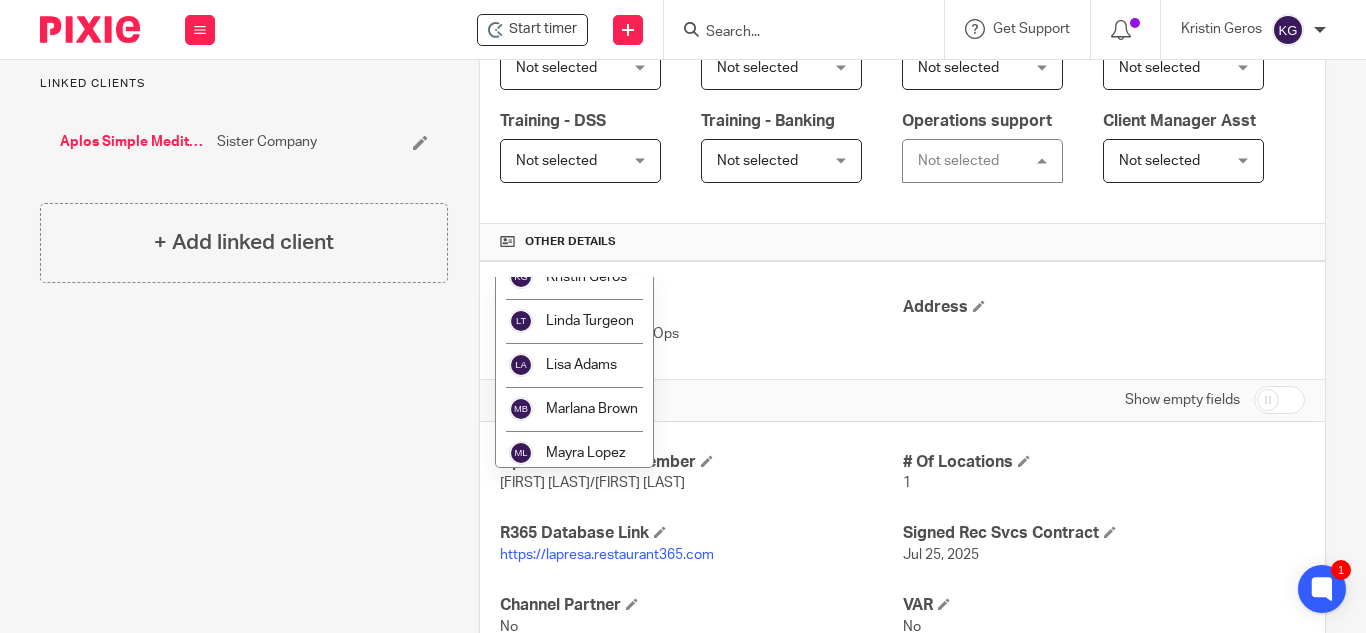 click on "Kristin Contizano" at bounding box center (547, 223) 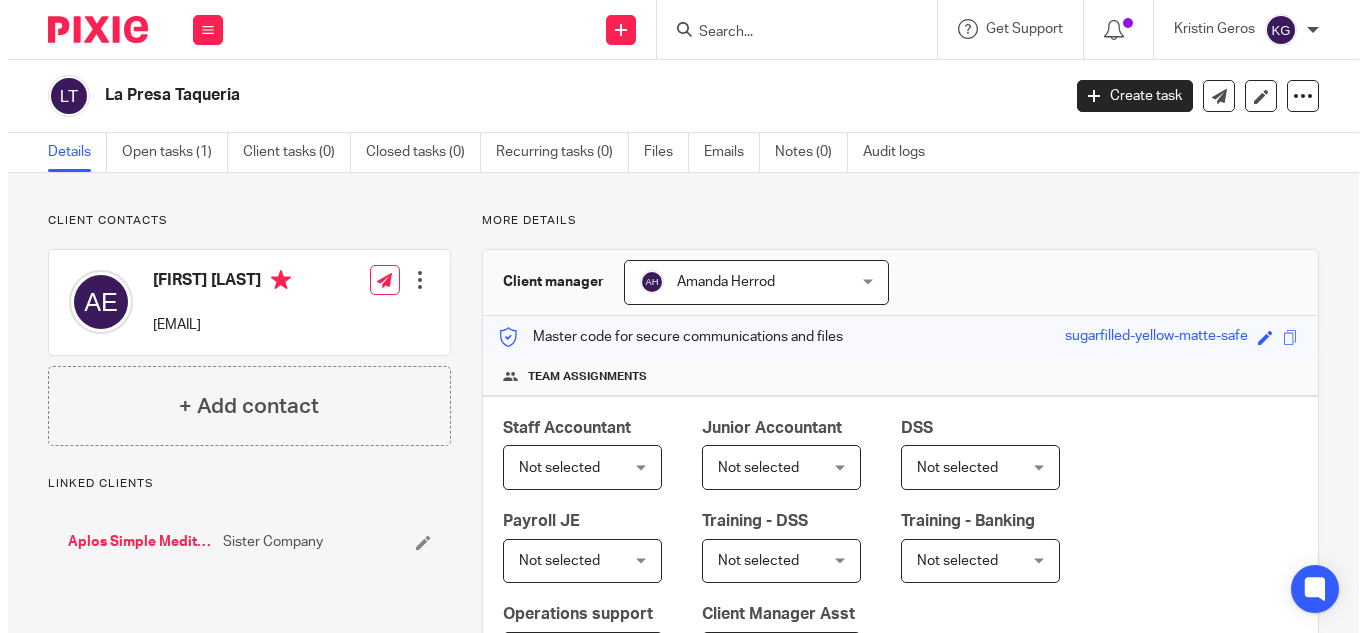 scroll, scrollTop: 0, scrollLeft: 0, axis: both 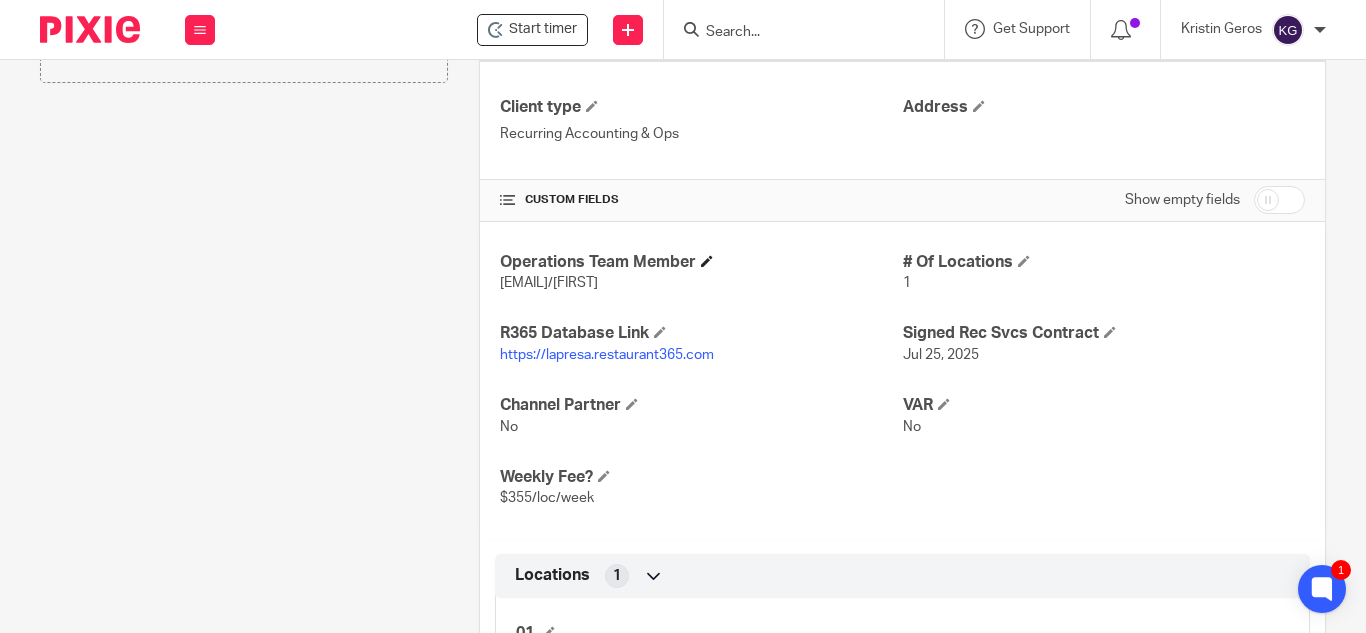 click on "Operations Team Member" at bounding box center (701, 262) 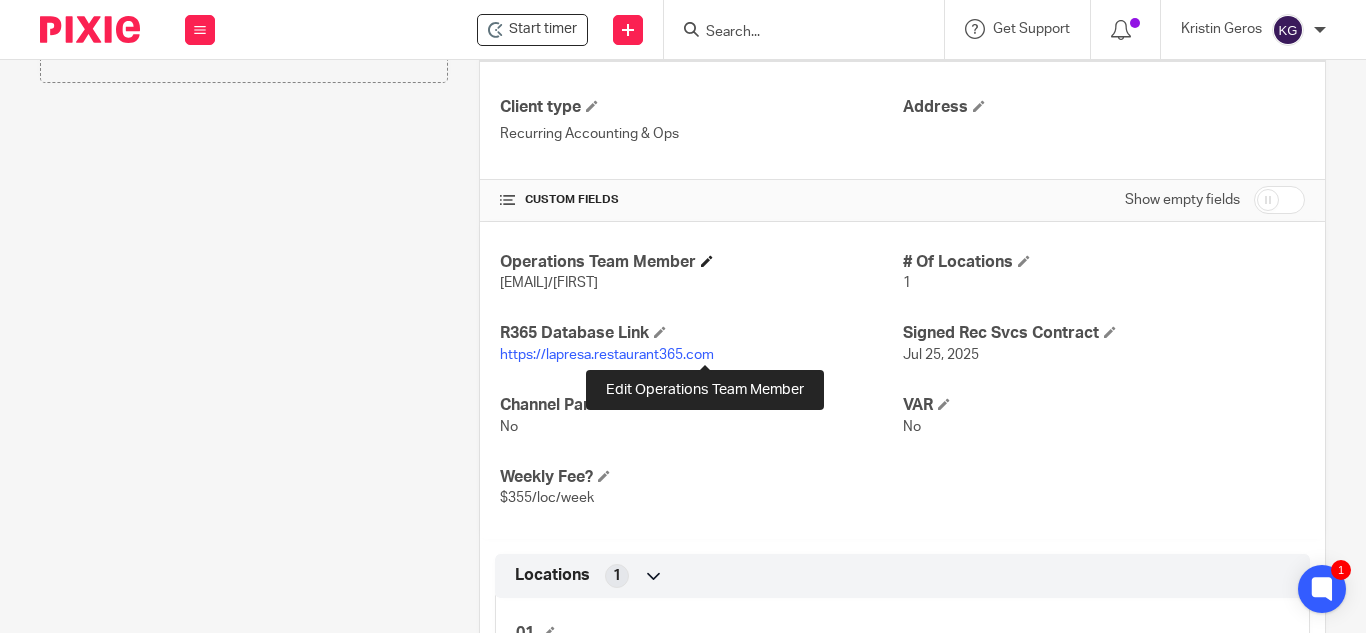 click at bounding box center [707, 261] 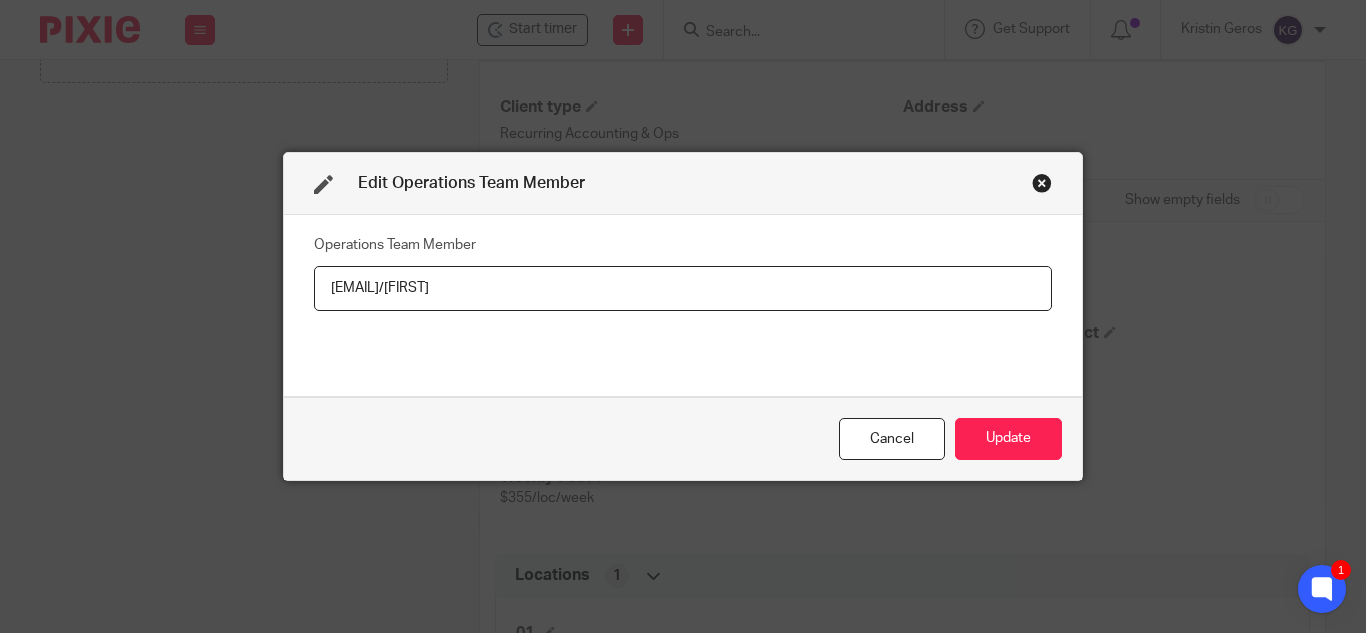 drag, startPoint x: 496, startPoint y: 288, endPoint x: 258, endPoint y: 263, distance: 239.30942 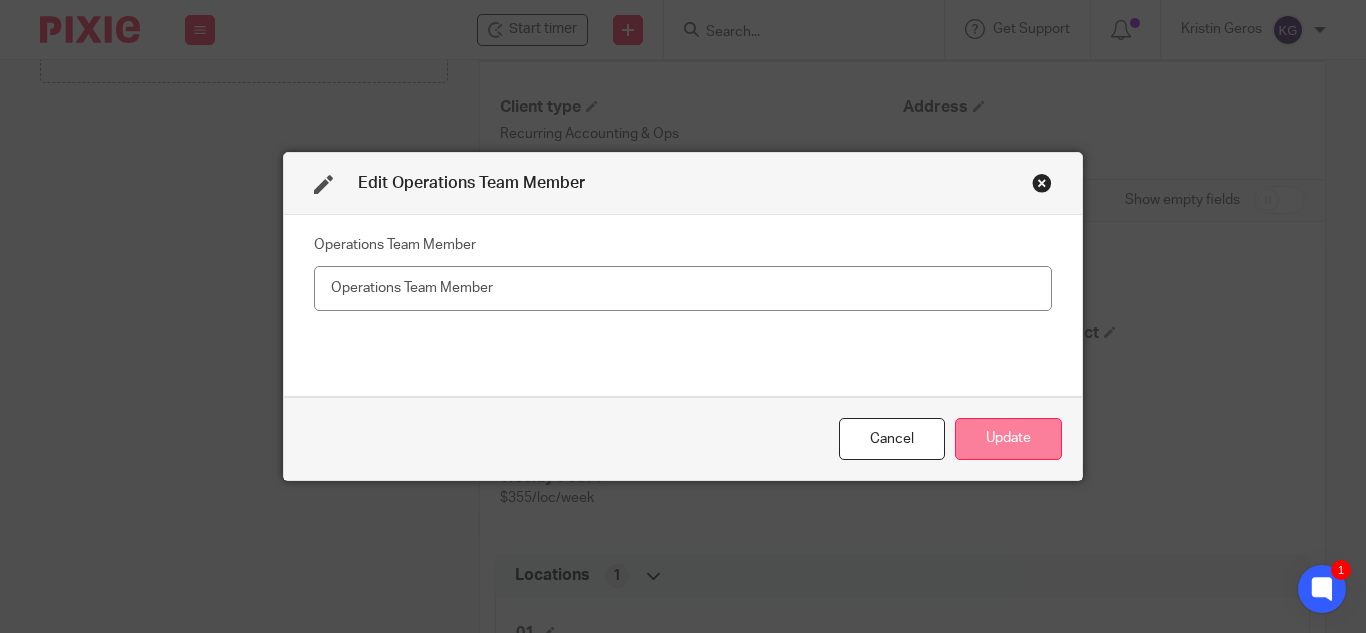 type 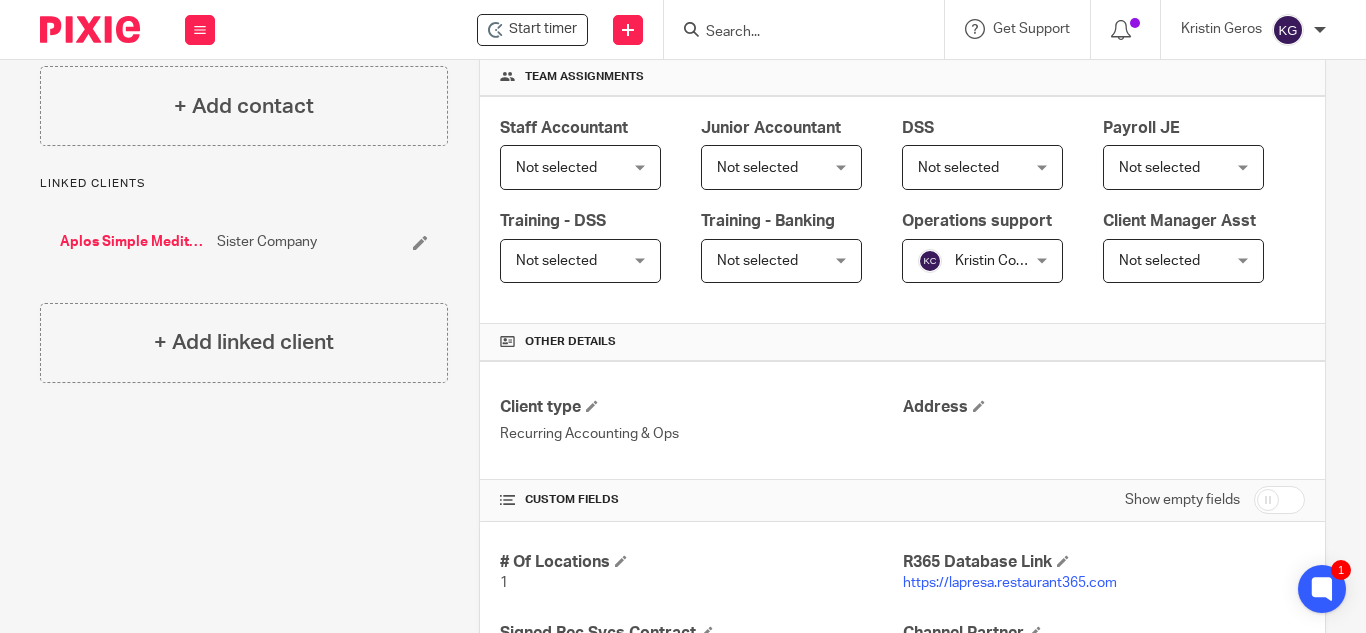 scroll, scrollTop: 400, scrollLeft: 0, axis: vertical 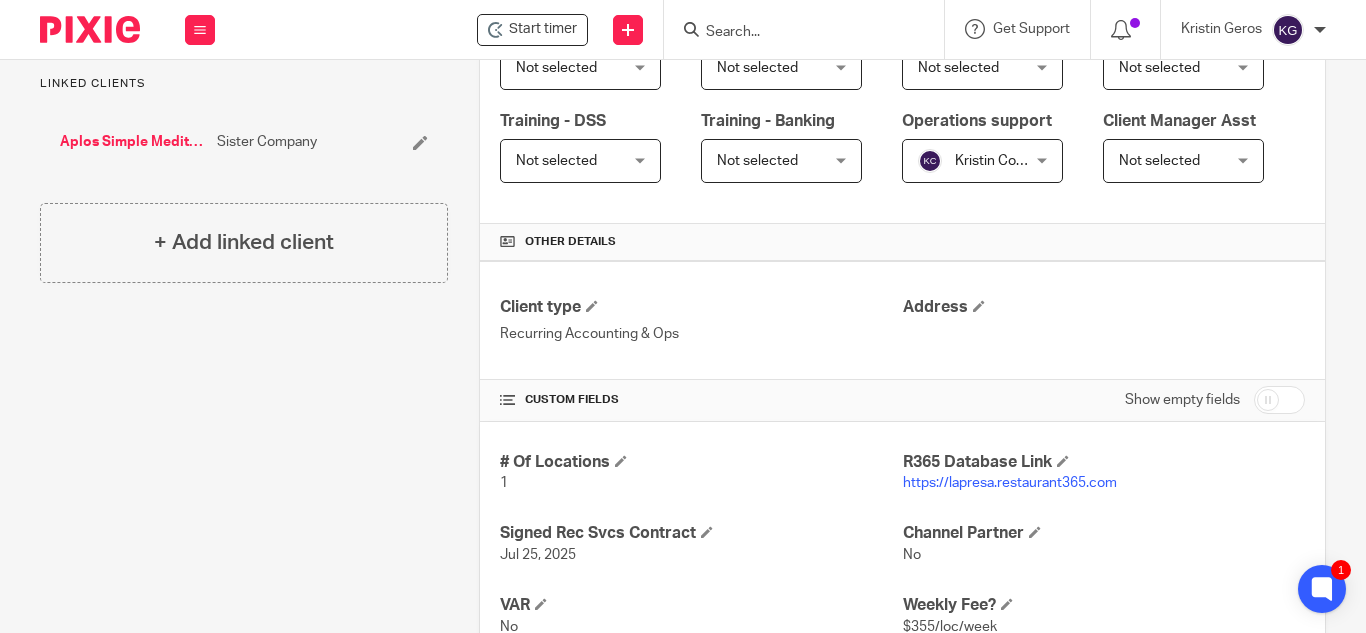 click on "https://lapresa.restaurant365.com" at bounding box center (1010, 483) 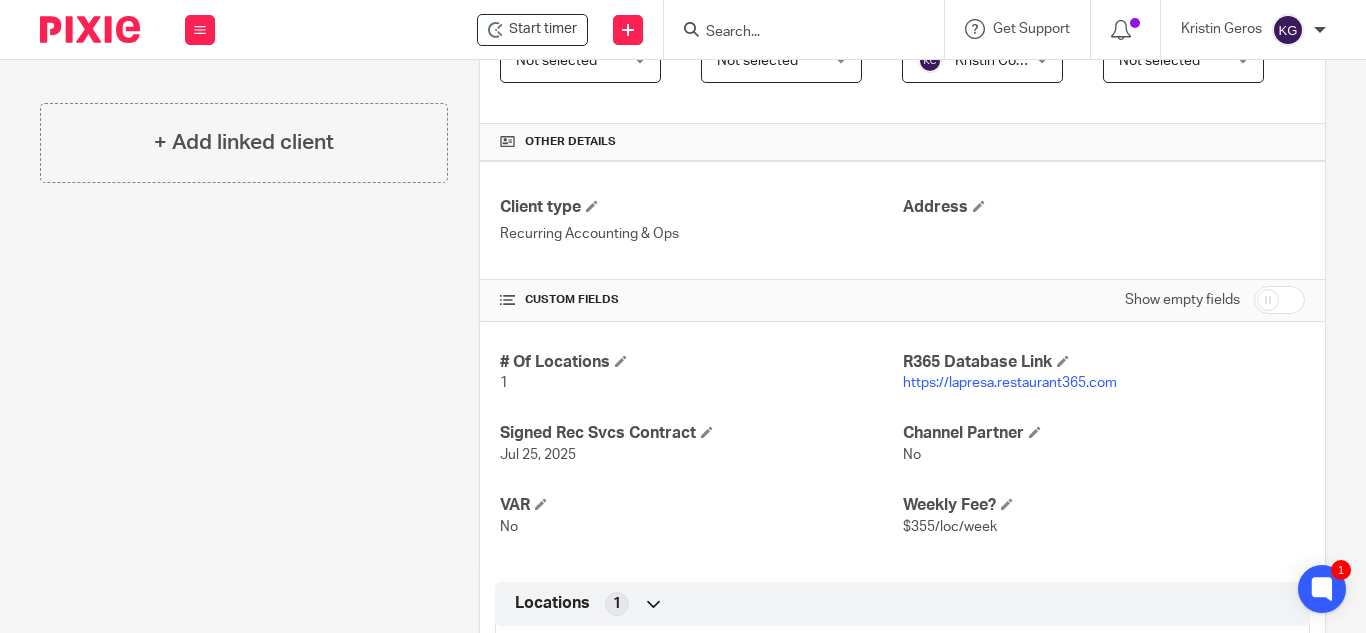 scroll, scrollTop: 0, scrollLeft: 0, axis: both 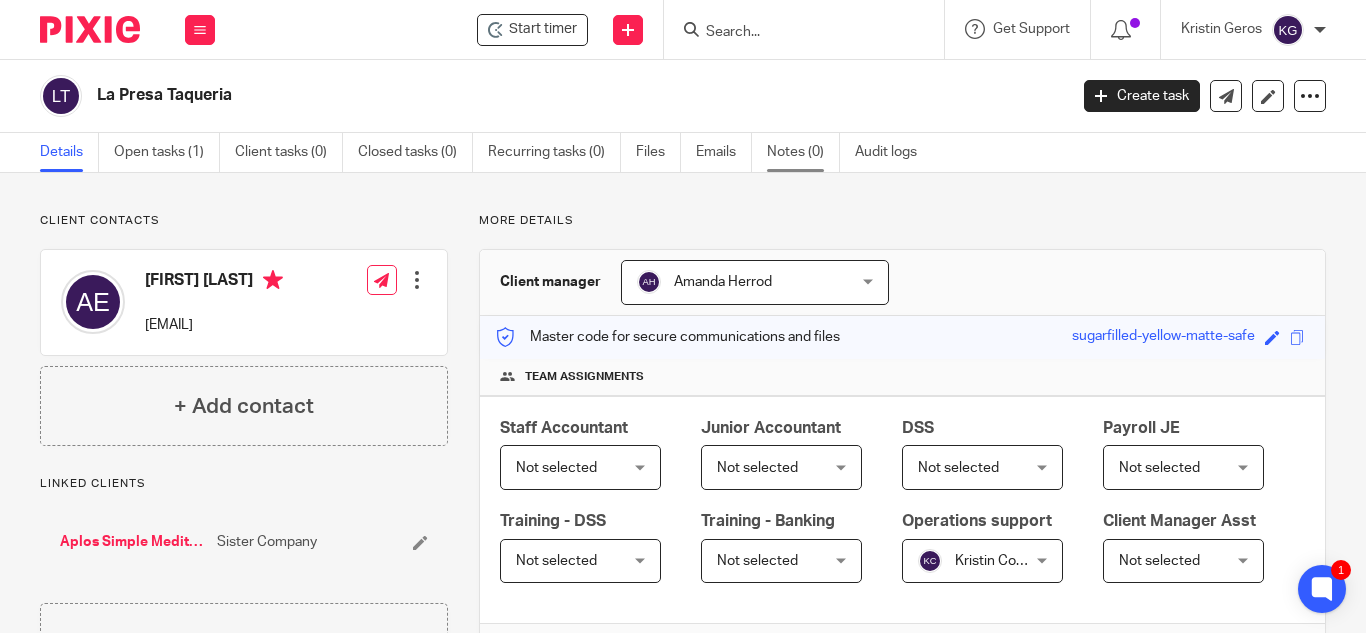 click on "Notes (0)" at bounding box center [803, 152] 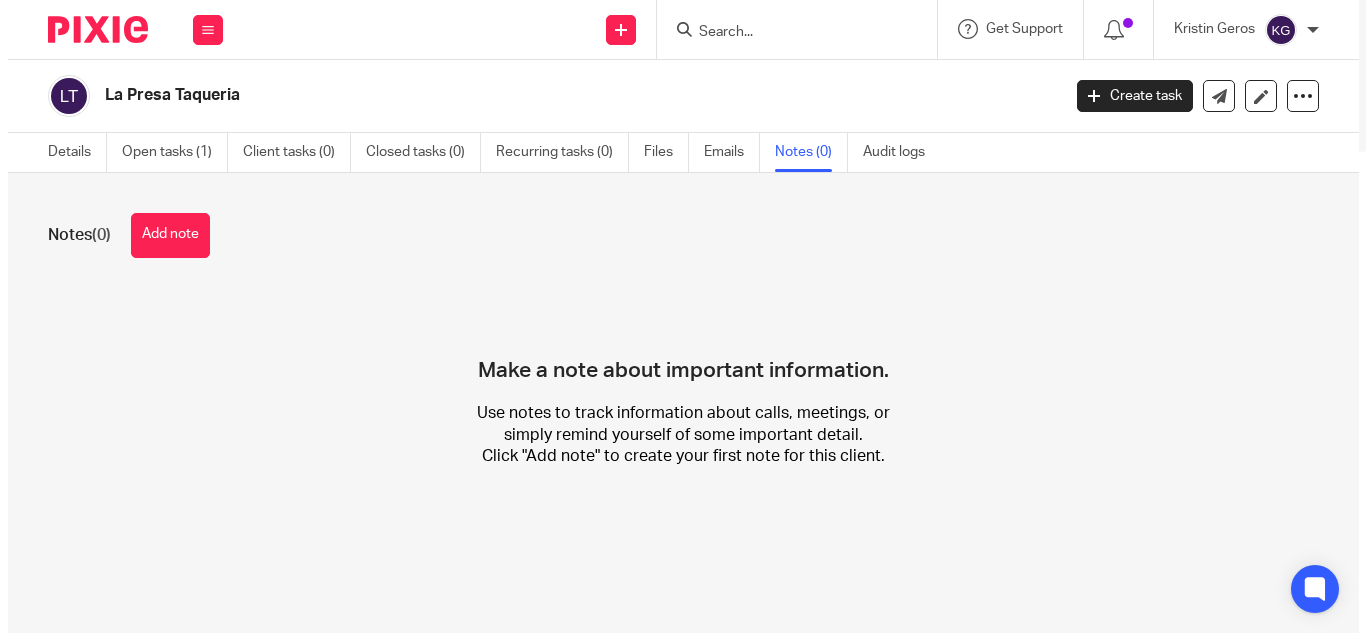 scroll, scrollTop: 0, scrollLeft: 0, axis: both 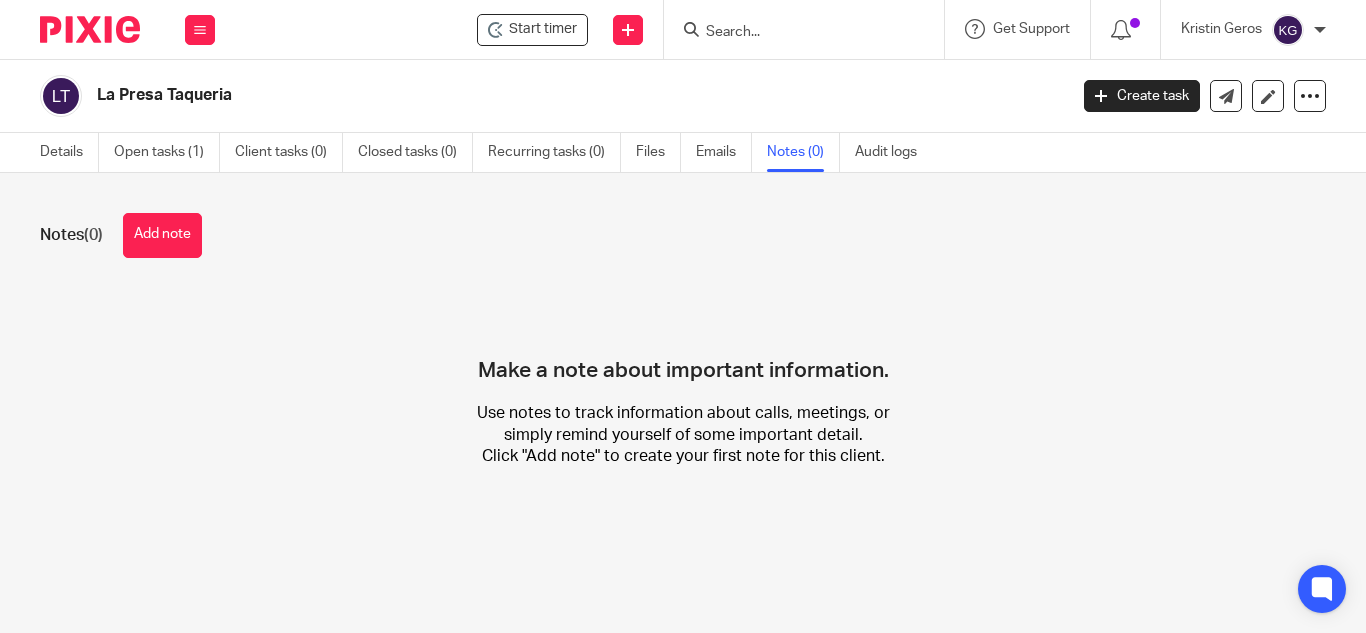 click on "Add note" at bounding box center (162, 235) 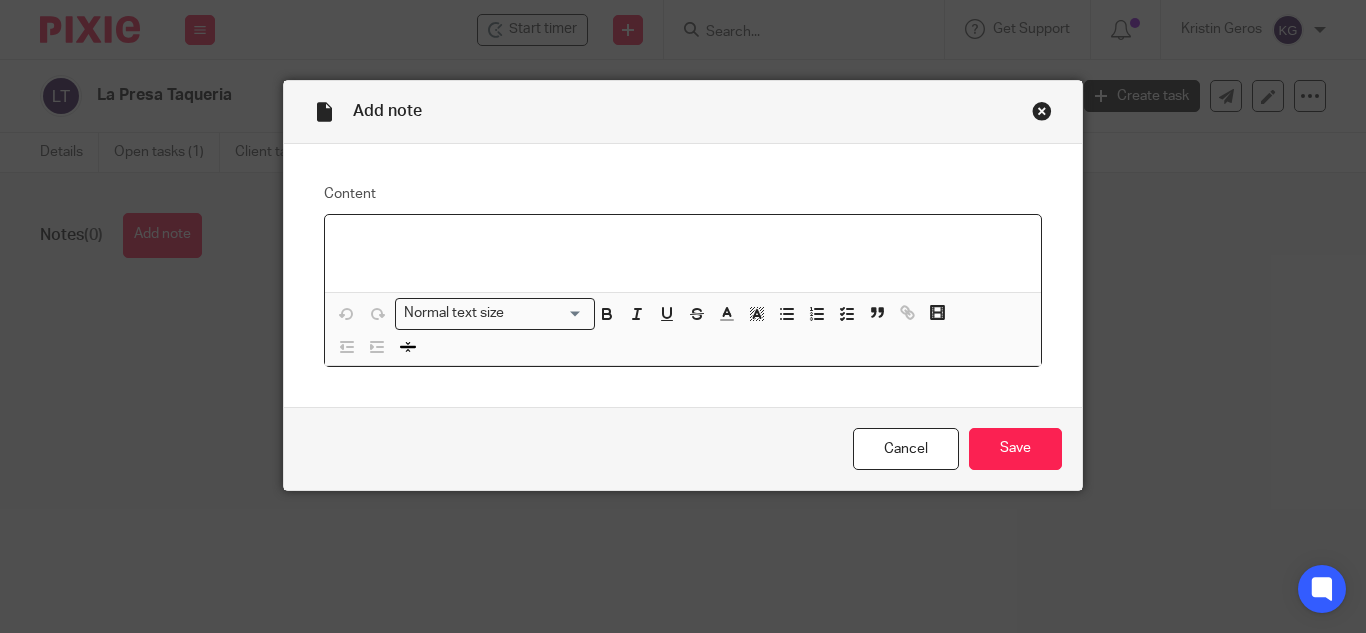 type 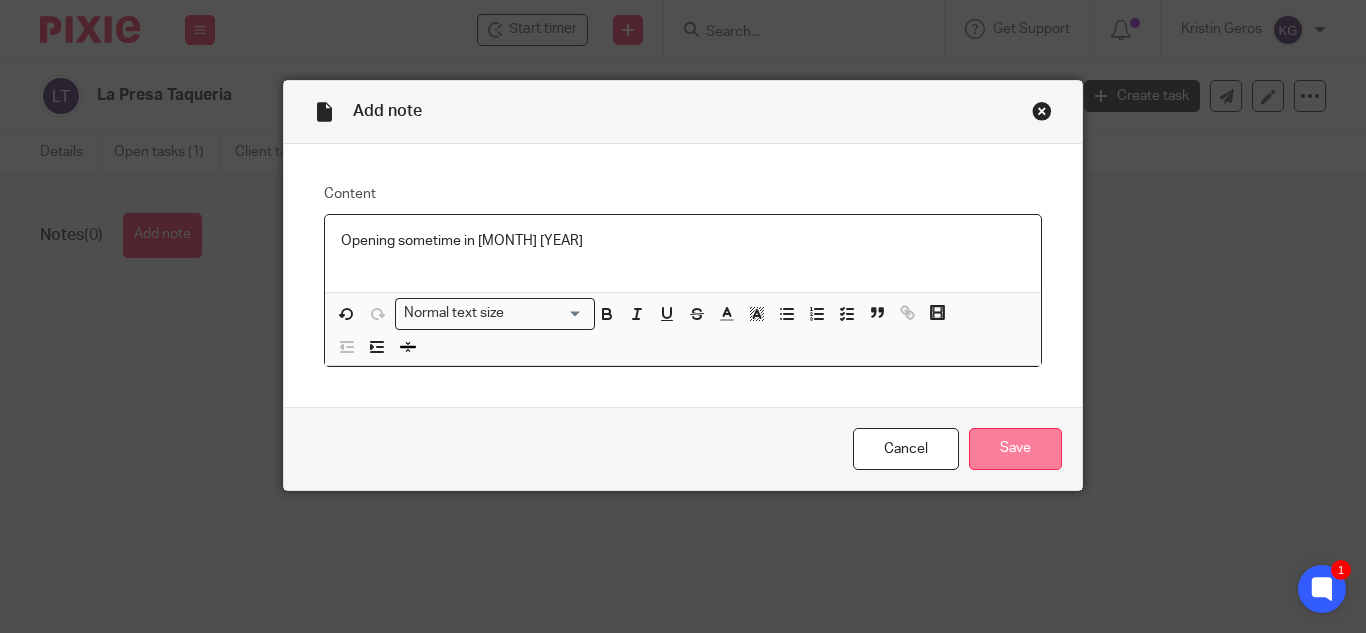 click on "Save" at bounding box center (1015, 449) 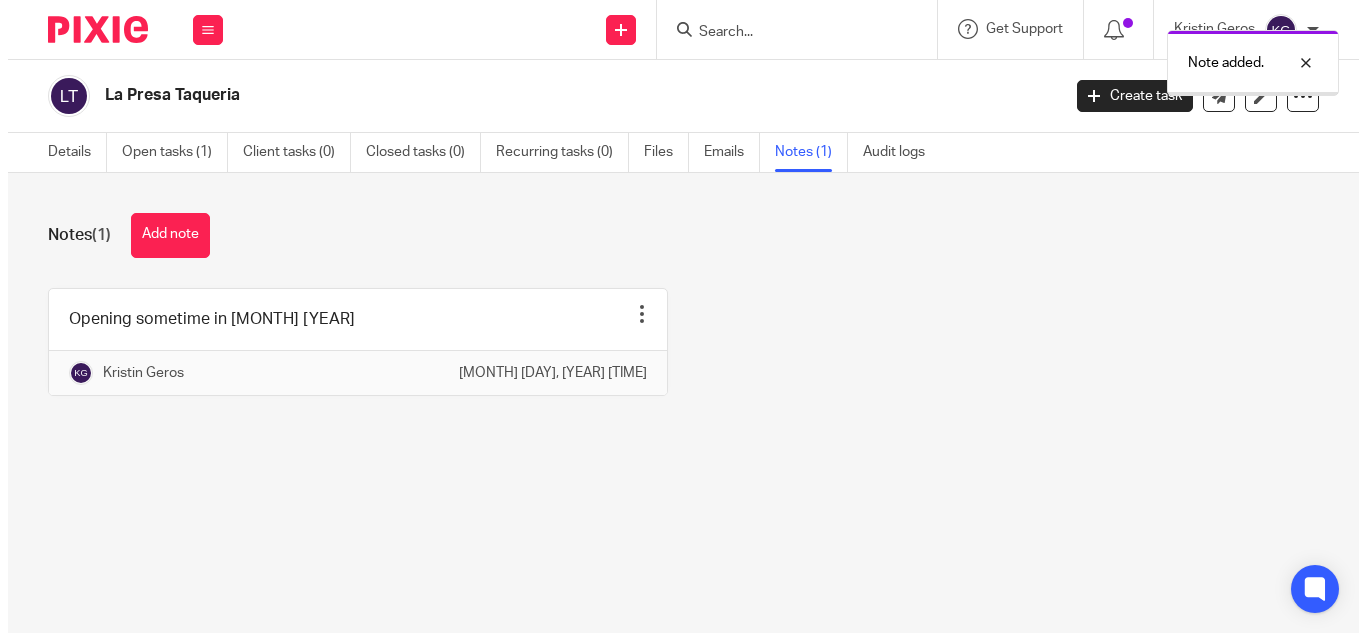 scroll, scrollTop: 0, scrollLeft: 0, axis: both 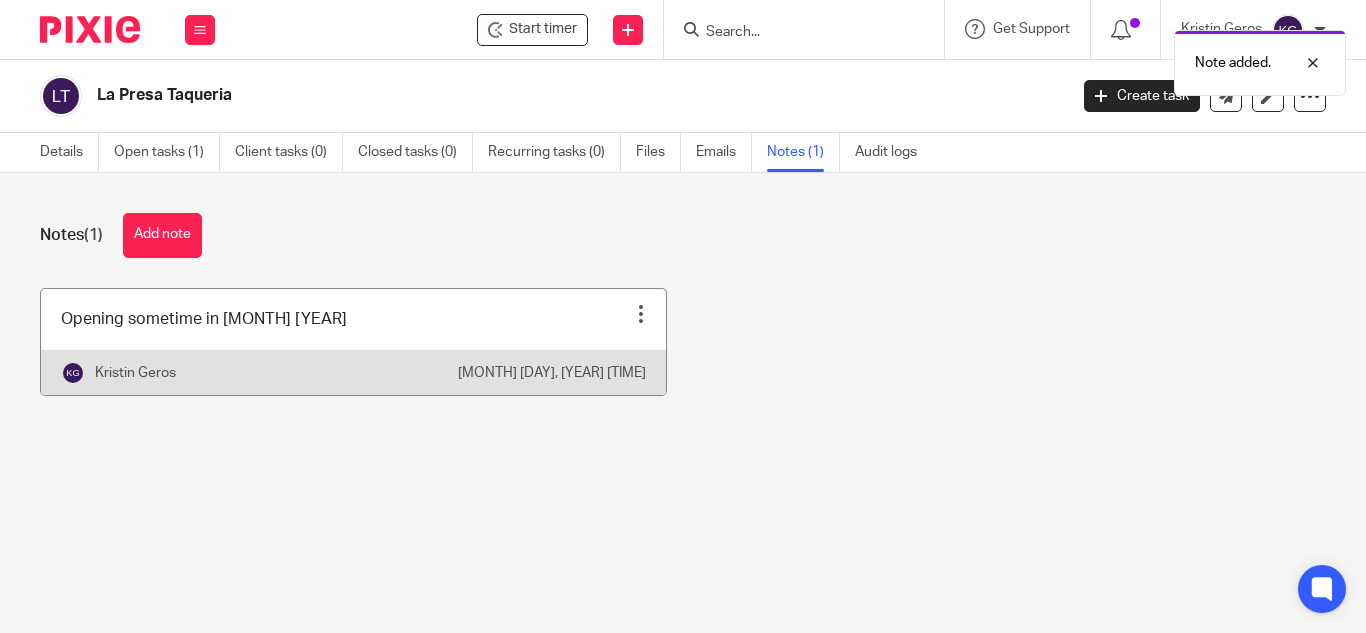 click at bounding box center [641, 314] 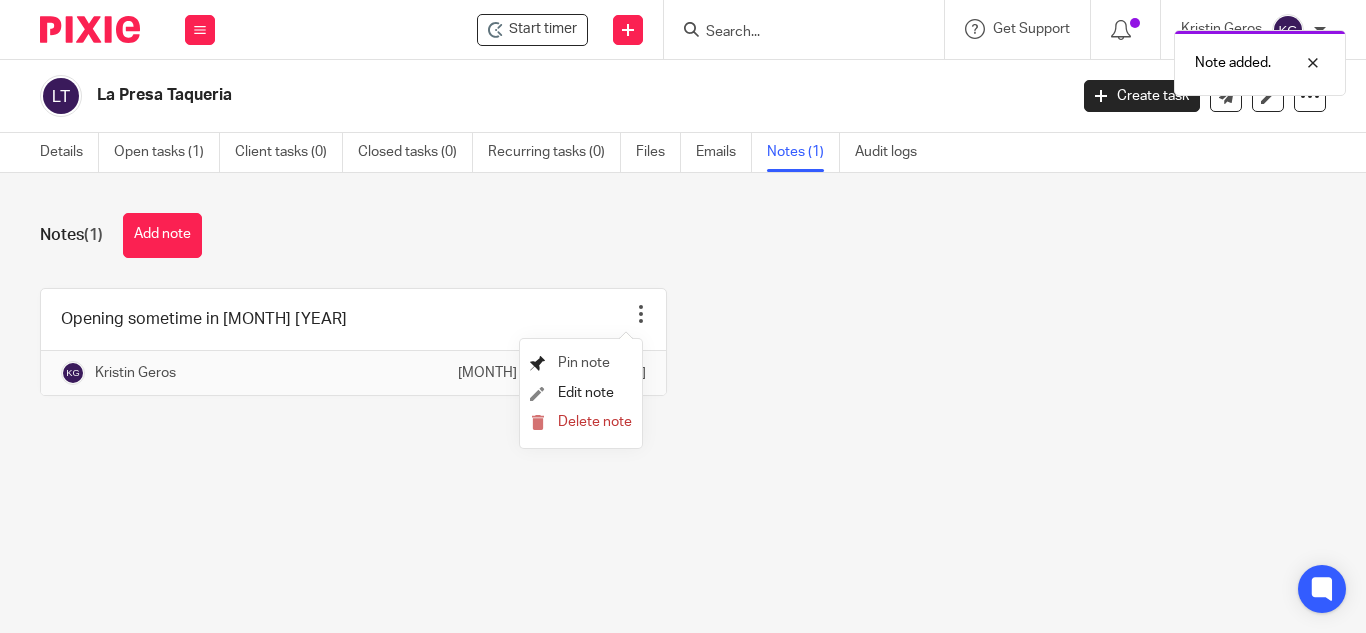 click on "Pin note" at bounding box center [584, 363] 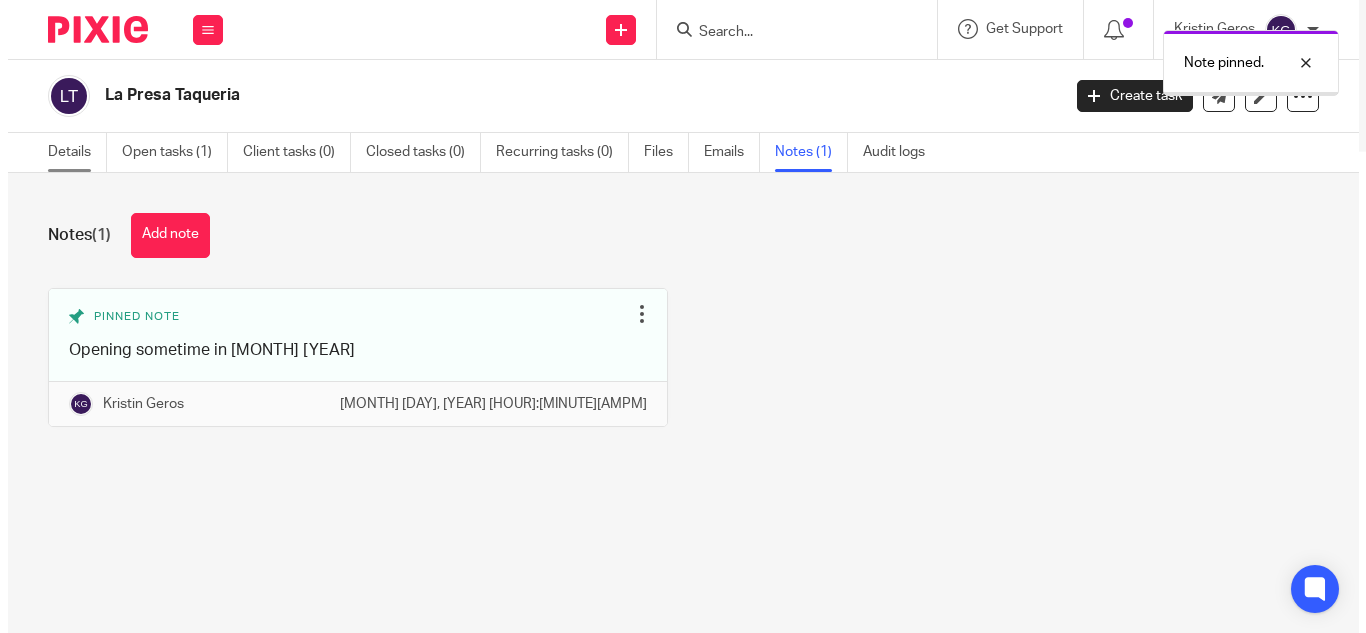 scroll, scrollTop: 0, scrollLeft: 0, axis: both 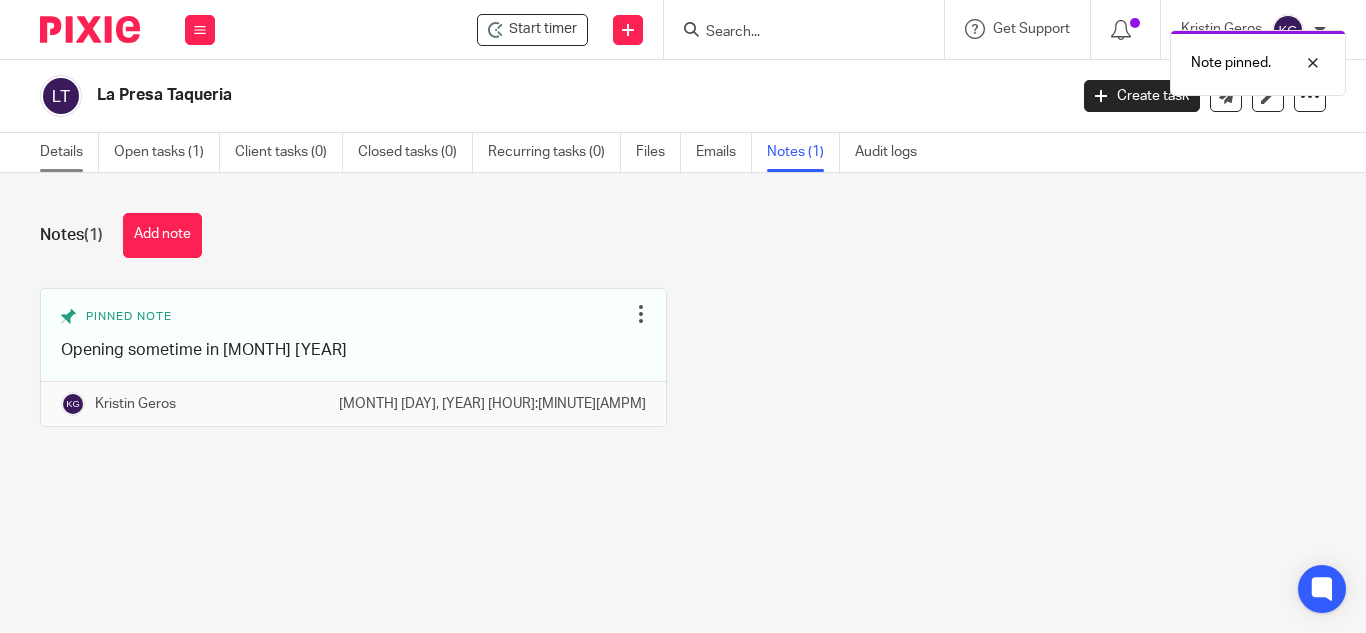 click on "Details" at bounding box center (69, 152) 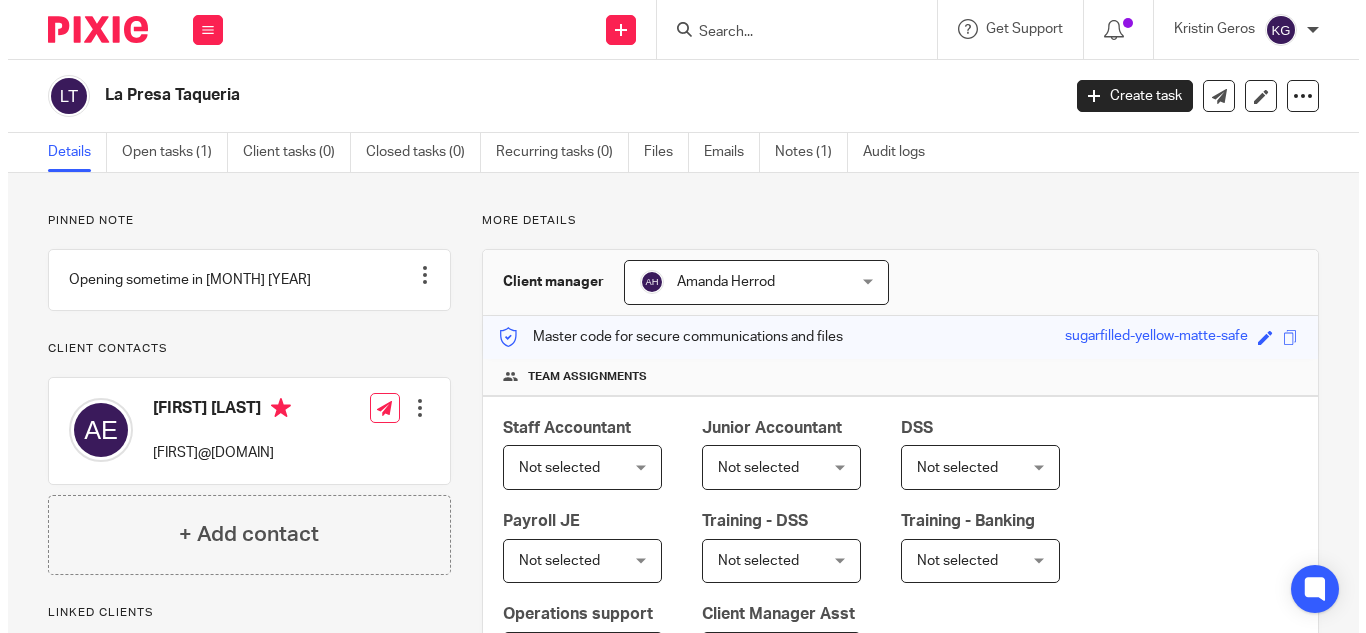 scroll, scrollTop: 0, scrollLeft: 0, axis: both 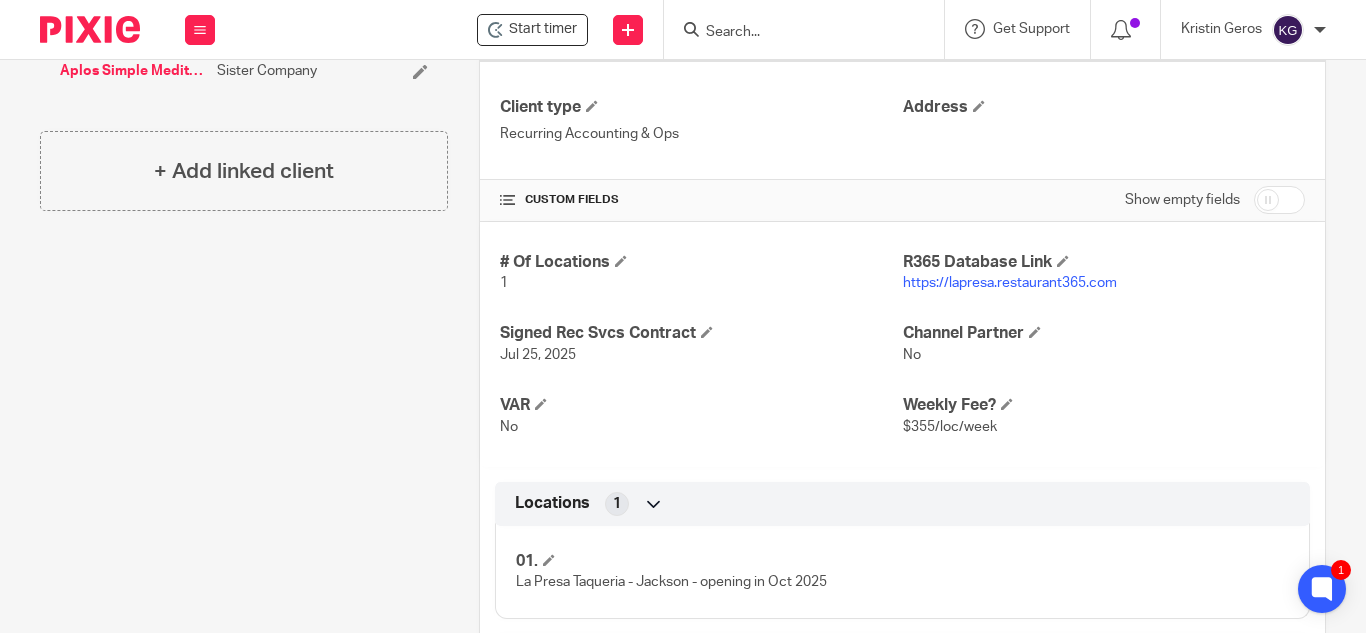 click on "https://lapresa.restaurant365.com" at bounding box center [1010, 283] 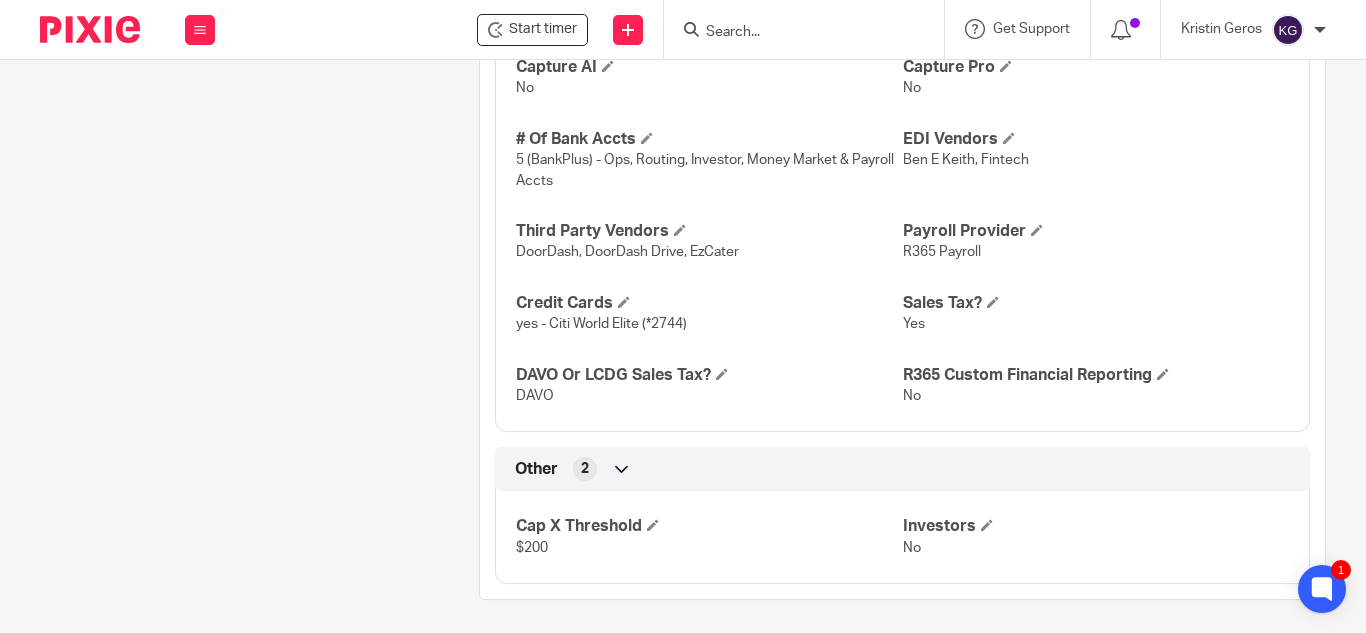 scroll, scrollTop: 1872, scrollLeft: 0, axis: vertical 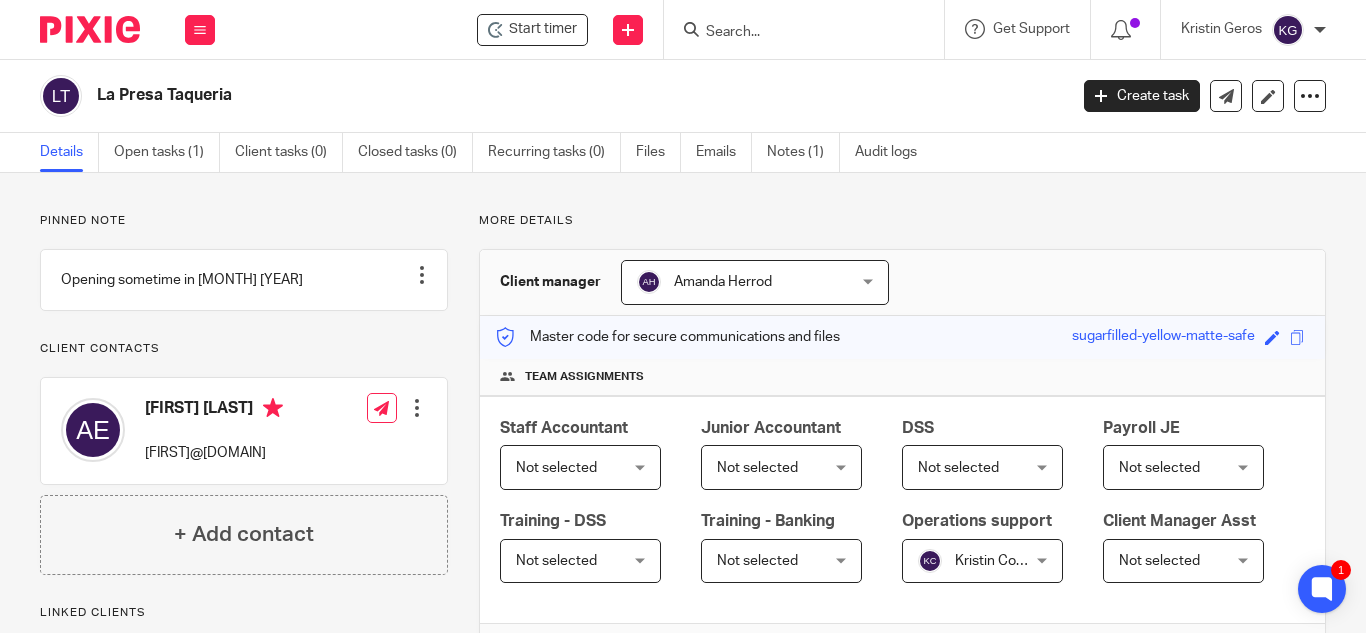 click at bounding box center (794, 33) 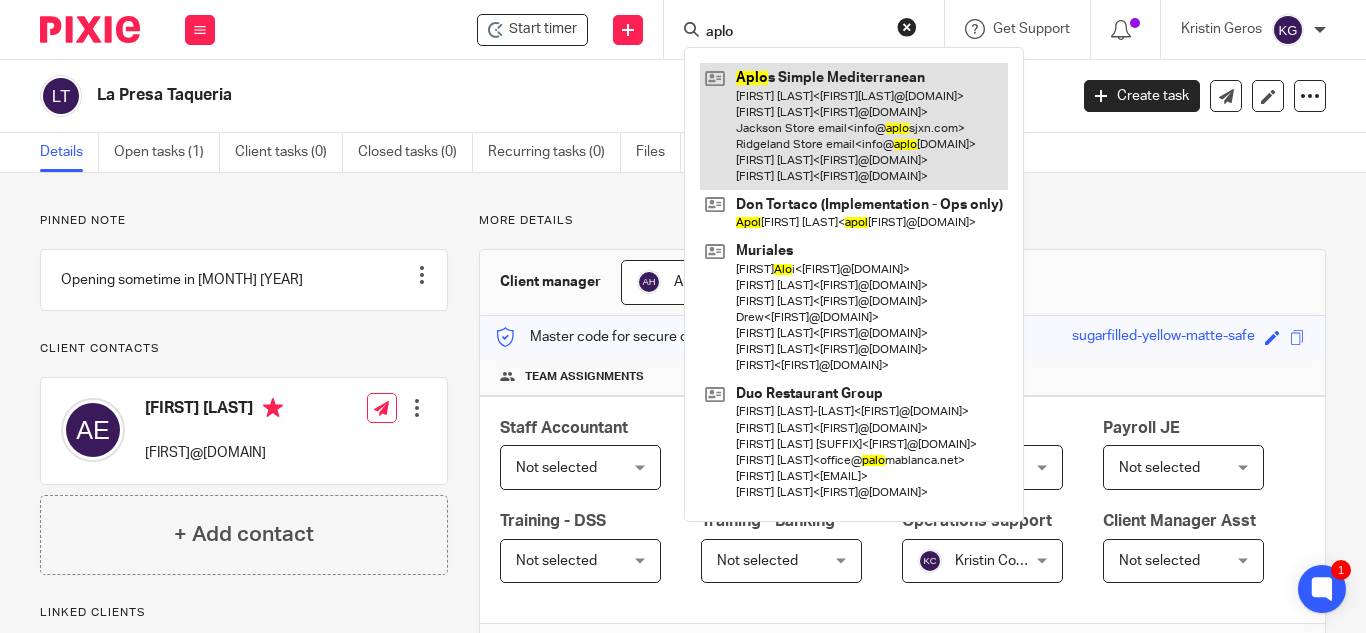 type on "aplo" 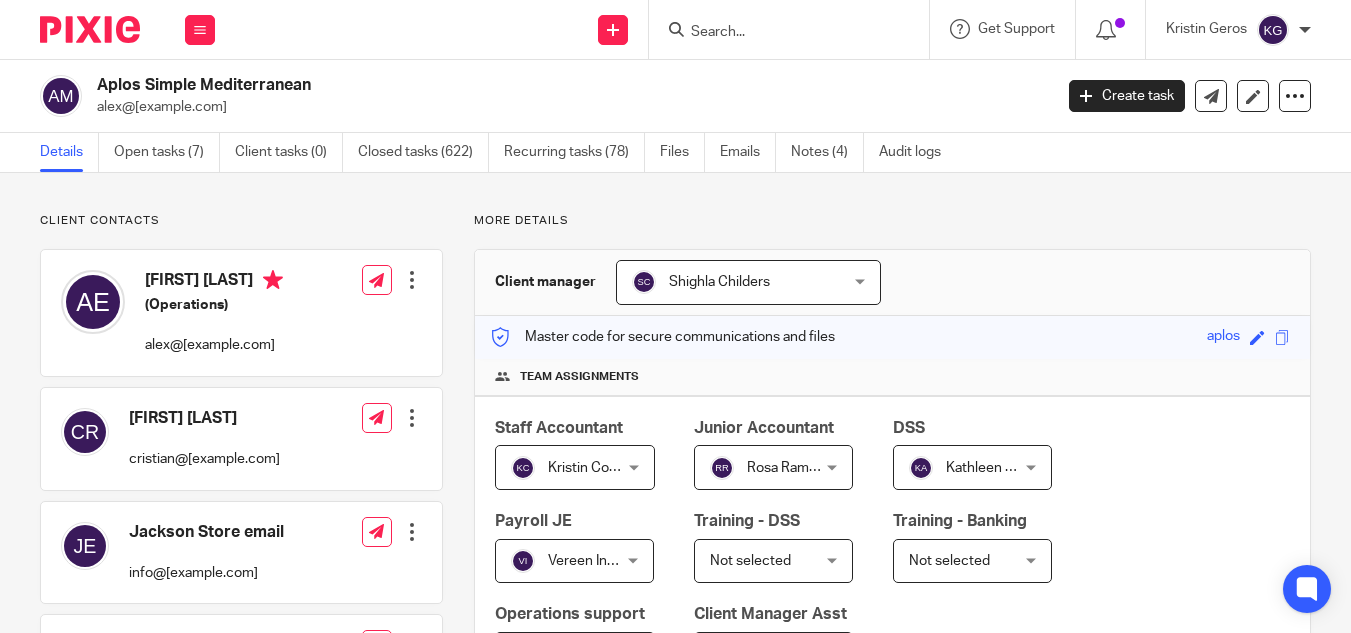 scroll, scrollTop: 0, scrollLeft: 0, axis: both 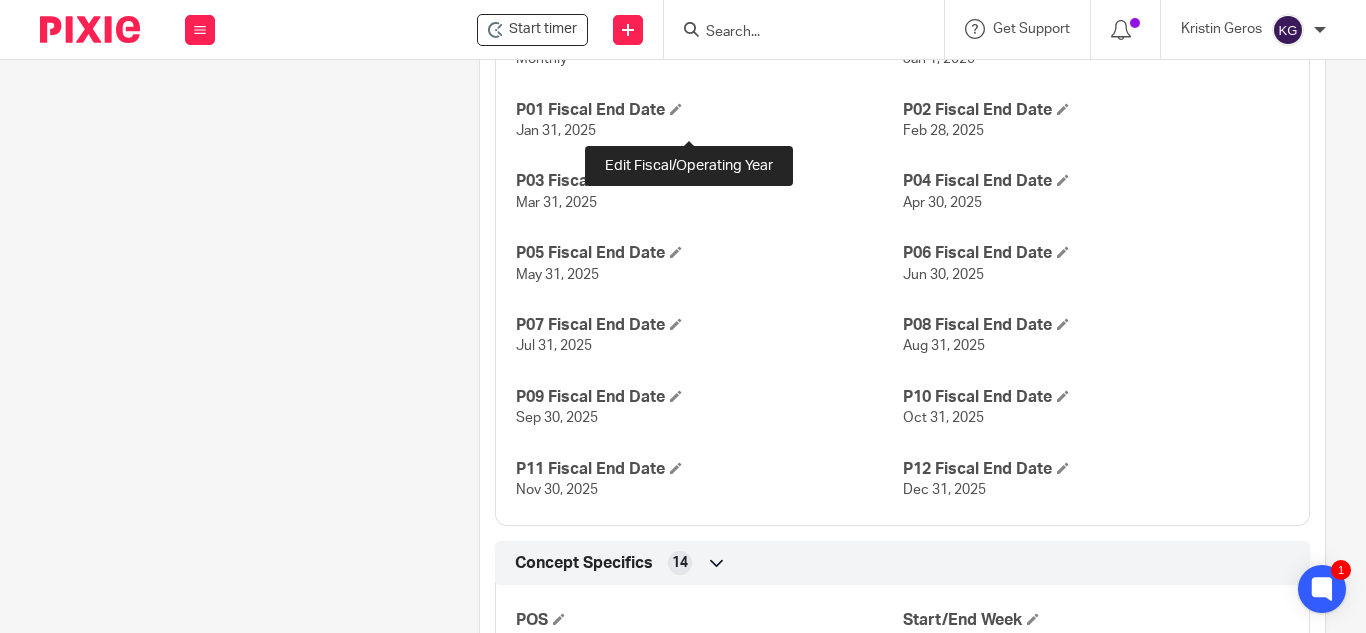 click at bounding box center (690, 37) 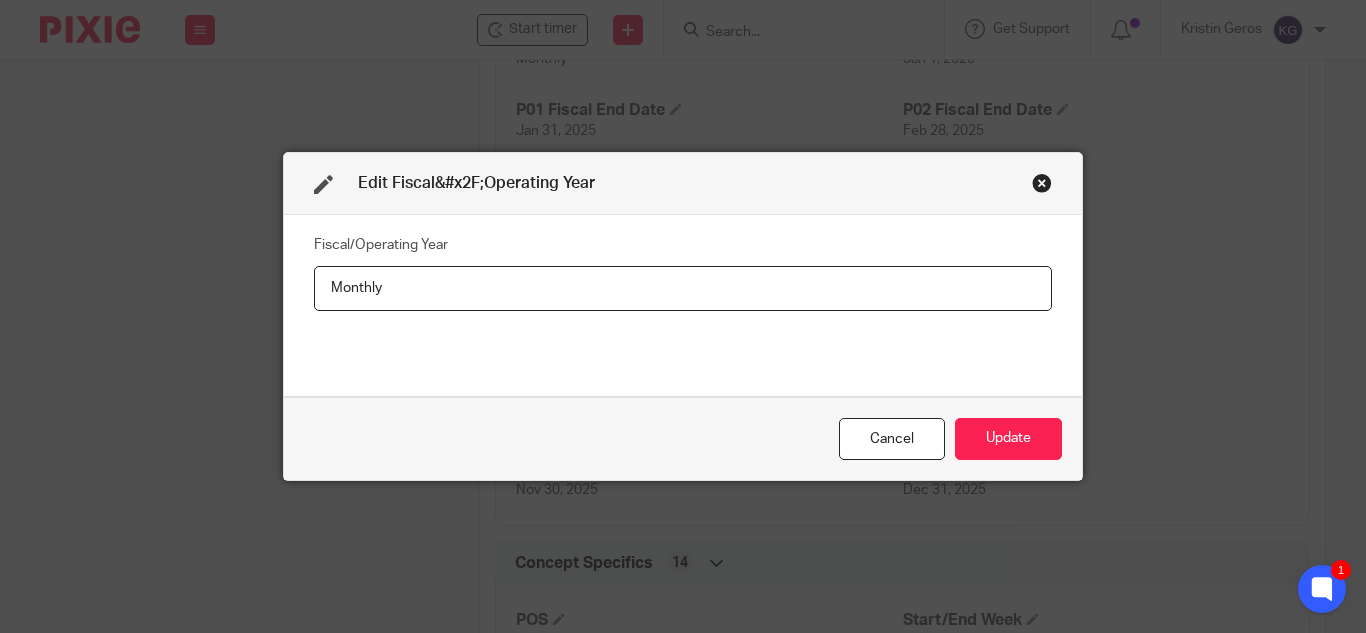 click on "Monthly" at bounding box center [683, 288] 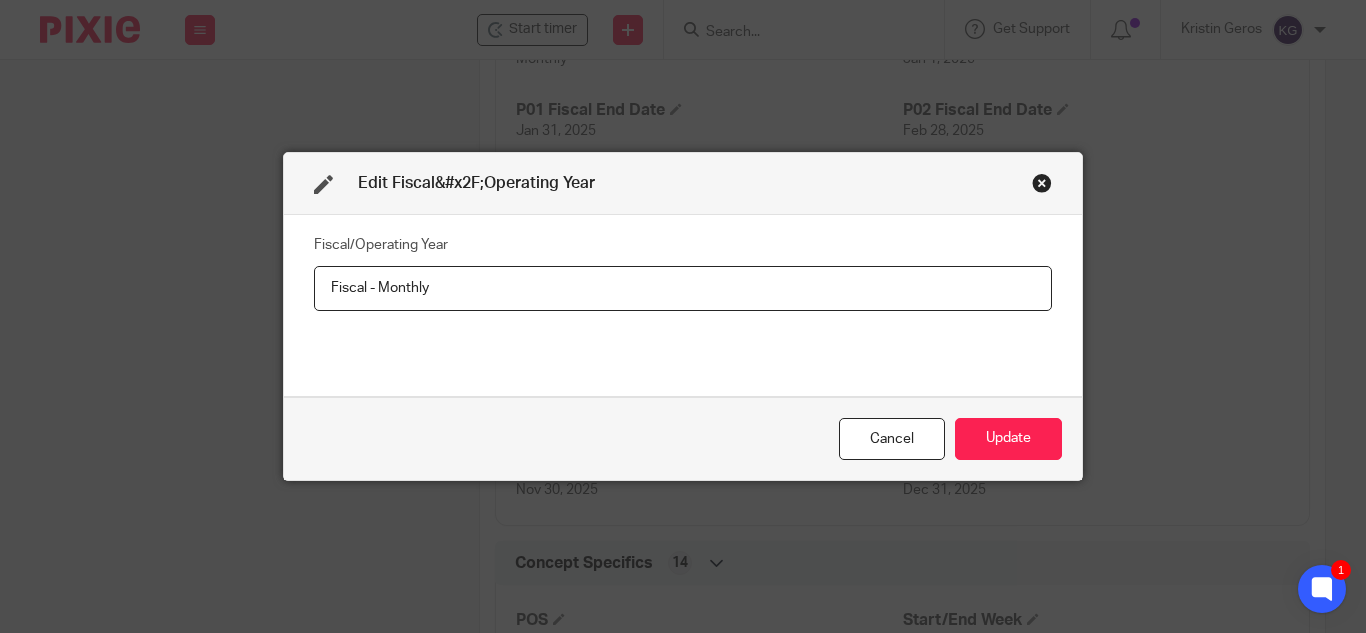 click on "Fiscal - Monthly" at bounding box center [683, 288] 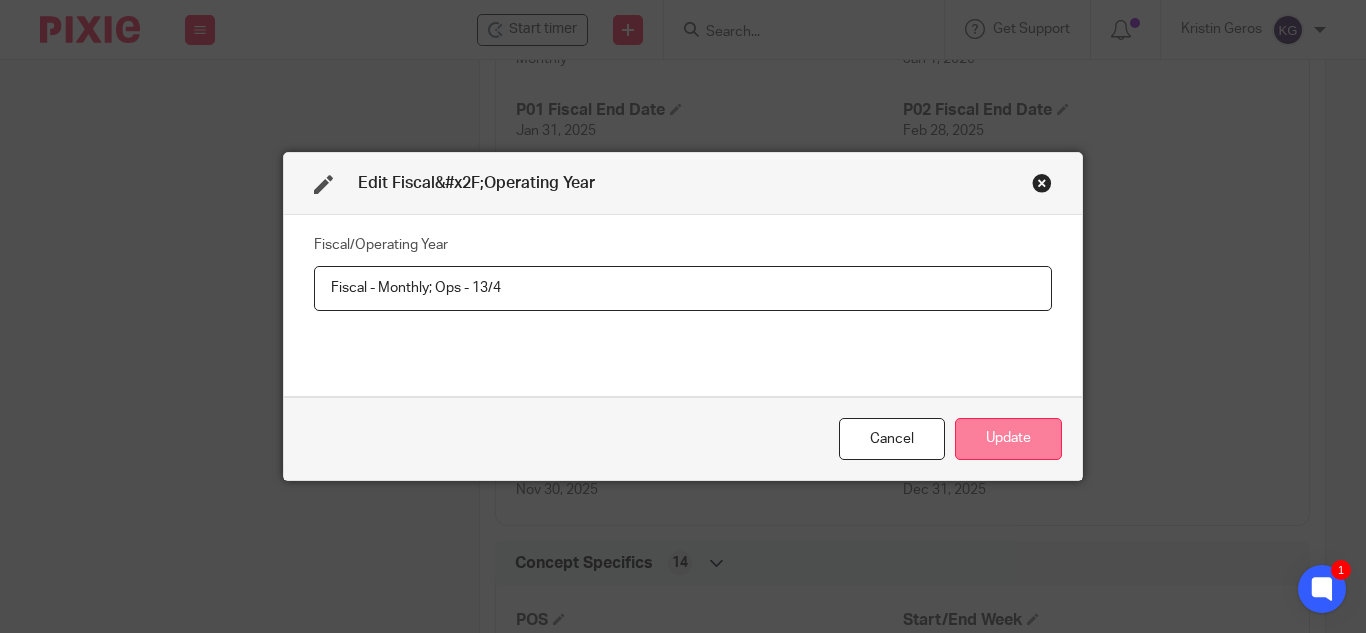 type on "Fiscal - Monthly; Ops - 13/4" 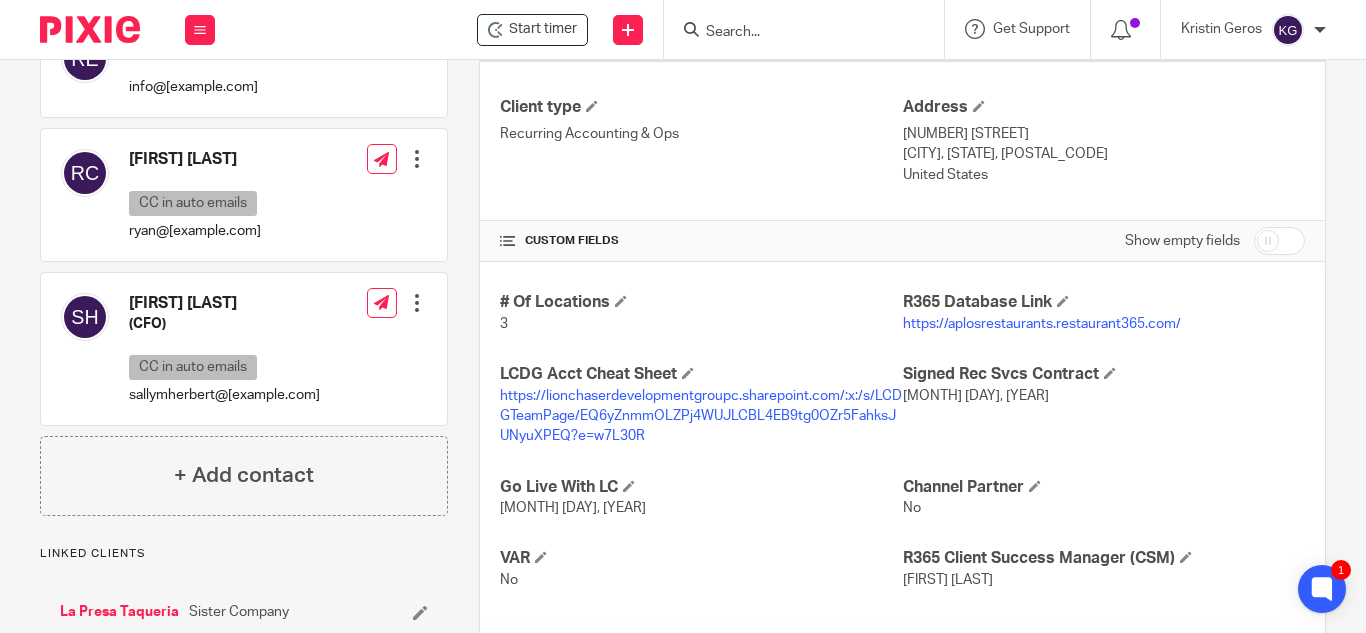 scroll, scrollTop: 800, scrollLeft: 0, axis: vertical 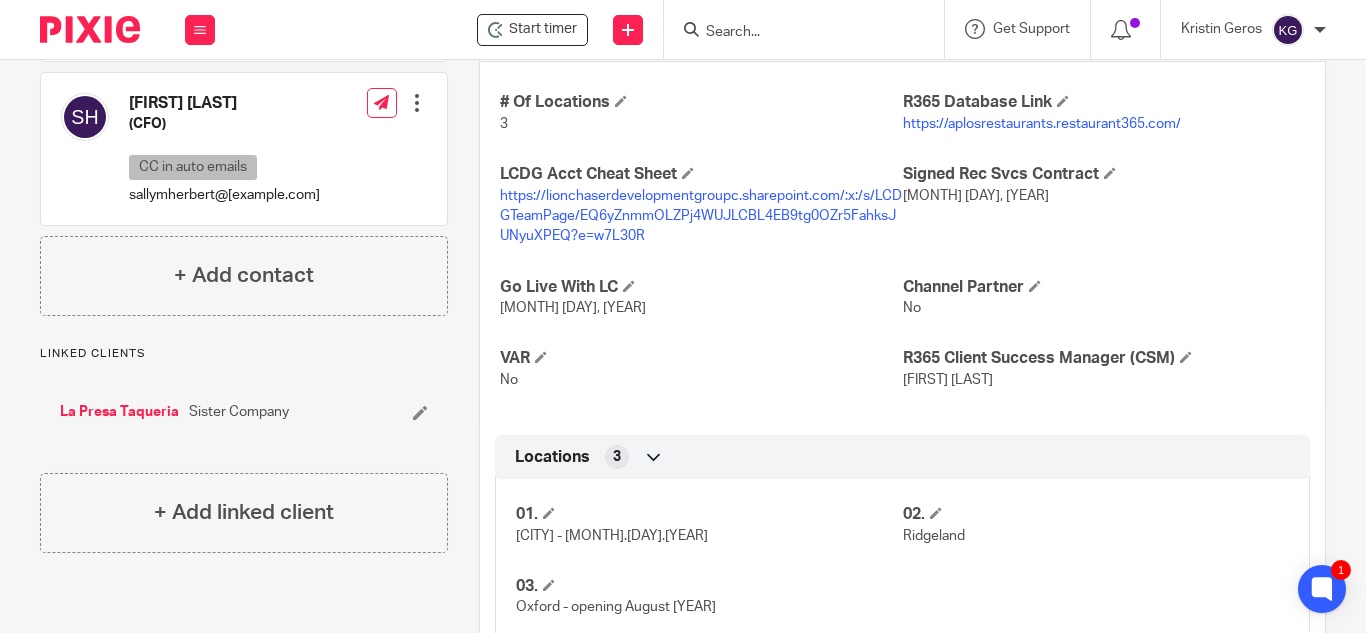 click on "La Presa Taqueria" at bounding box center (119, 412) 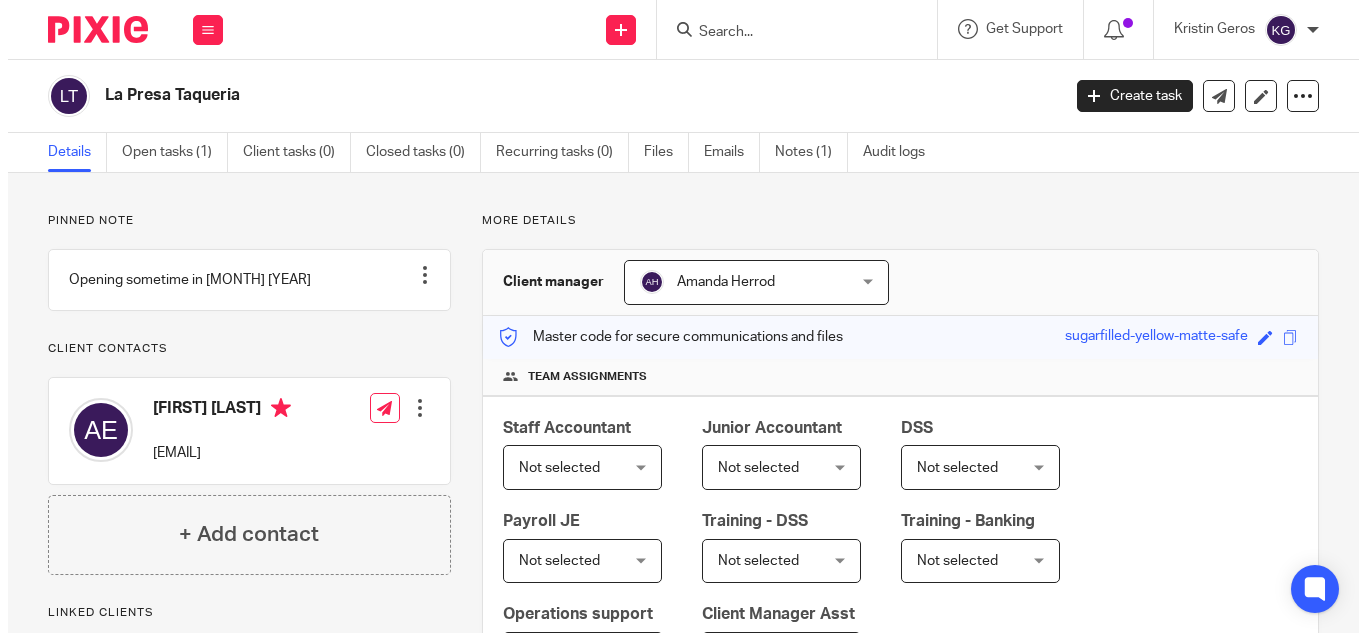 scroll, scrollTop: 0, scrollLeft: 0, axis: both 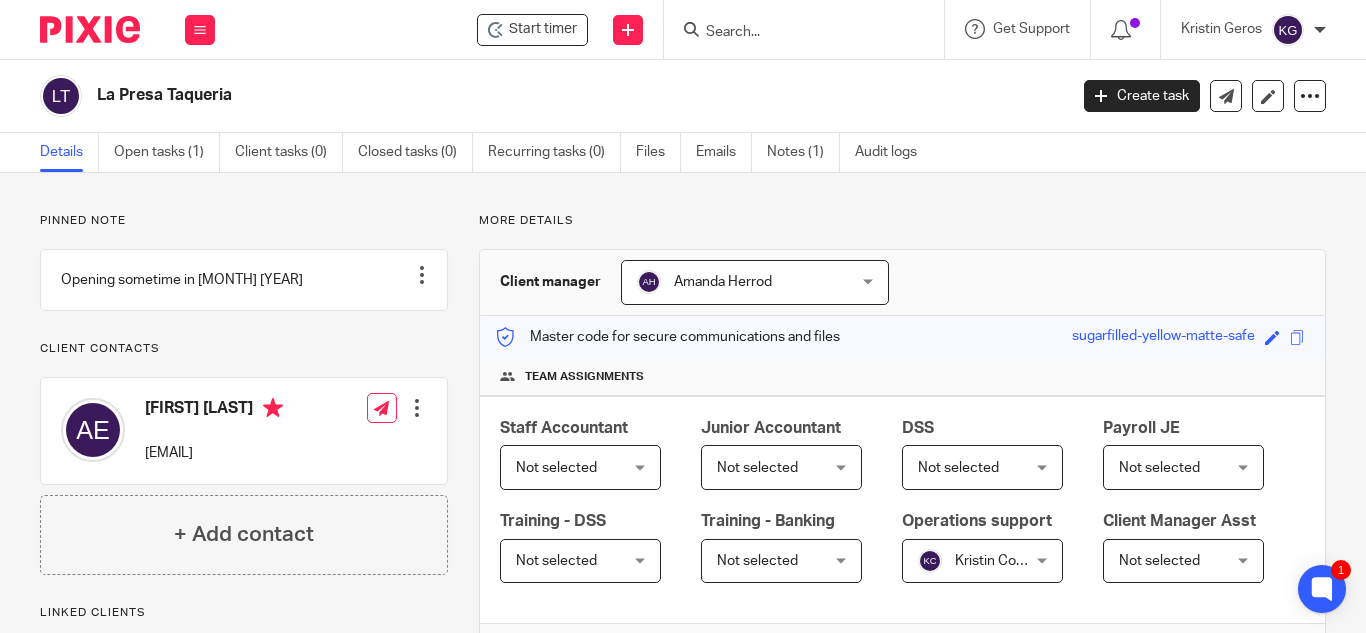 click at bounding box center [417, 408] 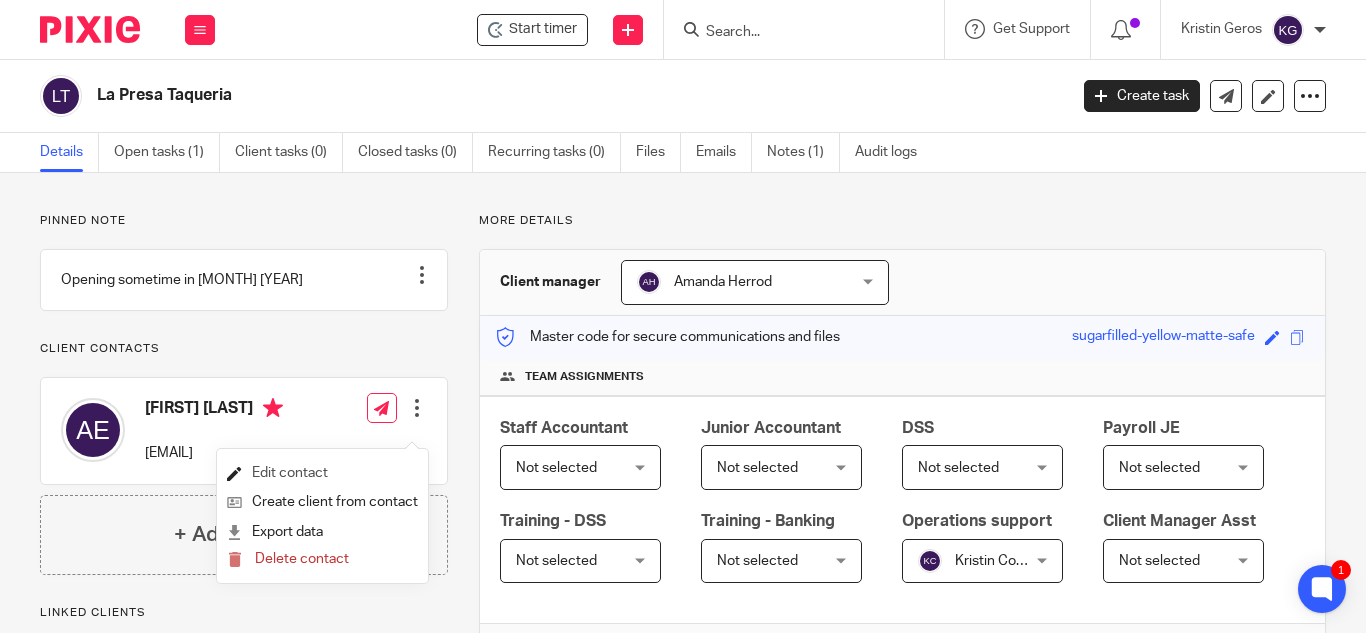 click on "Edit contact" at bounding box center (322, 473) 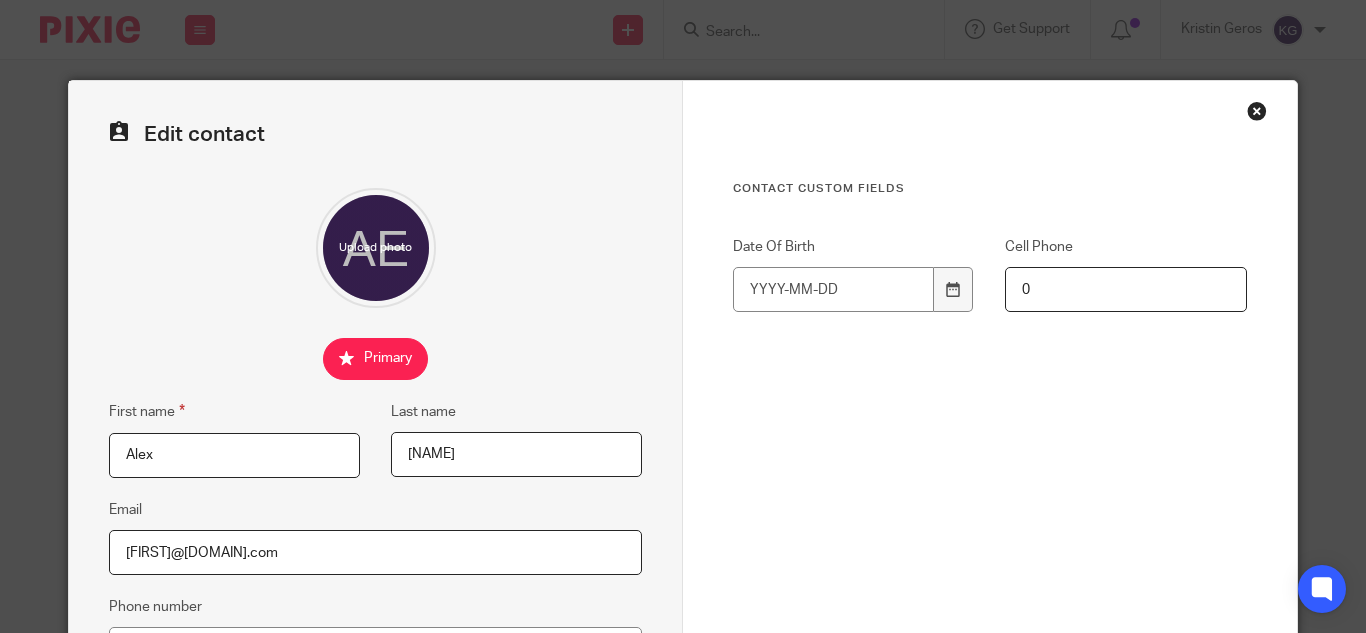 scroll, scrollTop: 0, scrollLeft: 0, axis: both 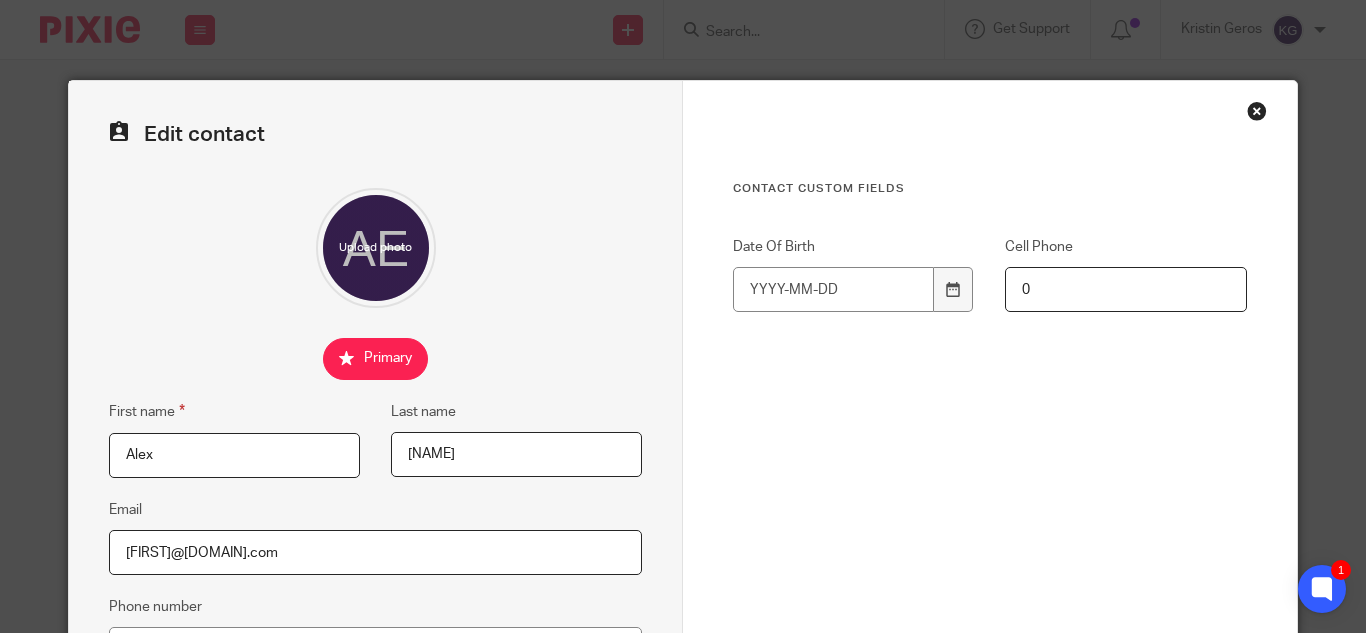 paste on "[NAME]" 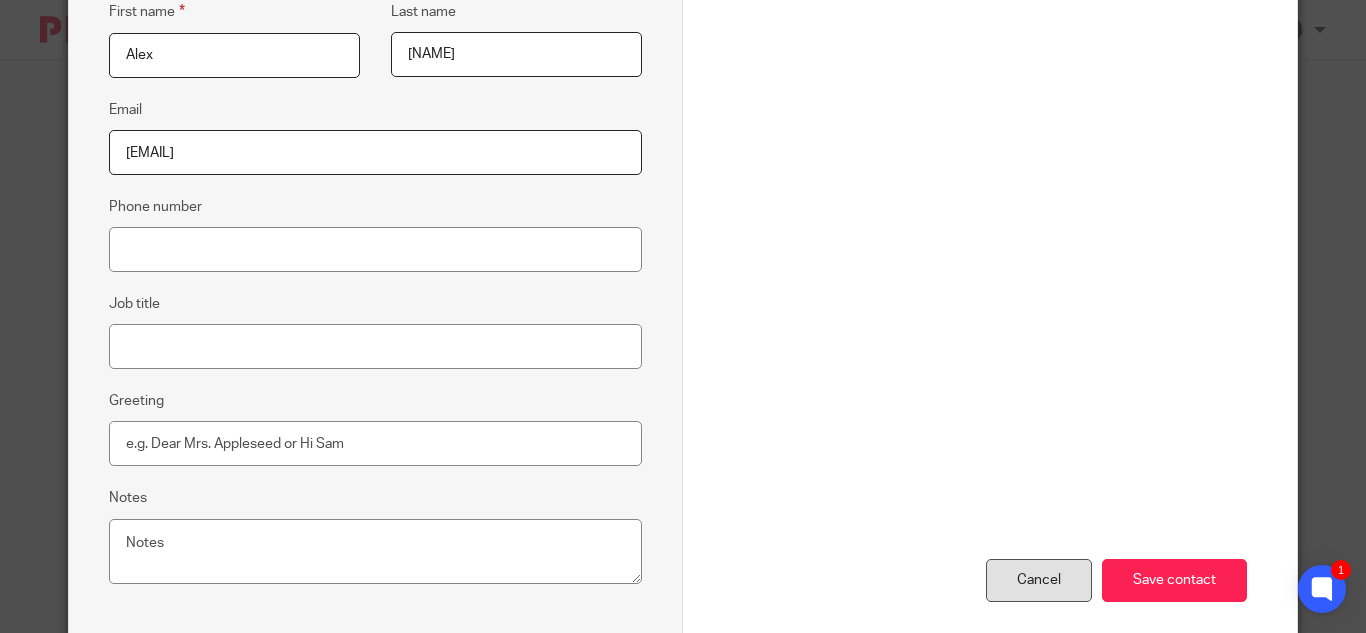 scroll, scrollTop: 500, scrollLeft: 0, axis: vertical 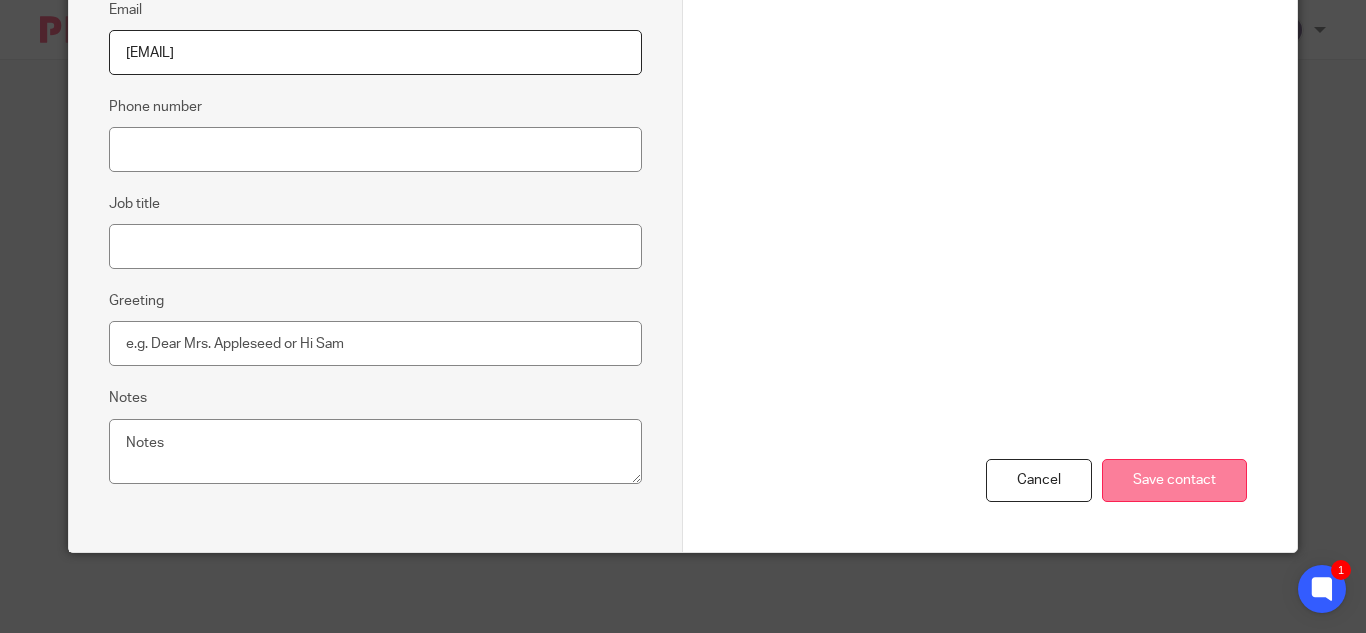 type on "[EMAIL]" 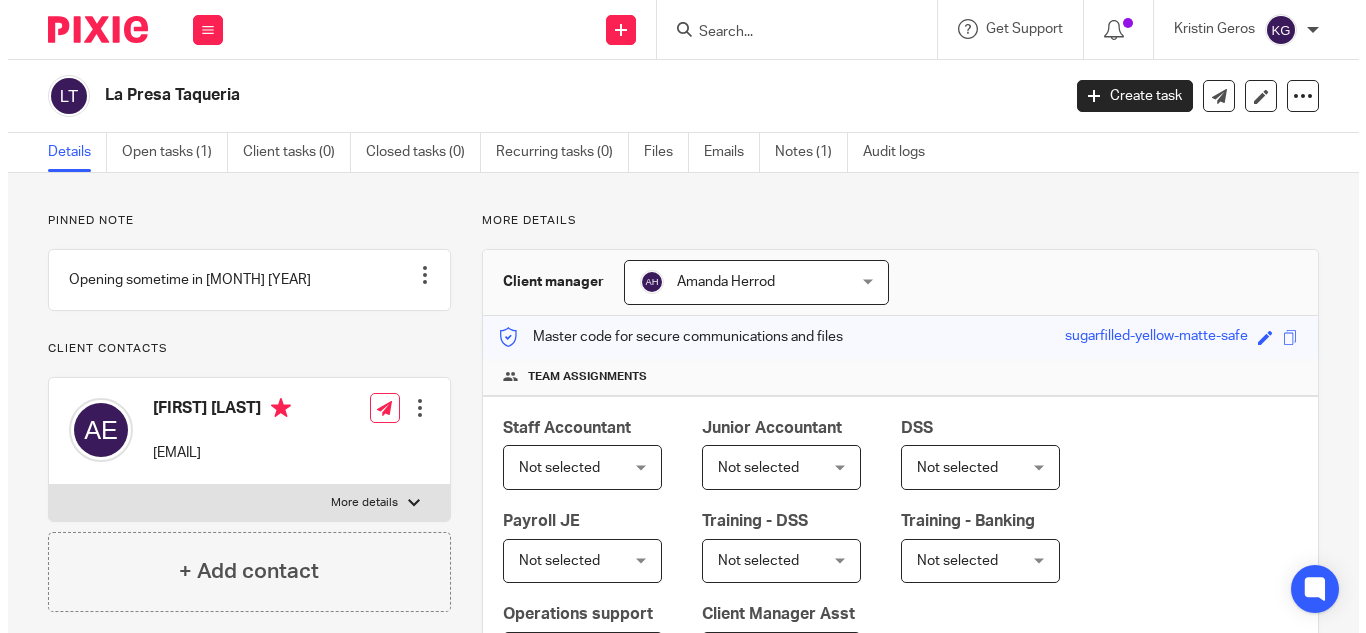scroll, scrollTop: 0, scrollLeft: 0, axis: both 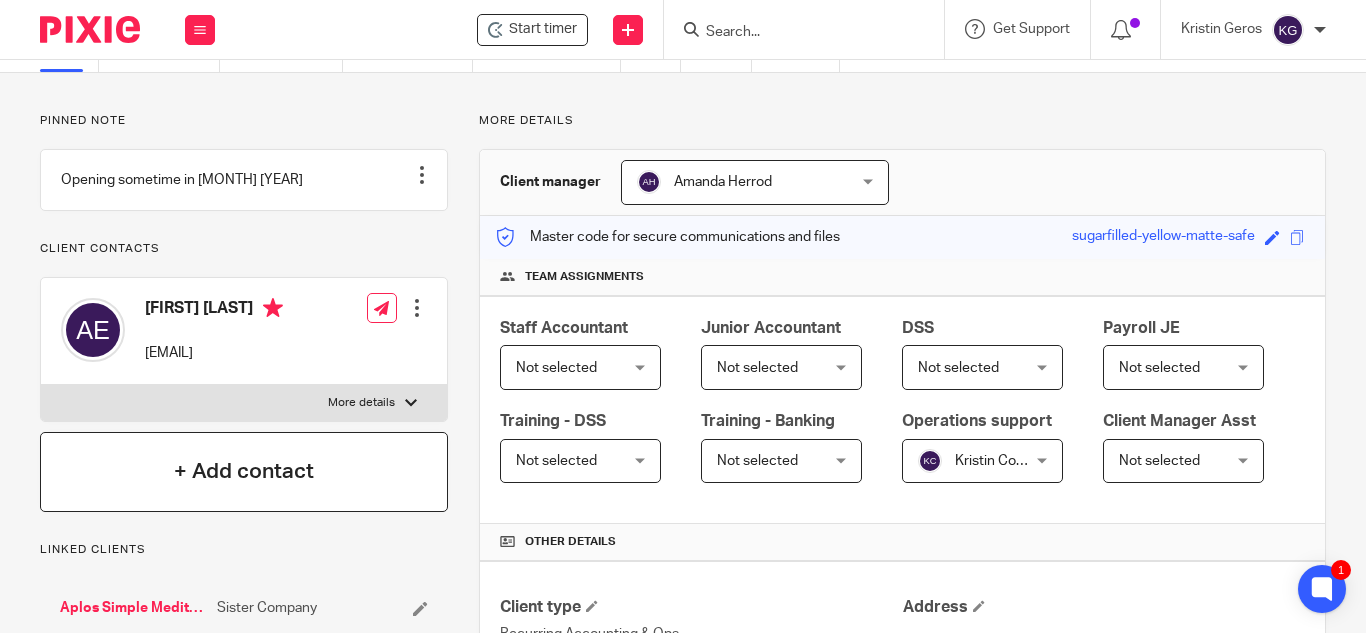 click on "+ Add contact" at bounding box center (244, 472) 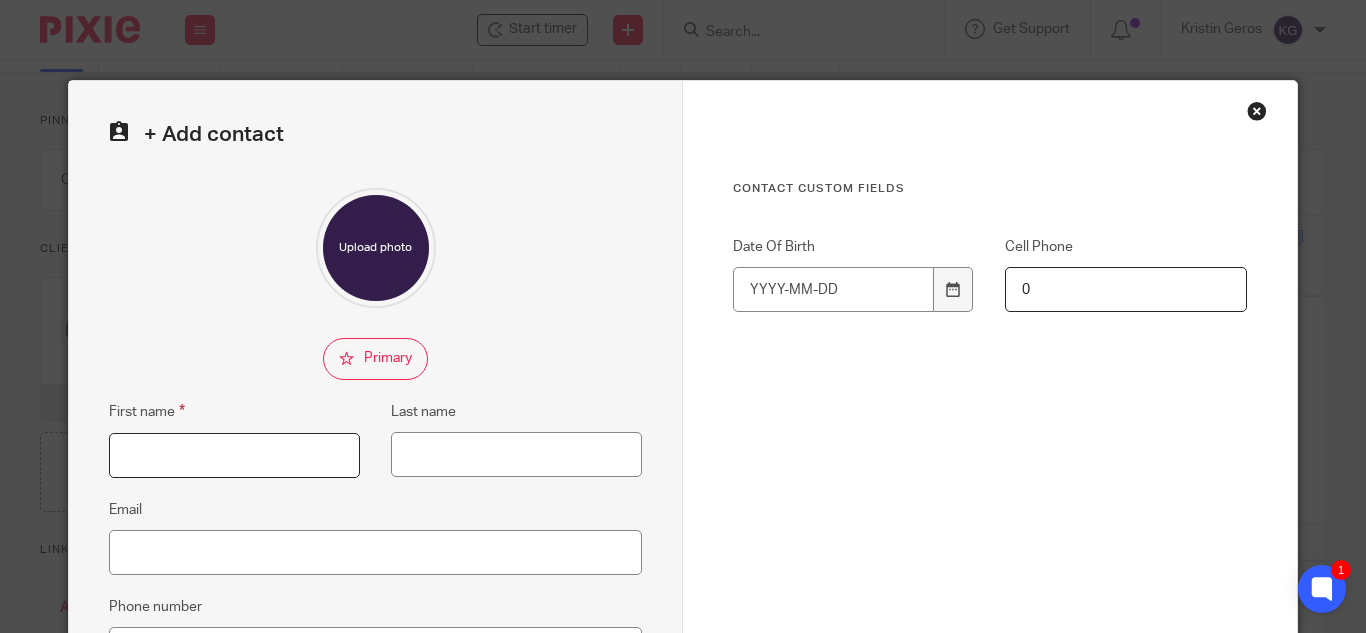 drag, startPoint x: 230, startPoint y: 477, endPoint x: 237, endPoint y: 461, distance: 17.464249 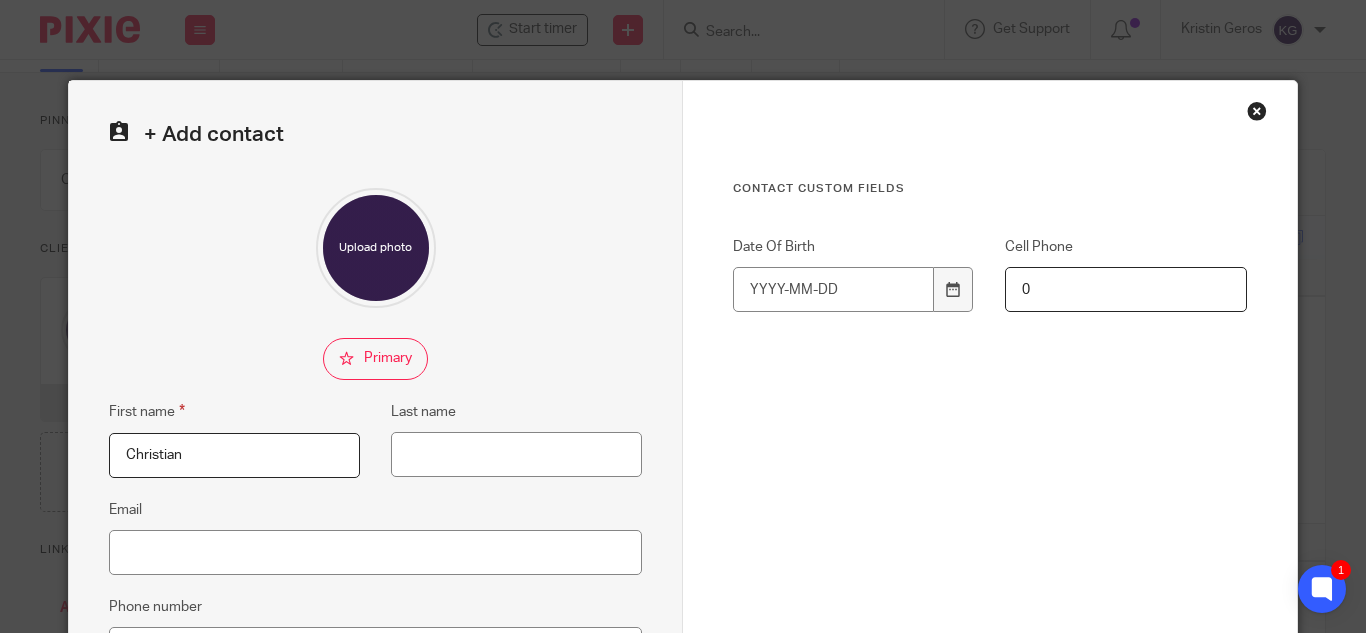 type on "Christian" 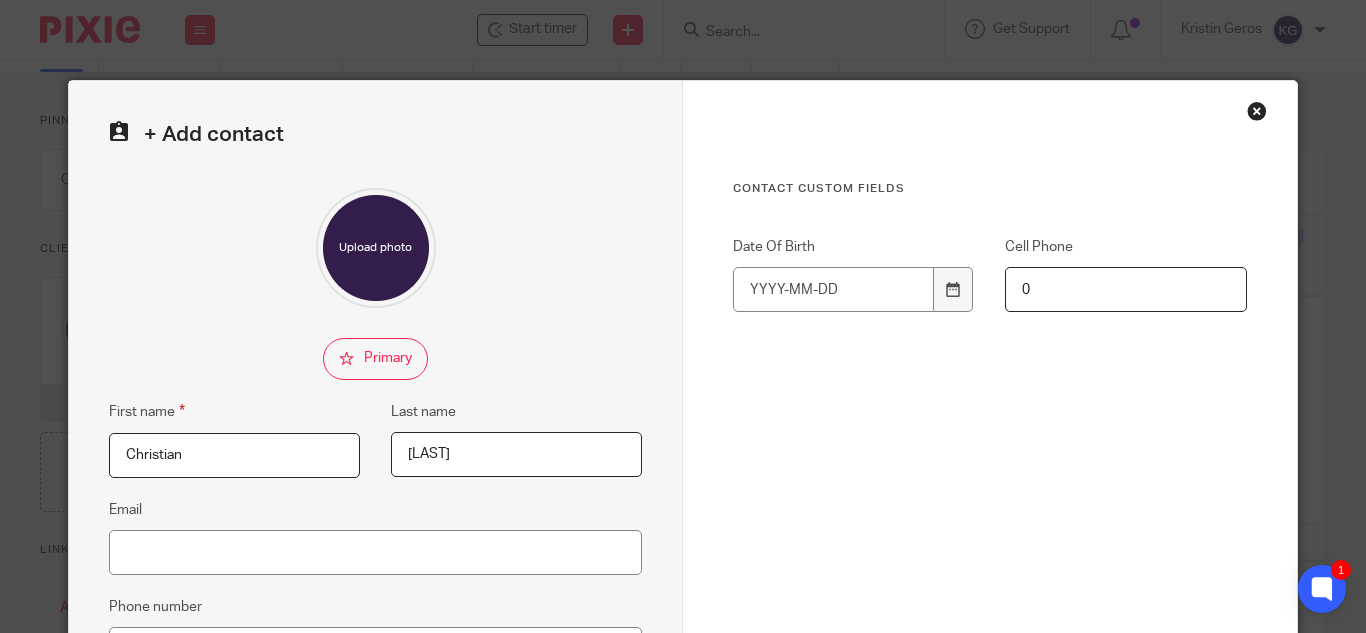 type on "Rodriguez" 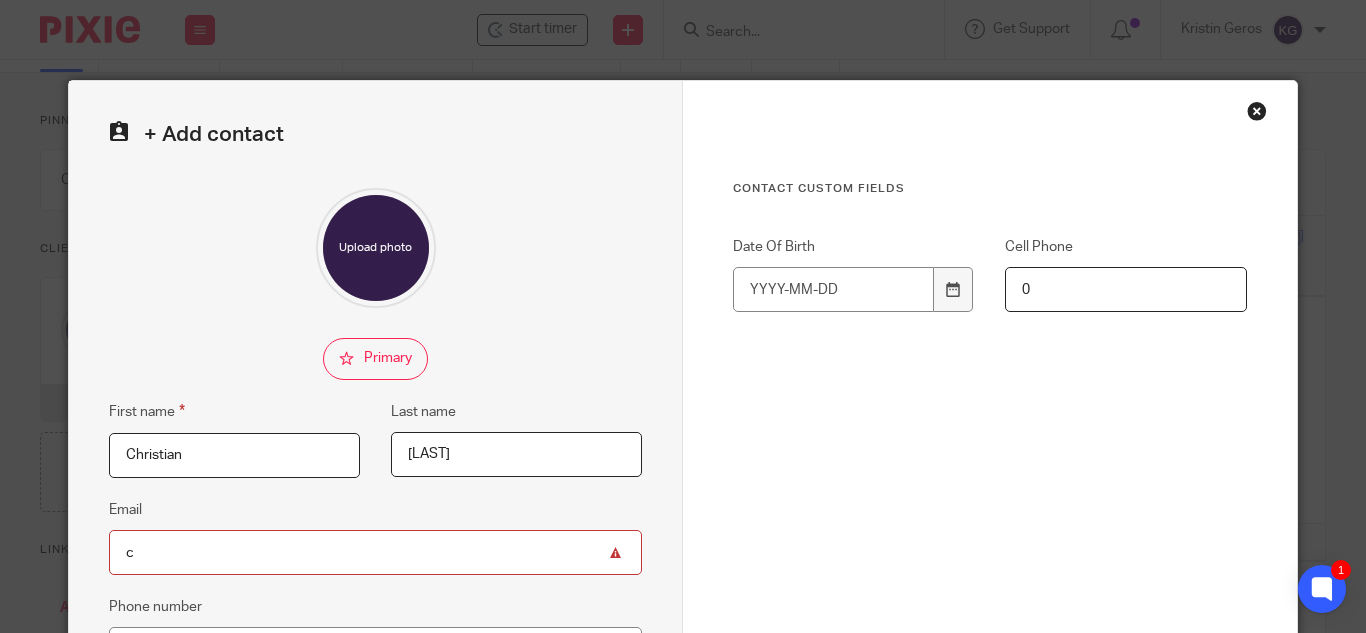 type on "c" 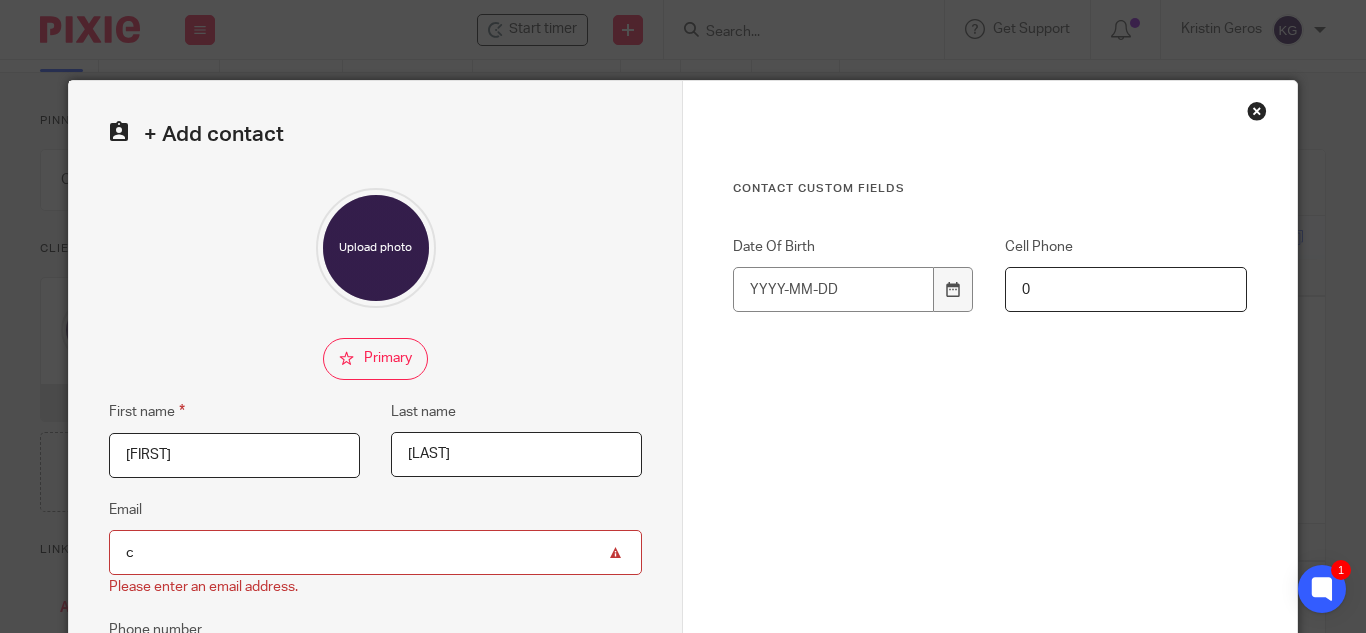 type on "Cristian" 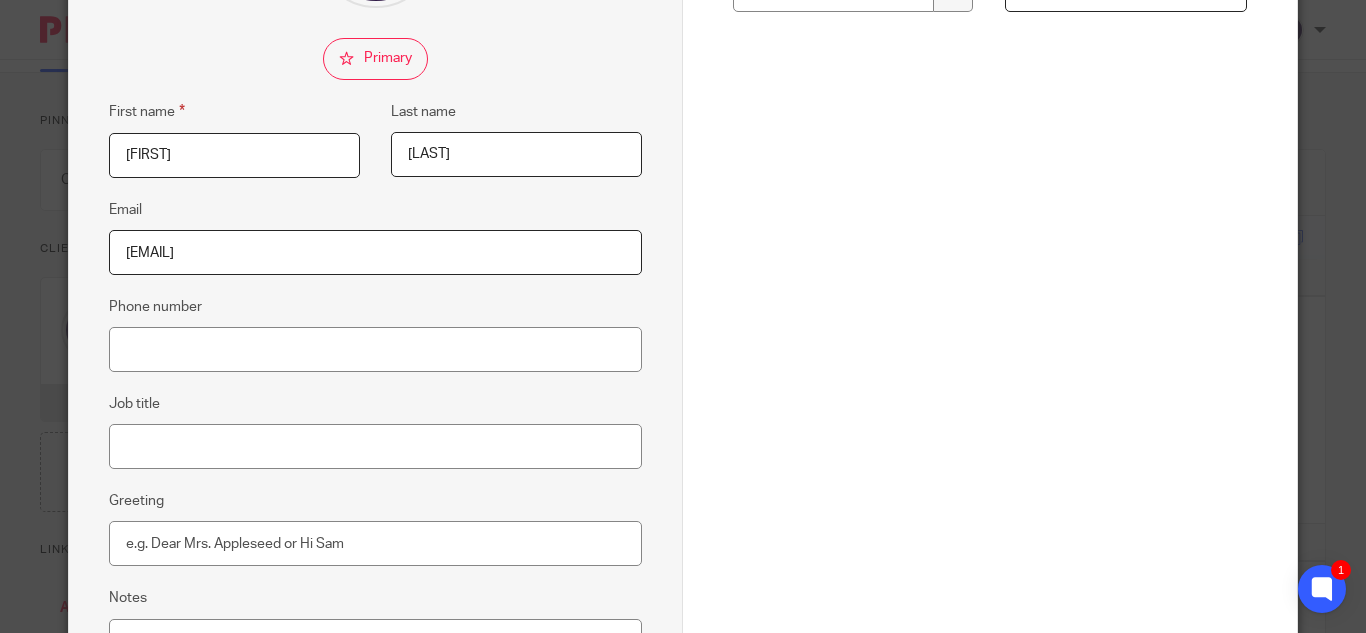 scroll, scrollTop: 500, scrollLeft: 0, axis: vertical 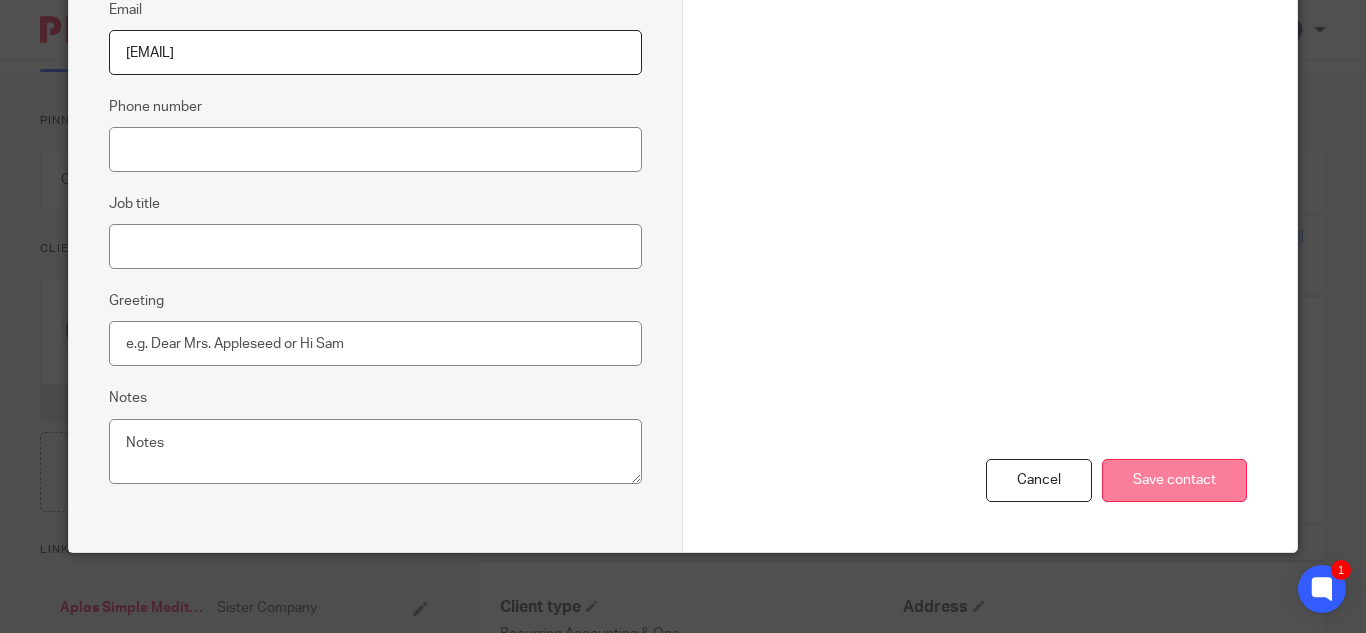 type on "[EMAIL]" 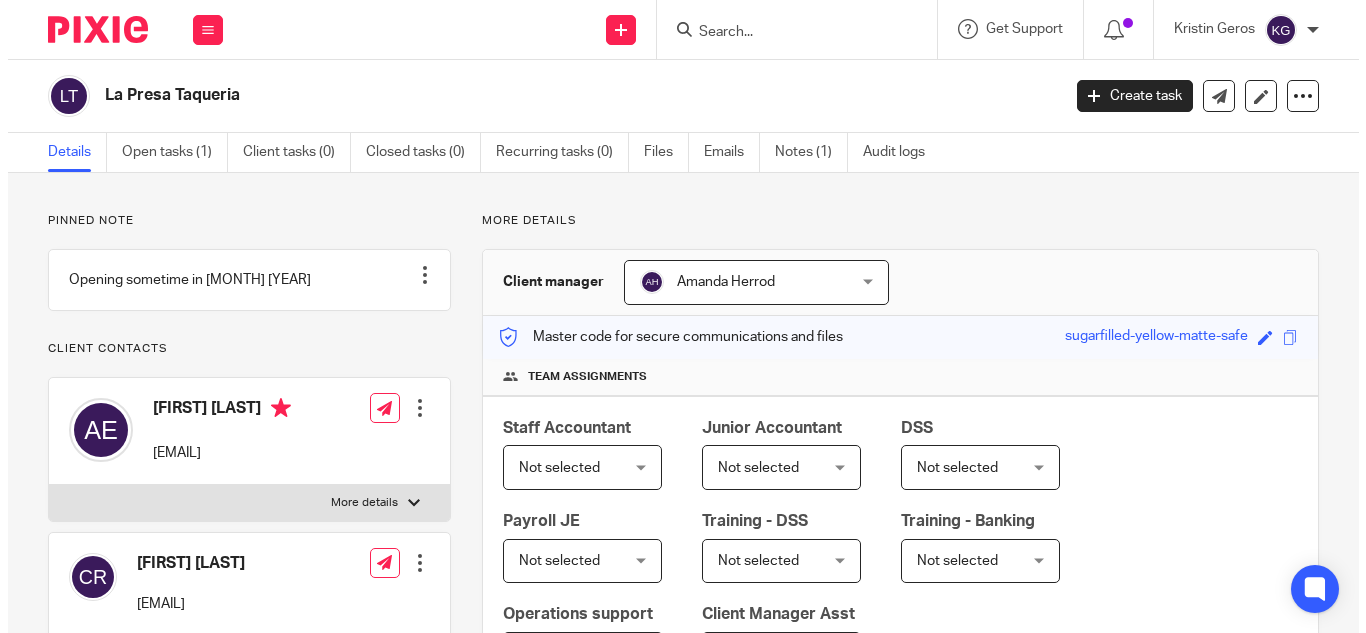 scroll, scrollTop: 0, scrollLeft: 0, axis: both 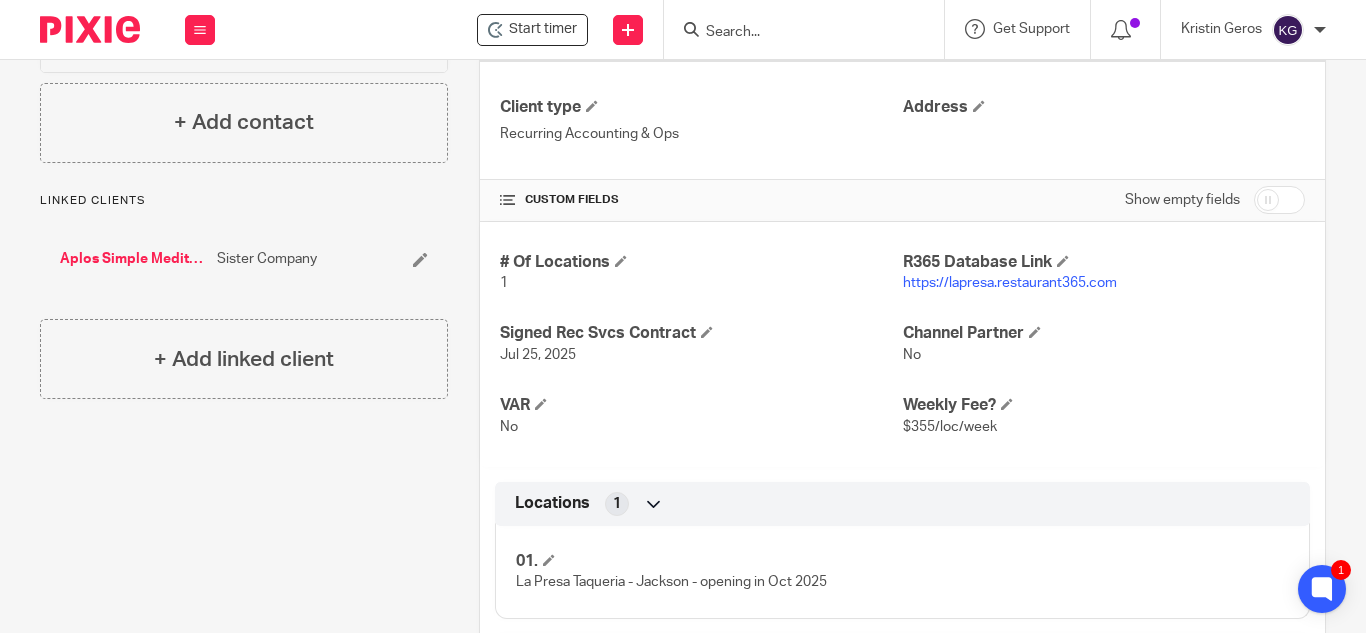 click on "Aplos Simple Mediterranean" at bounding box center [133, 259] 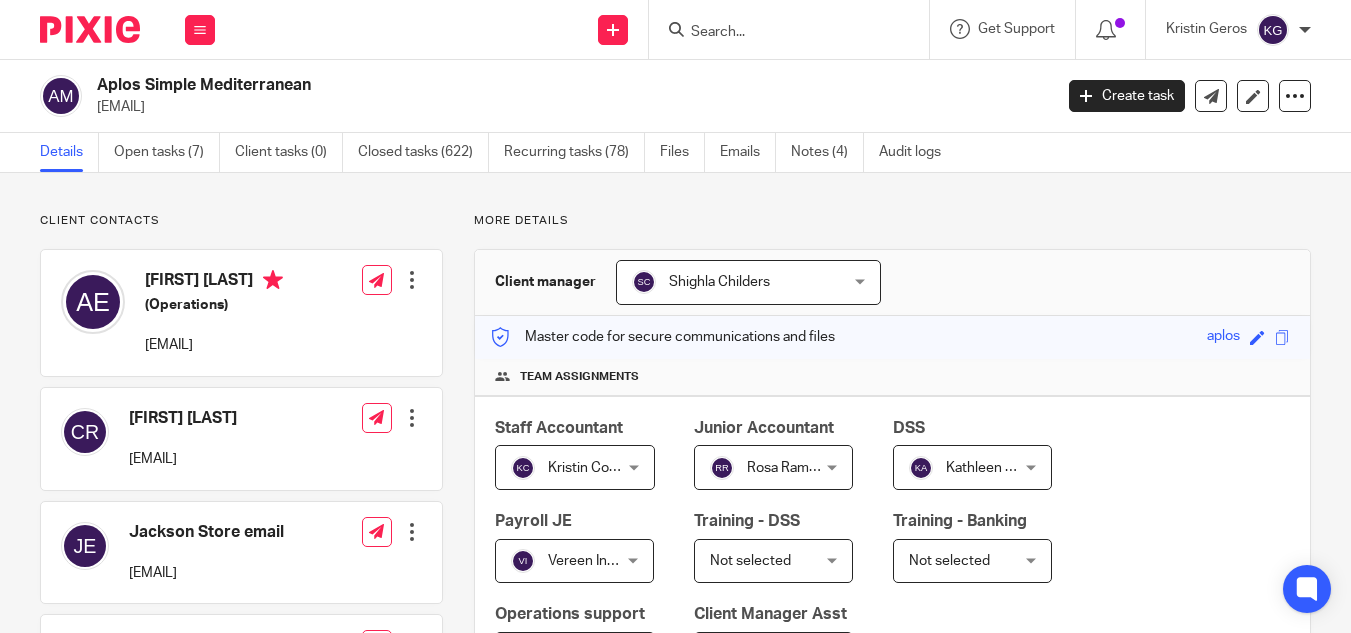 scroll, scrollTop: 0, scrollLeft: 0, axis: both 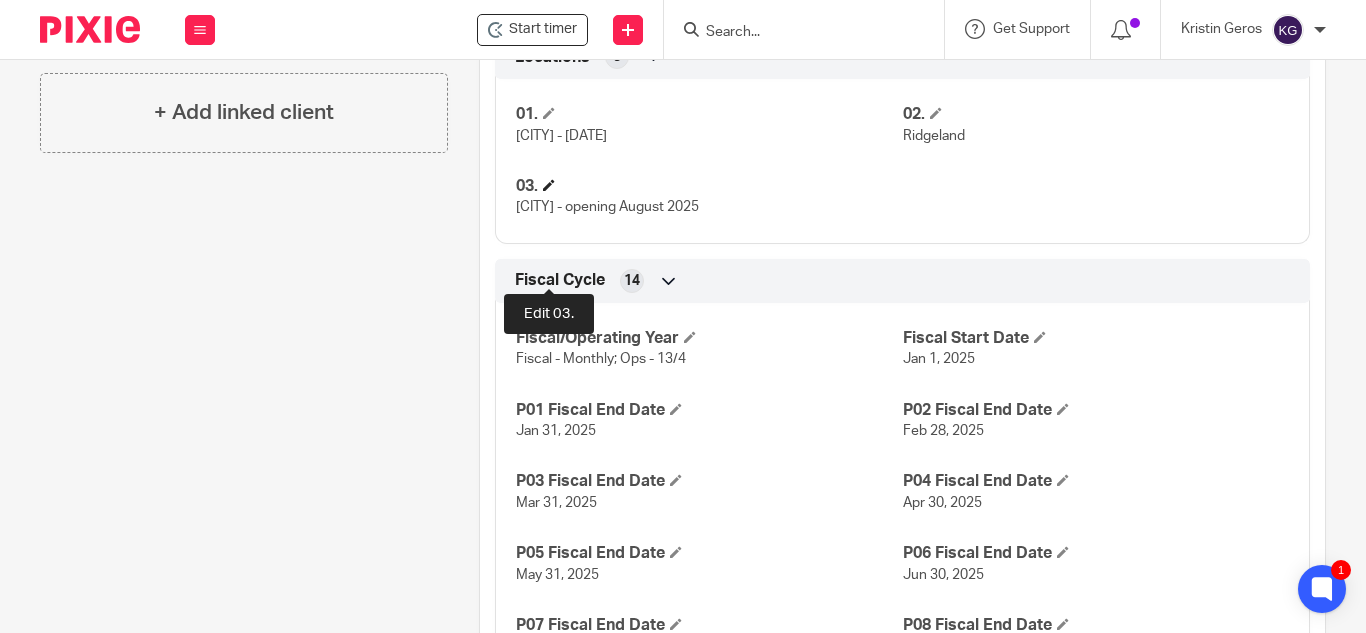 click at bounding box center [549, 185] 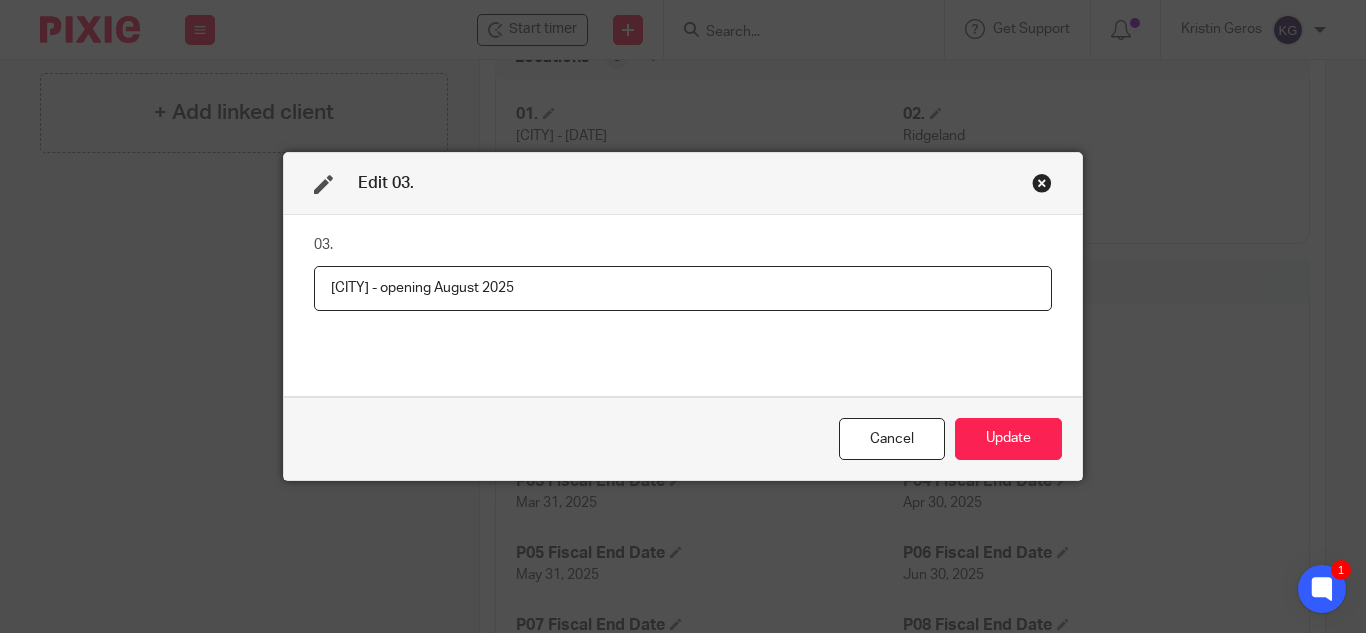 drag, startPoint x: 540, startPoint y: 292, endPoint x: 431, endPoint y: 285, distance: 109.22454 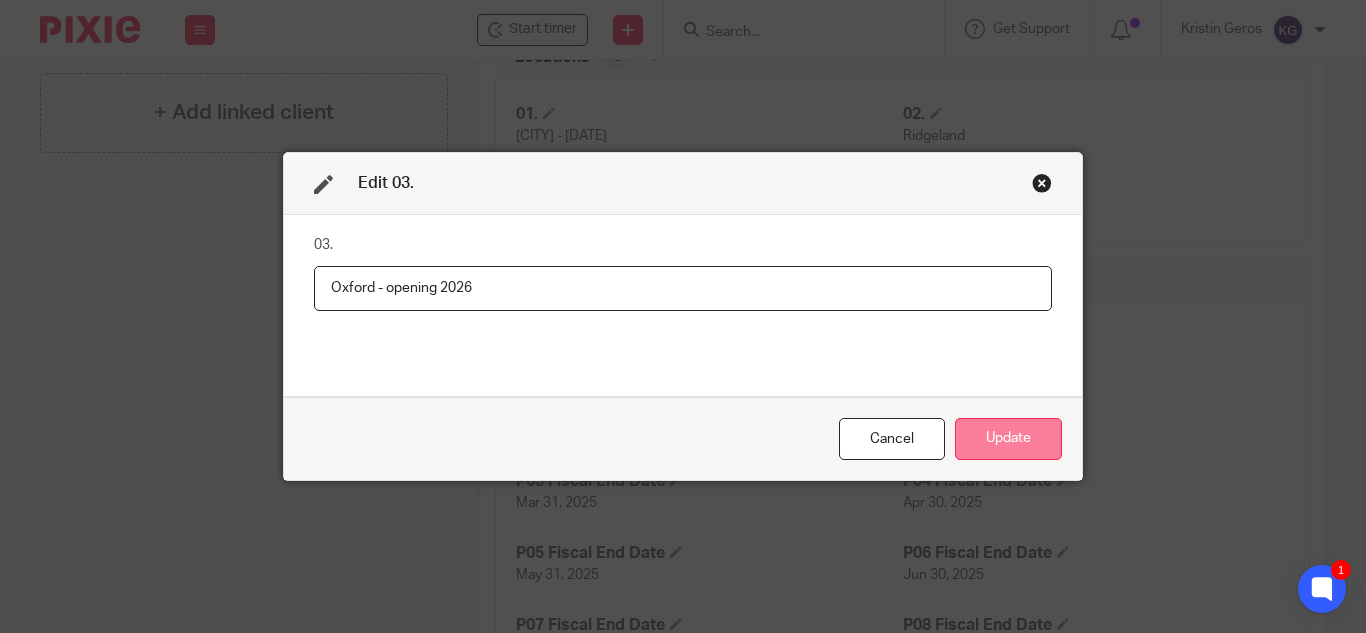 type on "Oxford - opening 2026" 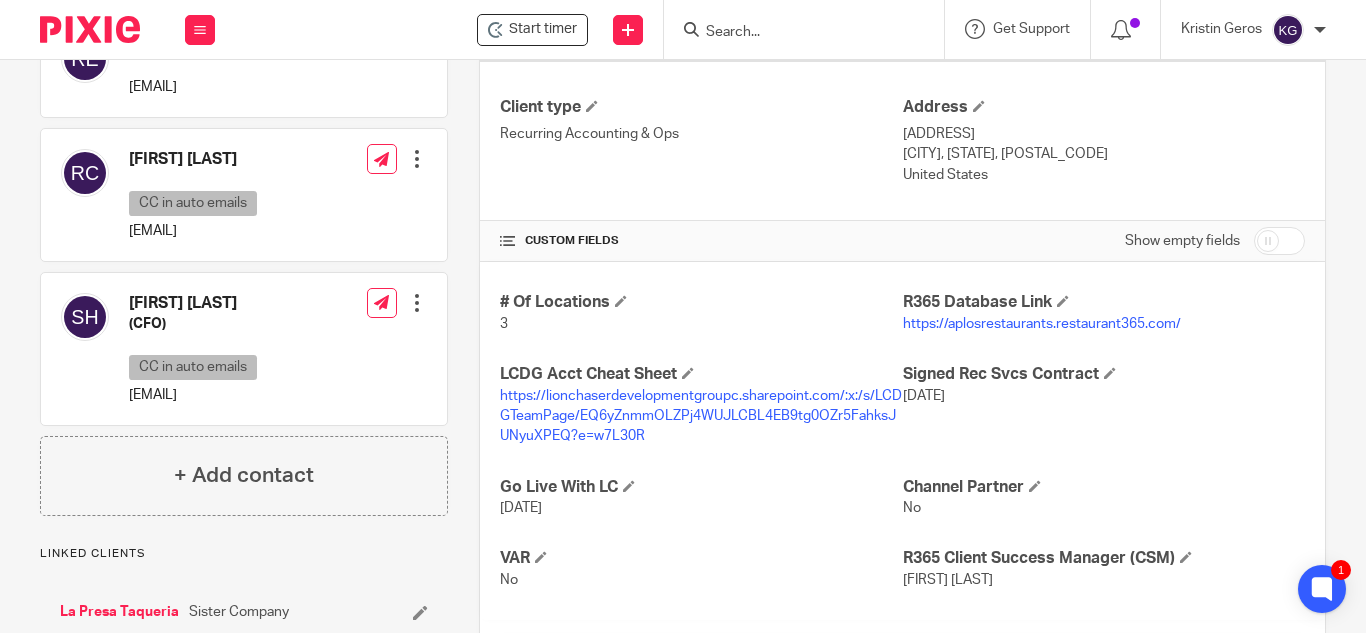 scroll, scrollTop: 700, scrollLeft: 0, axis: vertical 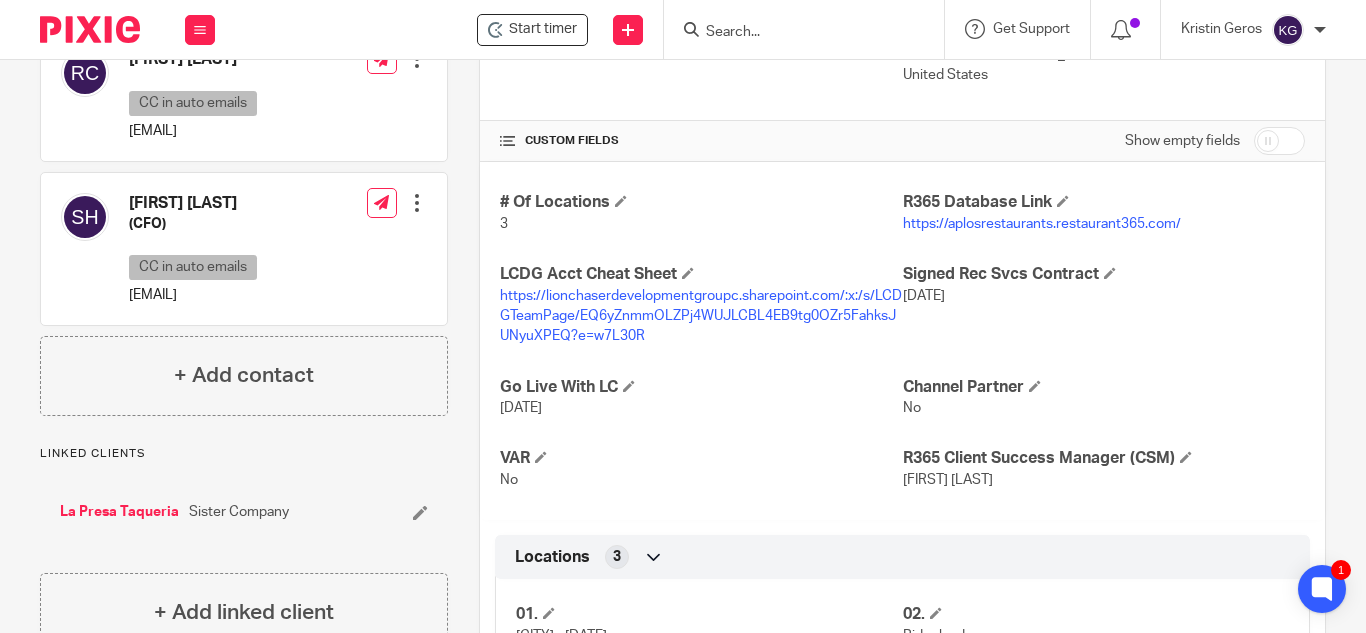 click on "La Presa Taqueria" at bounding box center (119, 512) 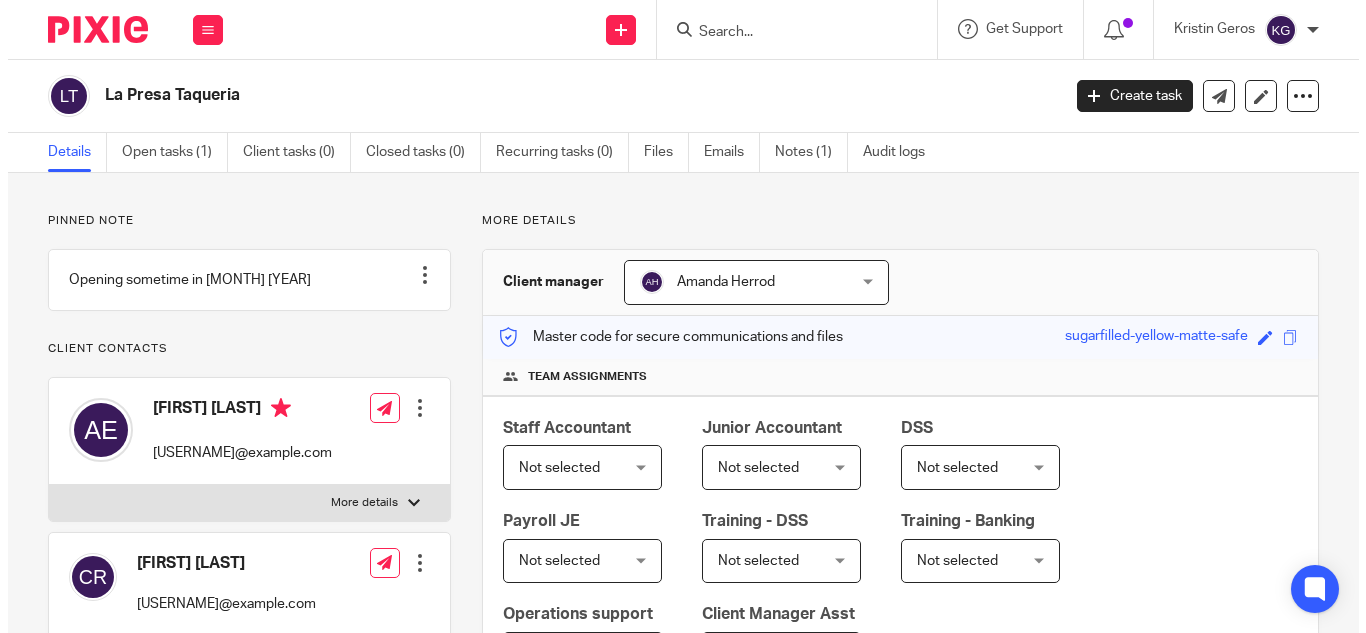 scroll, scrollTop: 0, scrollLeft: 0, axis: both 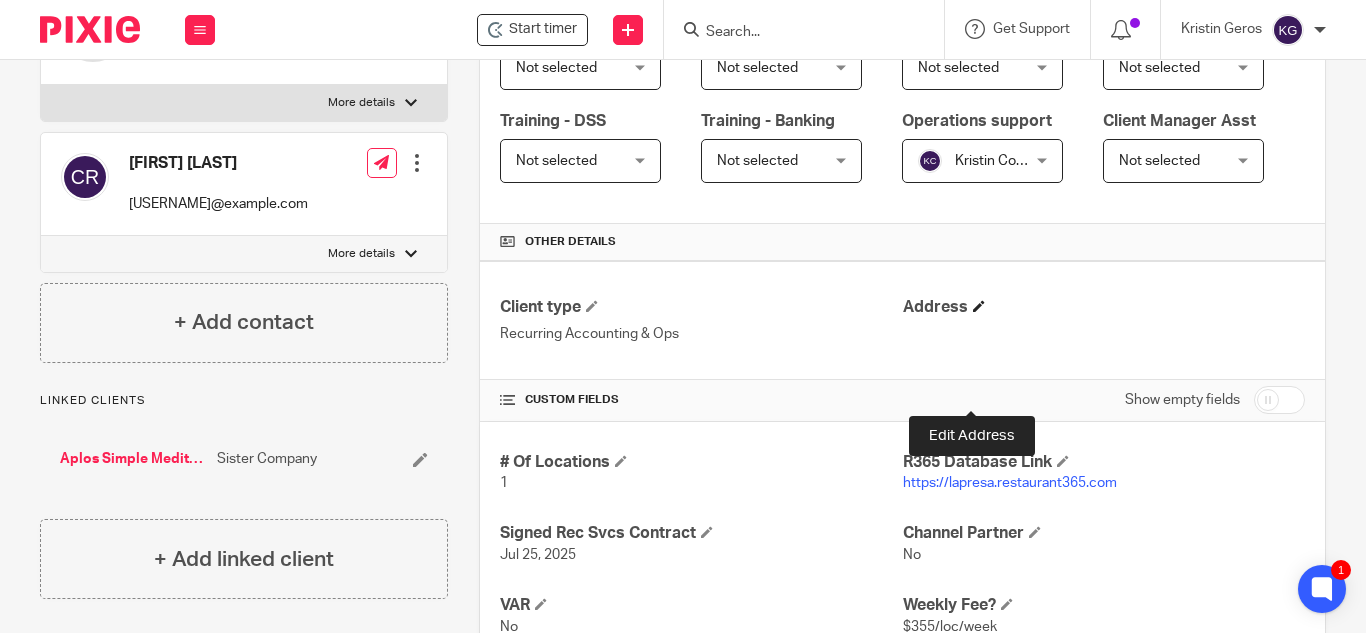 click at bounding box center [979, 306] 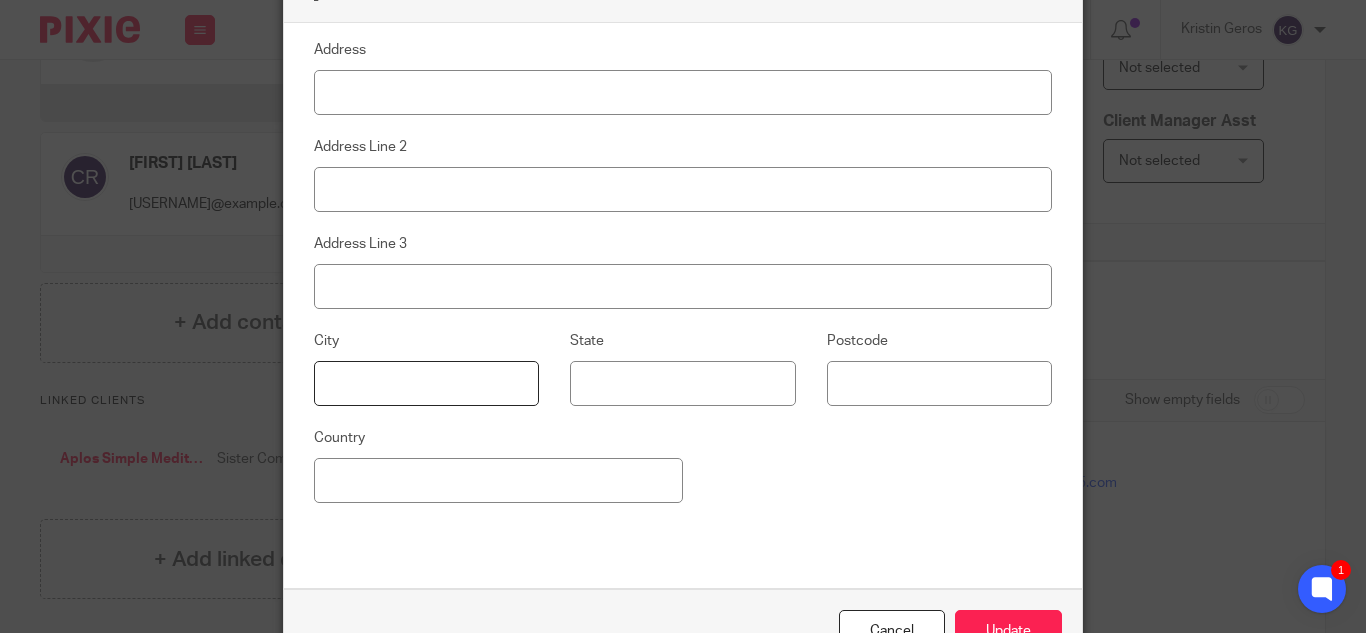 click at bounding box center [426, 383] 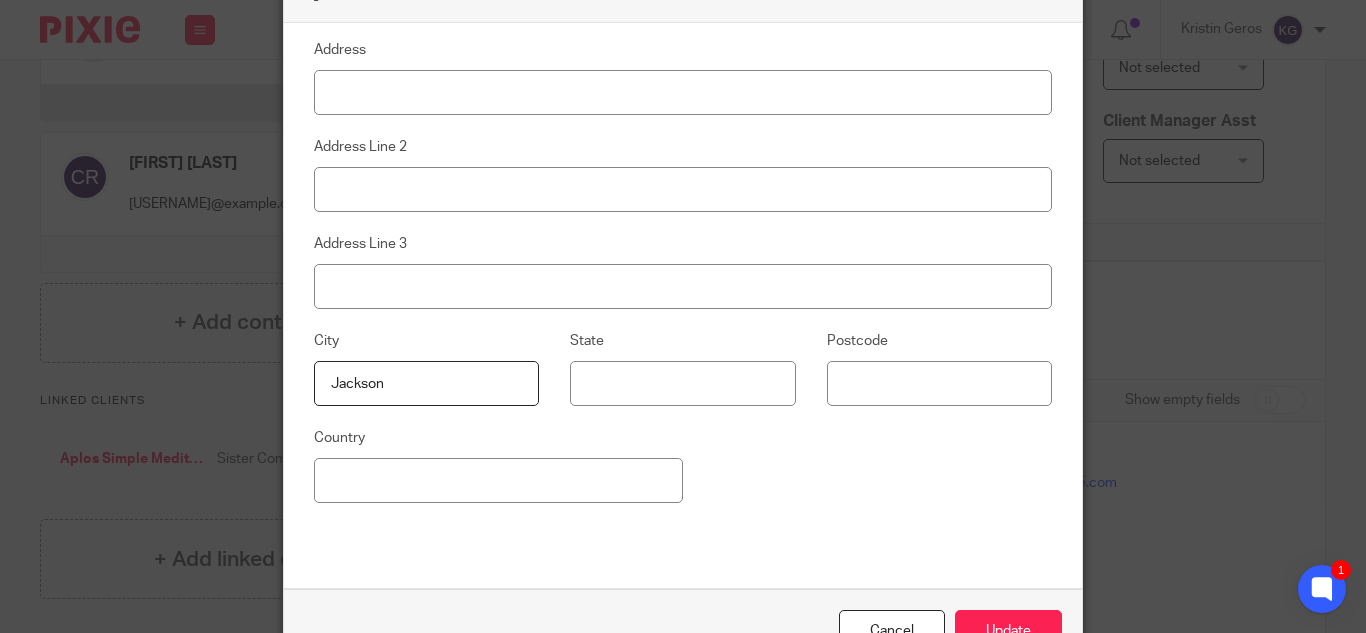 type on "Jackson" 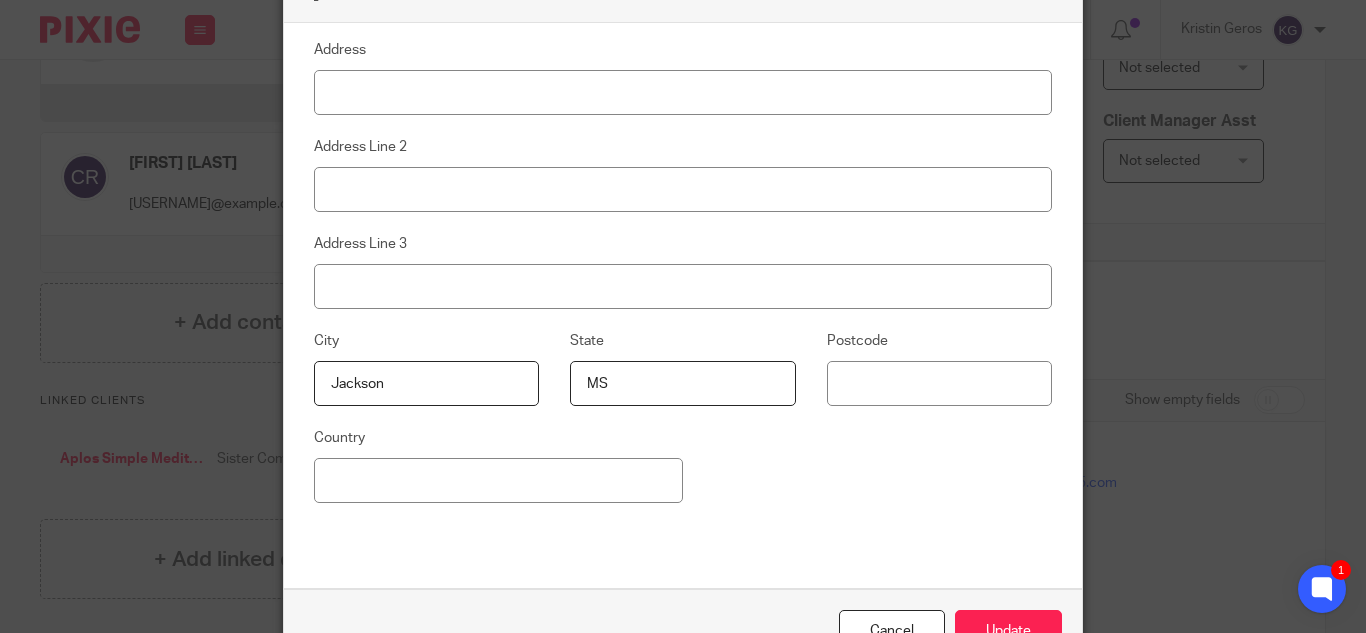 scroll, scrollTop: 41, scrollLeft: 0, axis: vertical 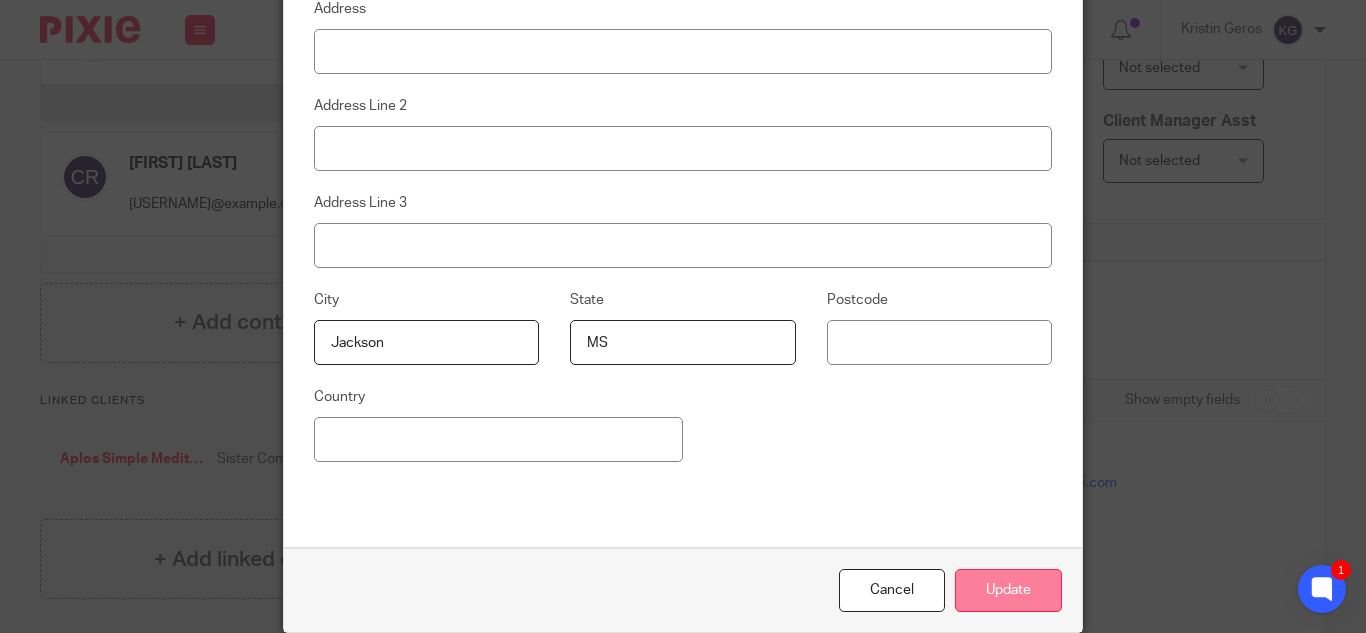 type on "MS" 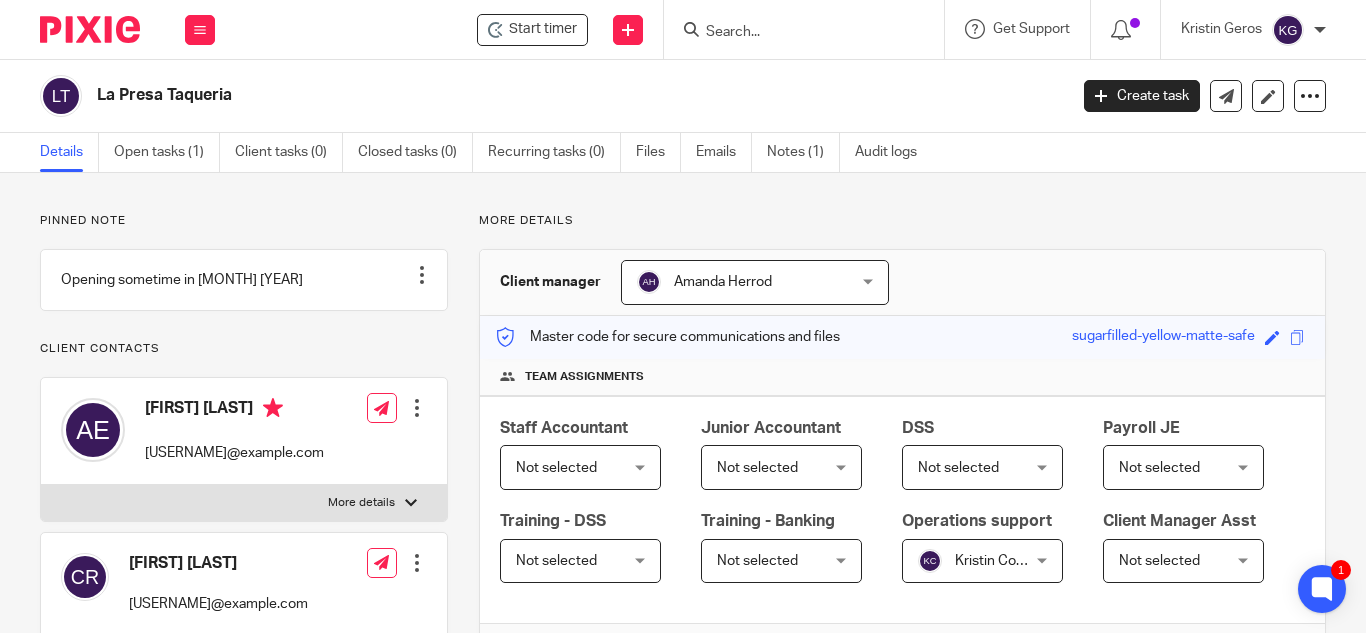 scroll, scrollTop: 600, scrollLeft: 0, axis: vertical 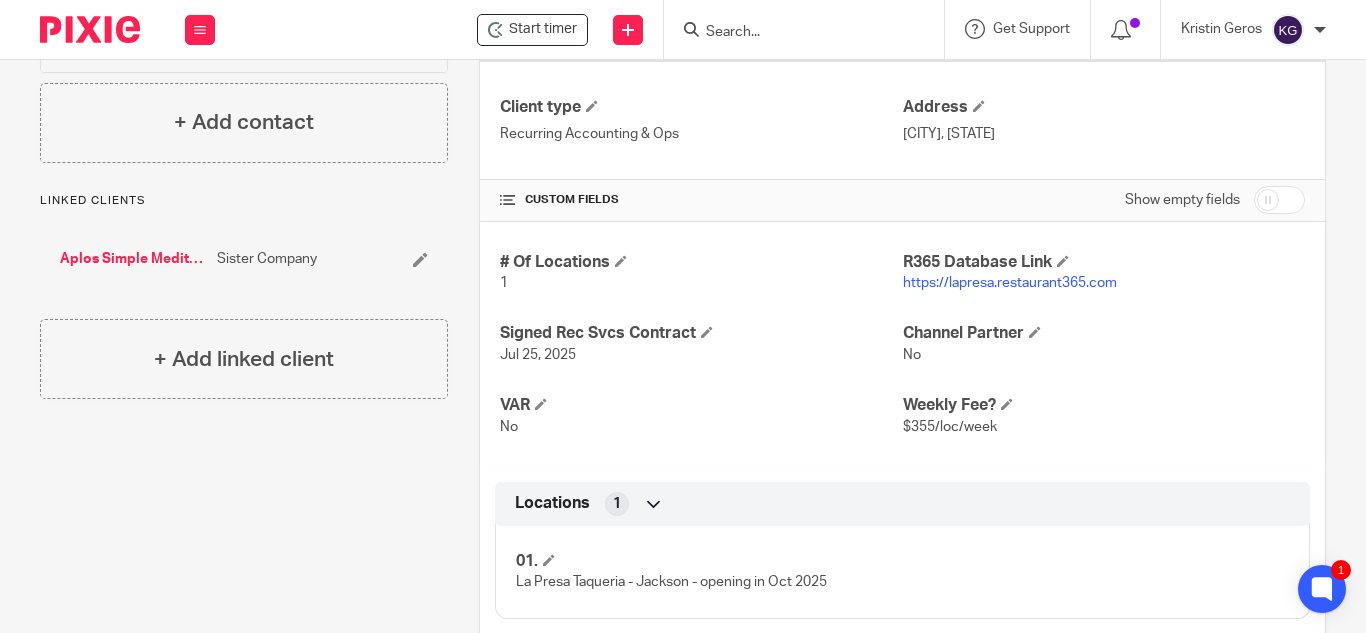 click at bounding box center (1279, 200) 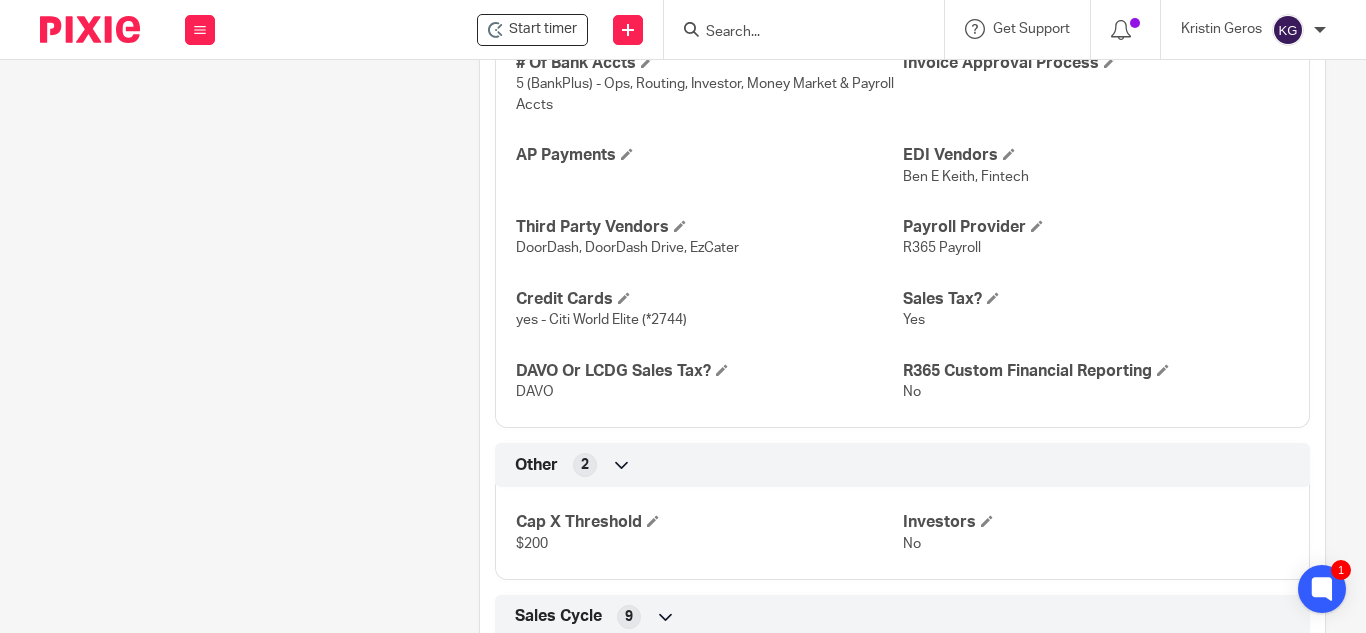 scroll, scrollTop: 2400, scrollLeft: 0, axis: vertical 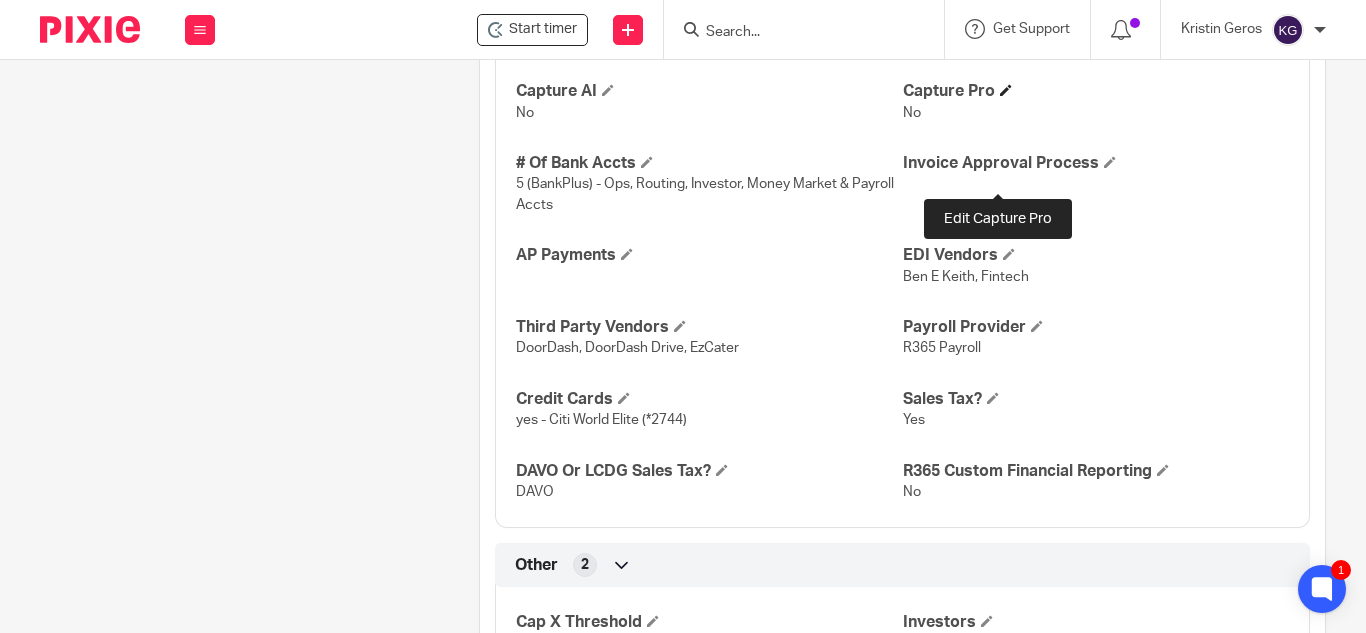 click at bounding box center (1006, 90) 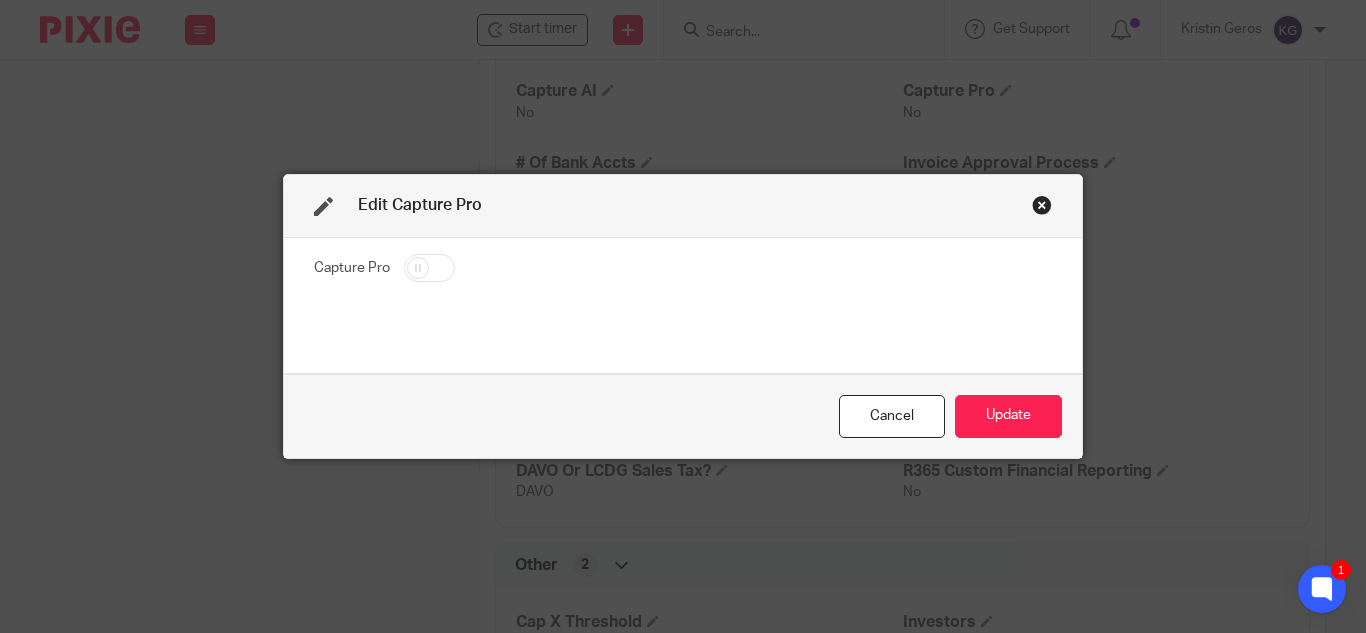 click at bounding box center (429, 268) 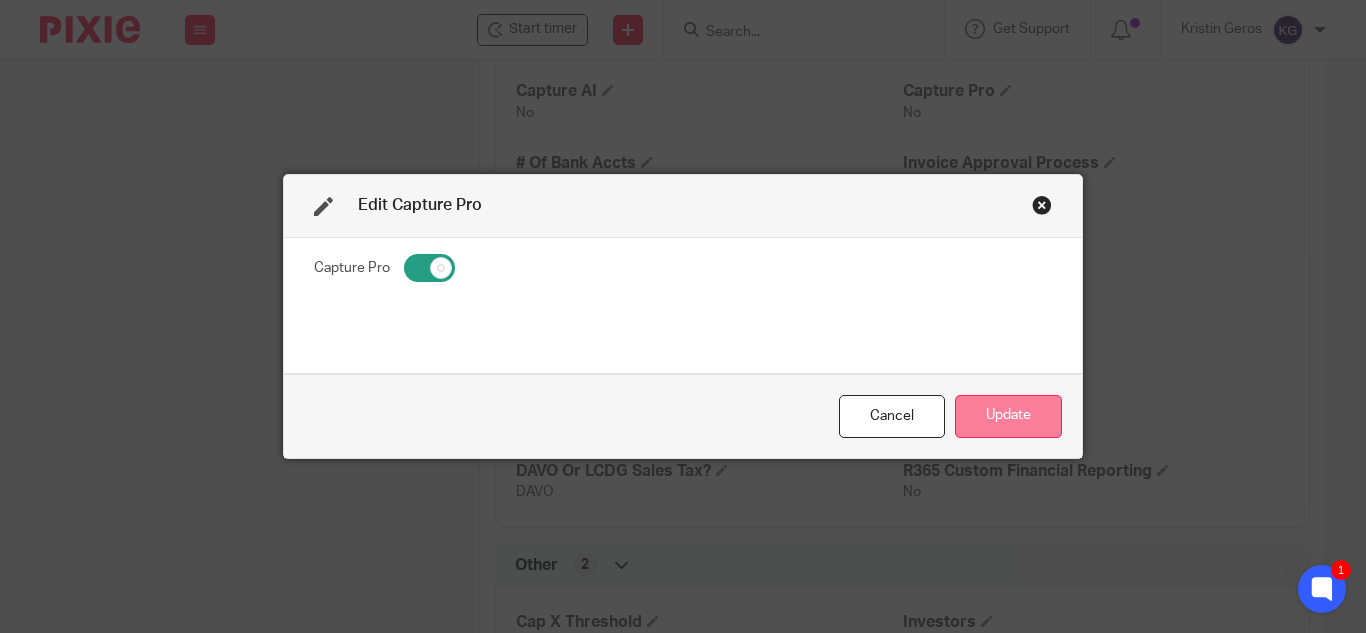 click on "Update" at bounding box center [1008, 416] 